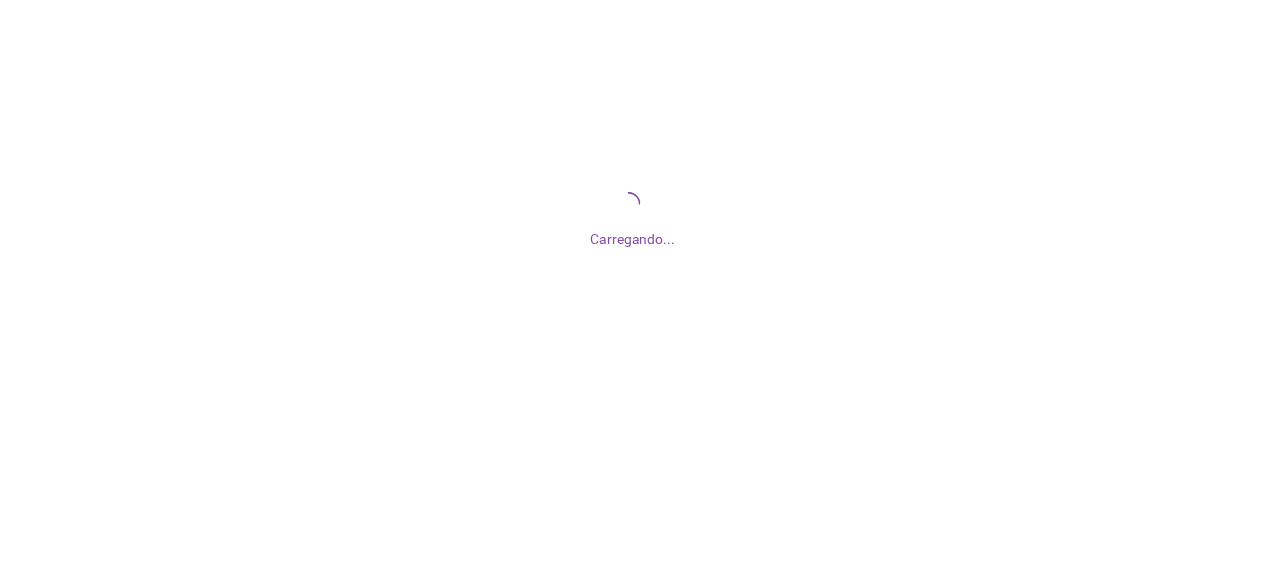 scroll, scrollTop: 0, scrollLeft: 0, axis: both 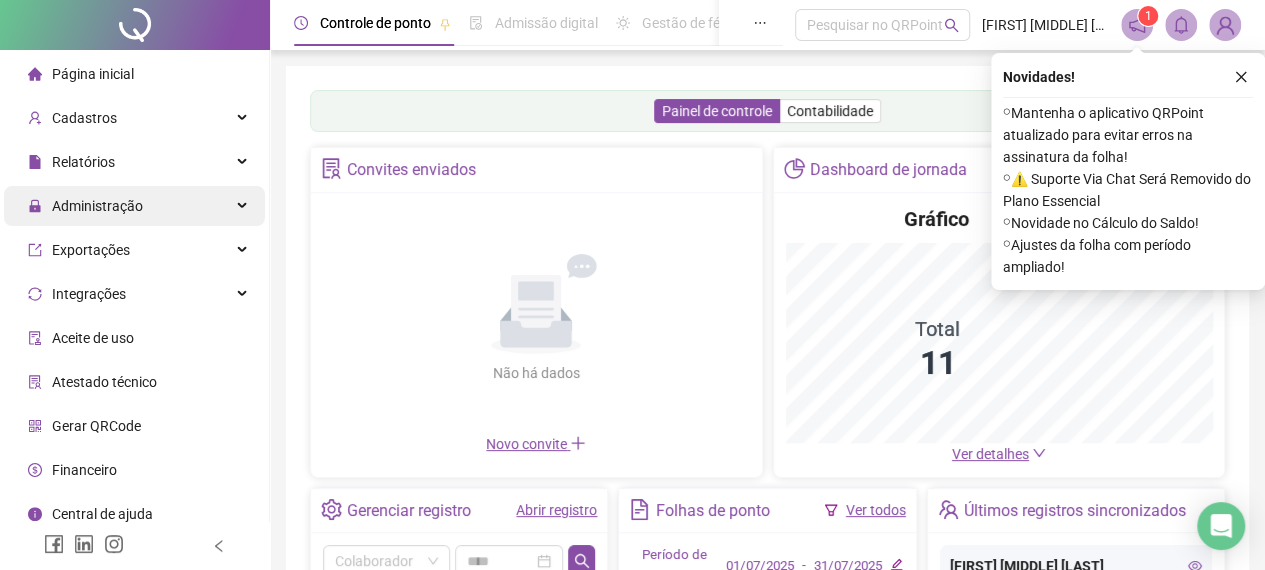 click on "Administração" at bounding box center (97, 206) 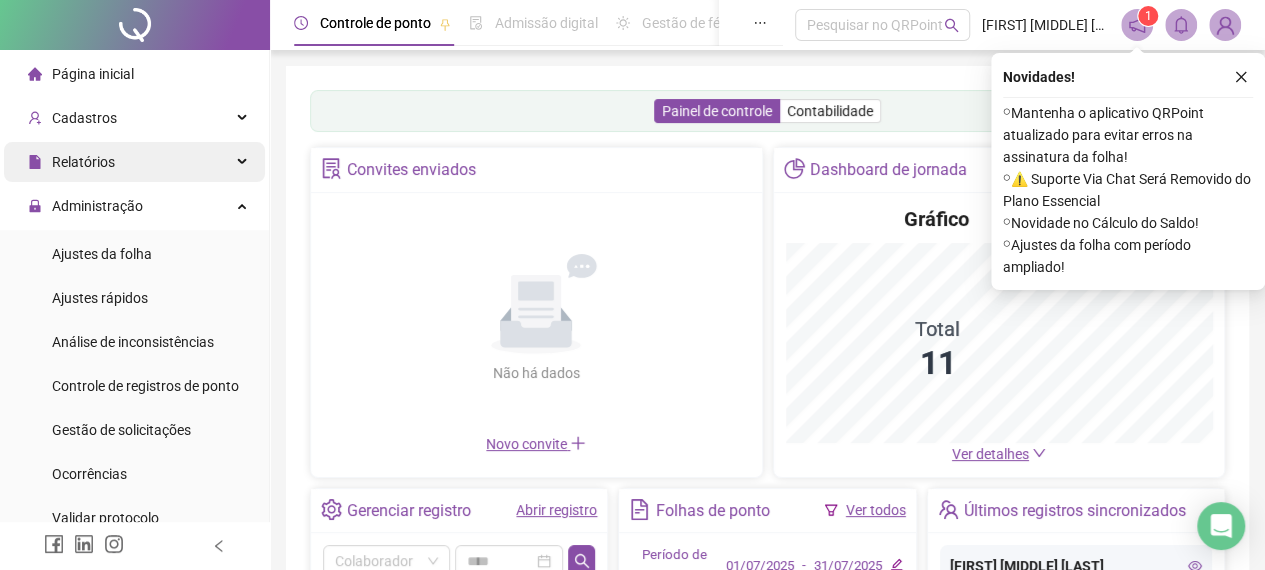 click on "Relatórios" at bounding box center [134, 162] 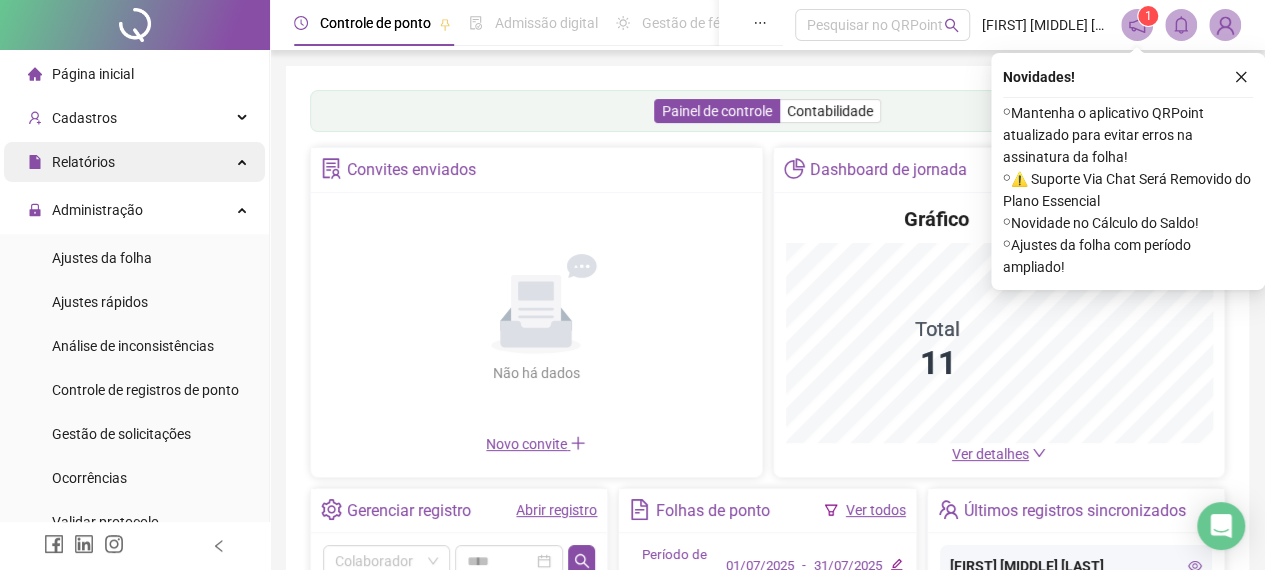 click on "Relatórios" at bounding box center [134, 162] 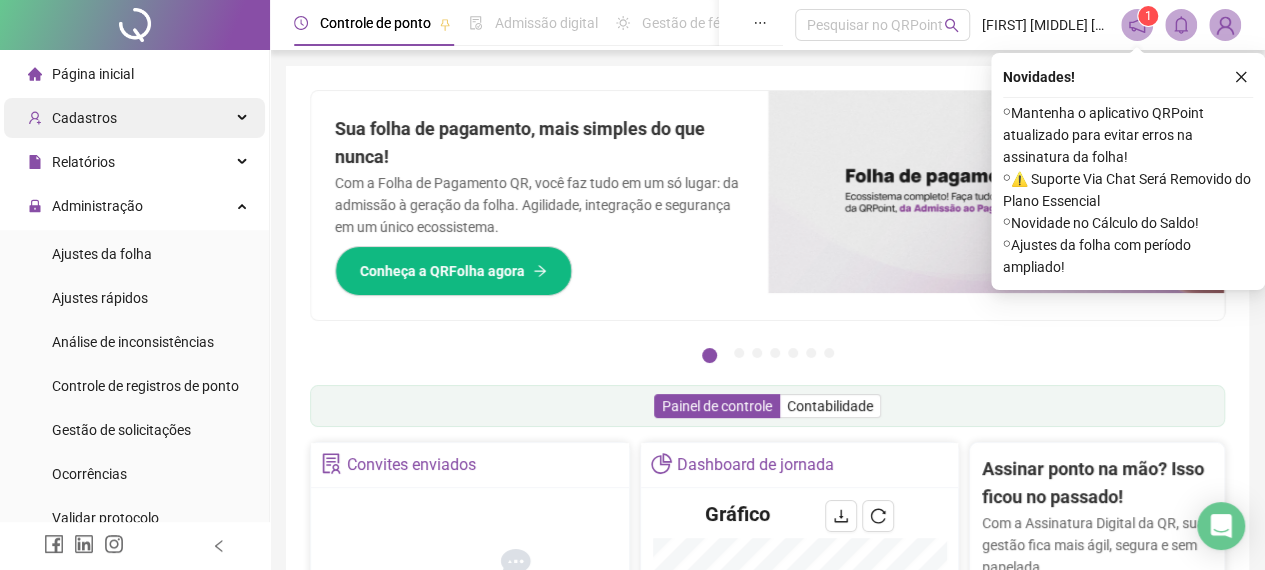 click on "Cadastros" at bounding box center [134, 118] 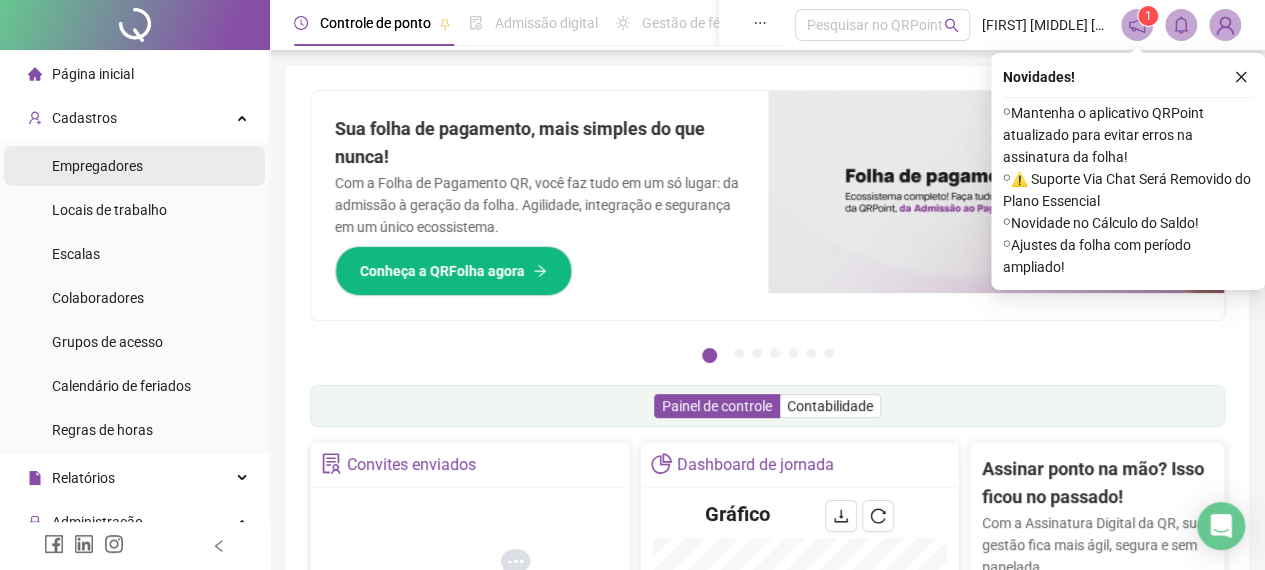 click on "Empregadores" at bounding box center [134, 166] 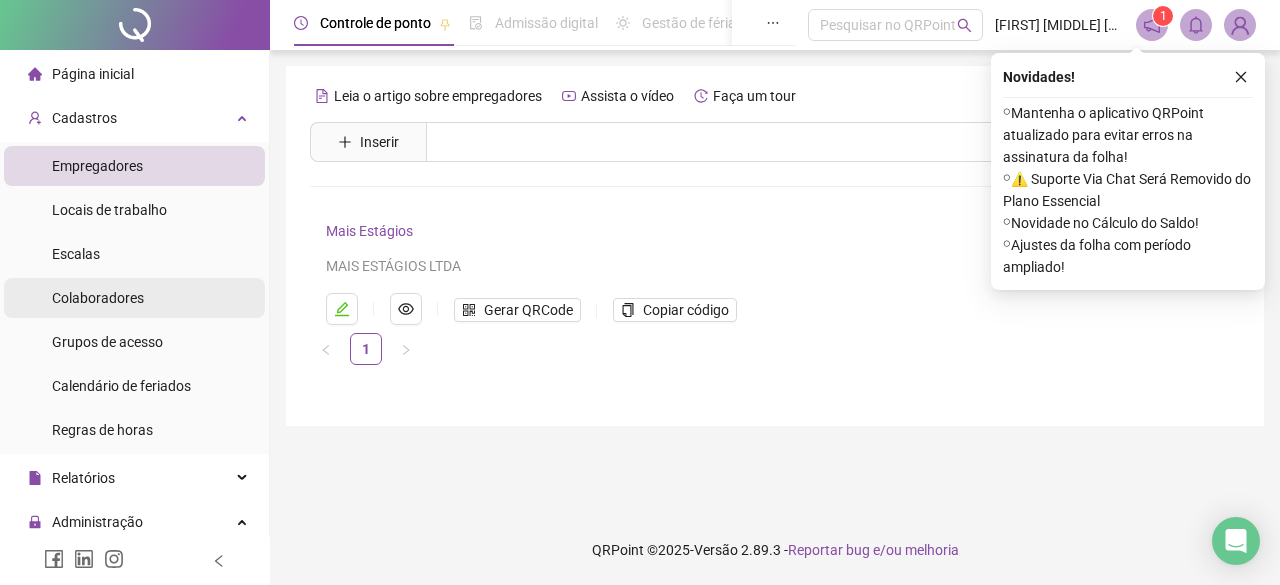 click on "Colaboradores" at bounding box center [98, 298] 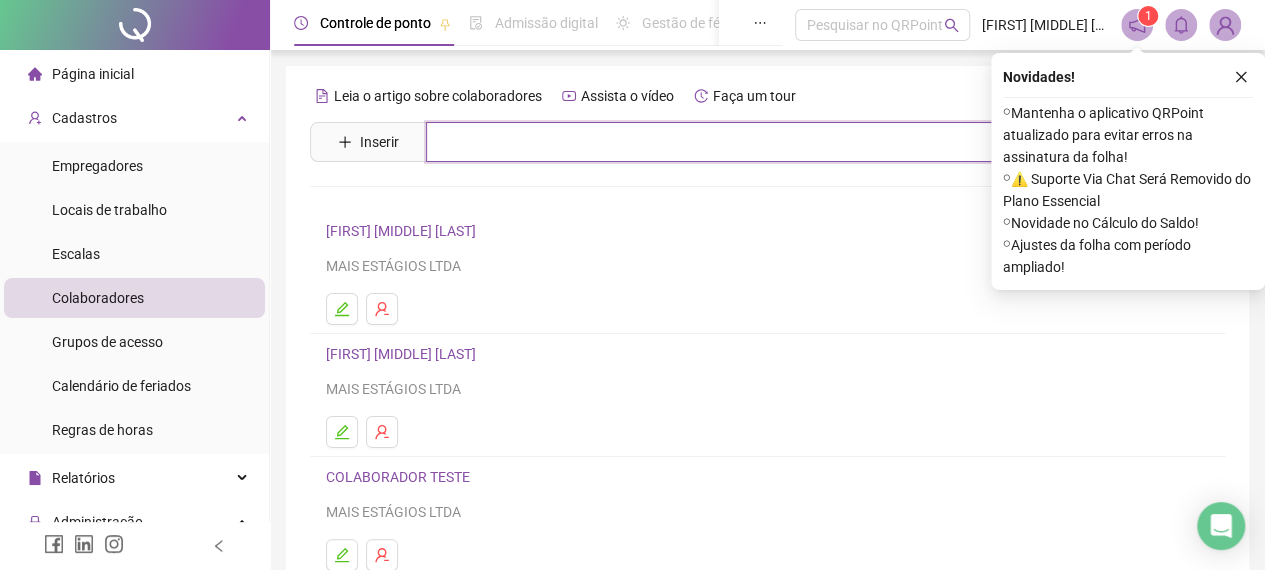 click at bounding box center (782, 142) 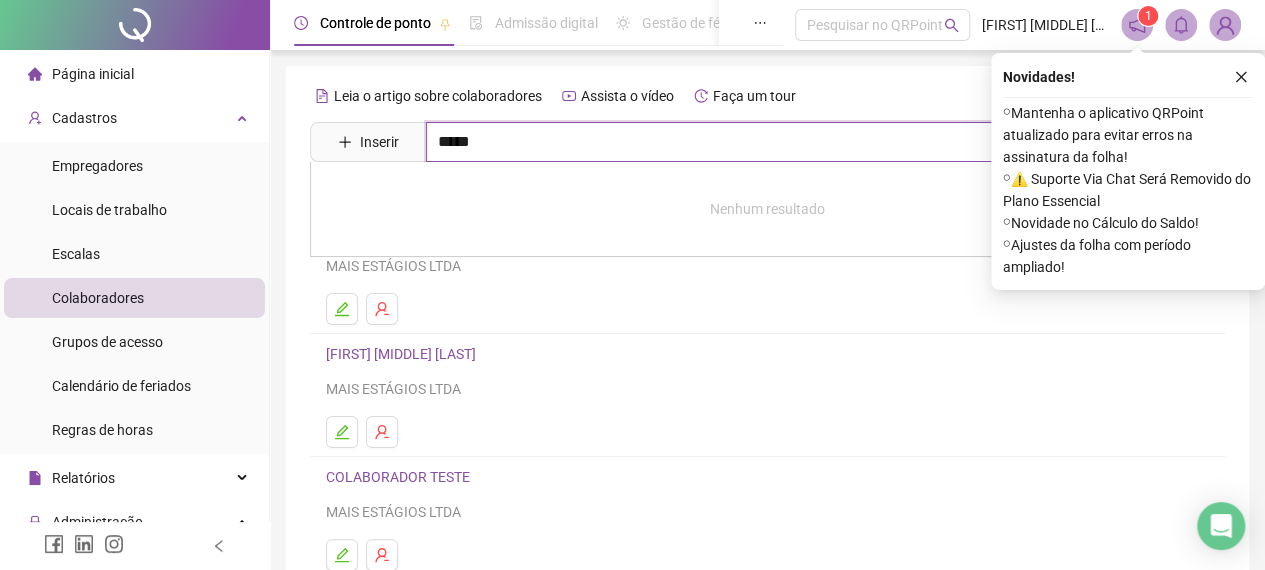 type on "*****" 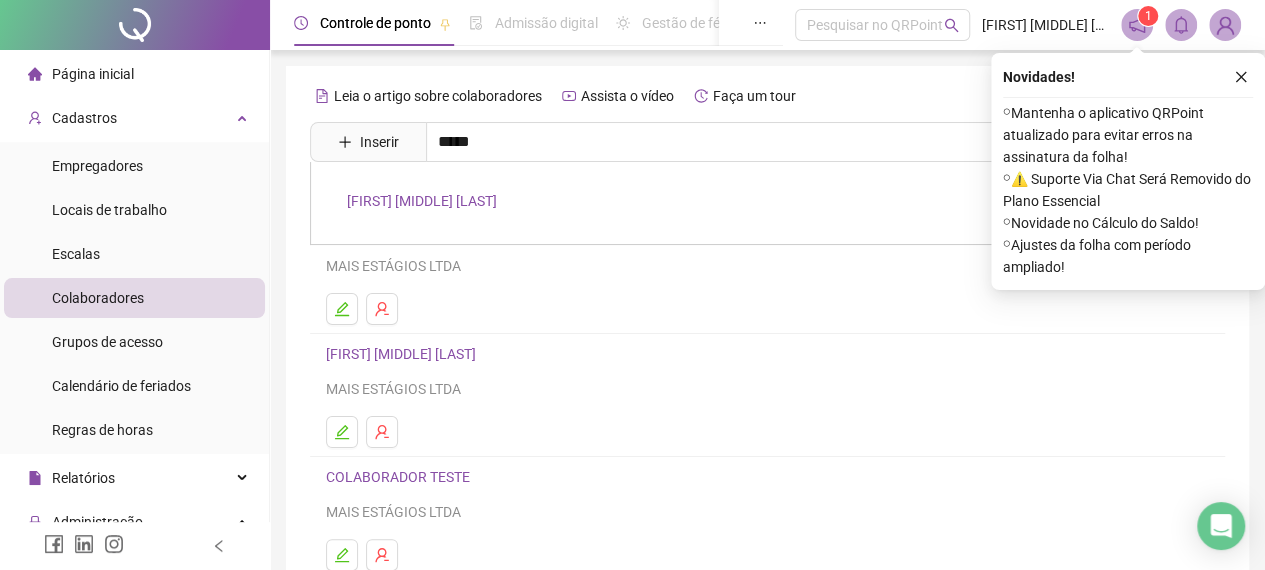 click on "[FIRST] [MIDDLE] [LAST]" at bounding box center [422, 201] 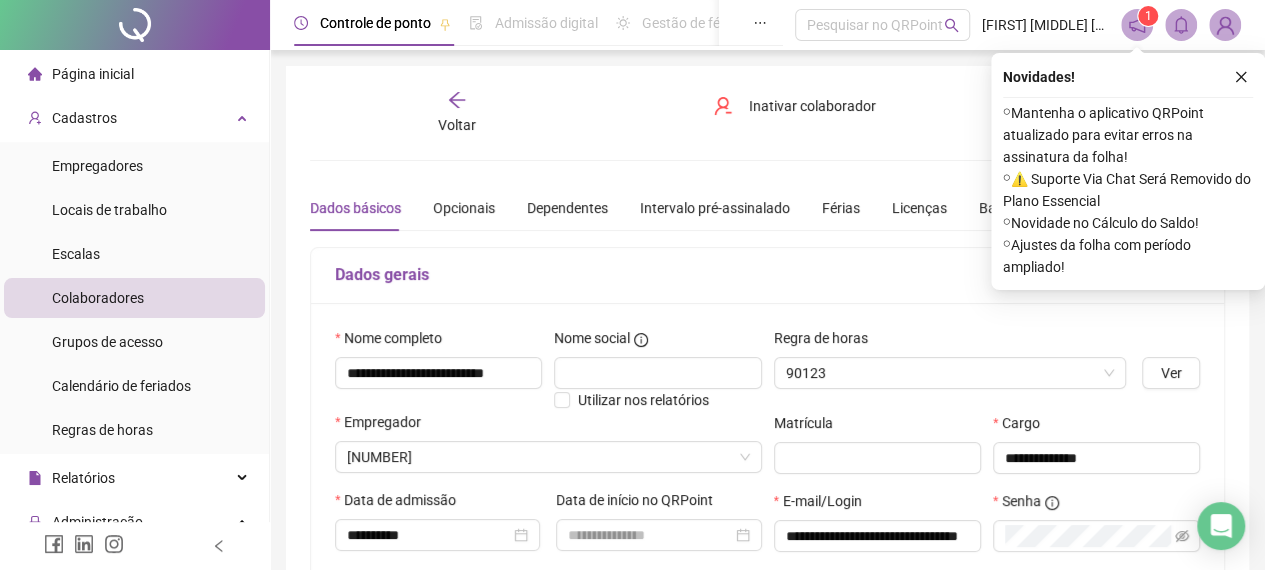 type on "**********" 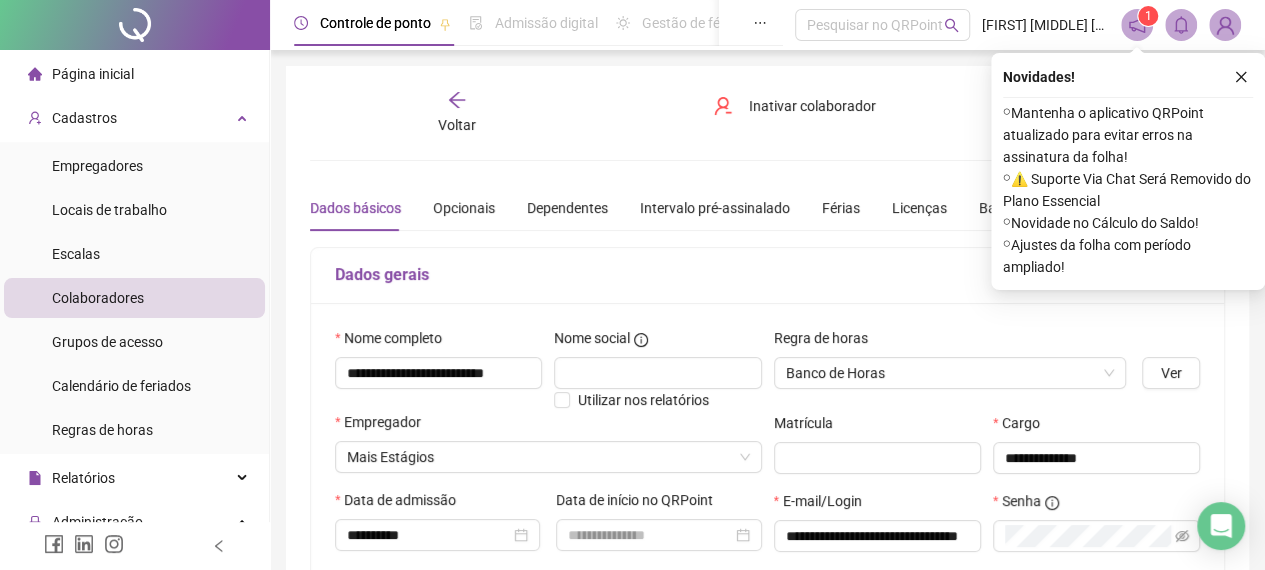 click on "Voltar" at bounding box center (457, 125) 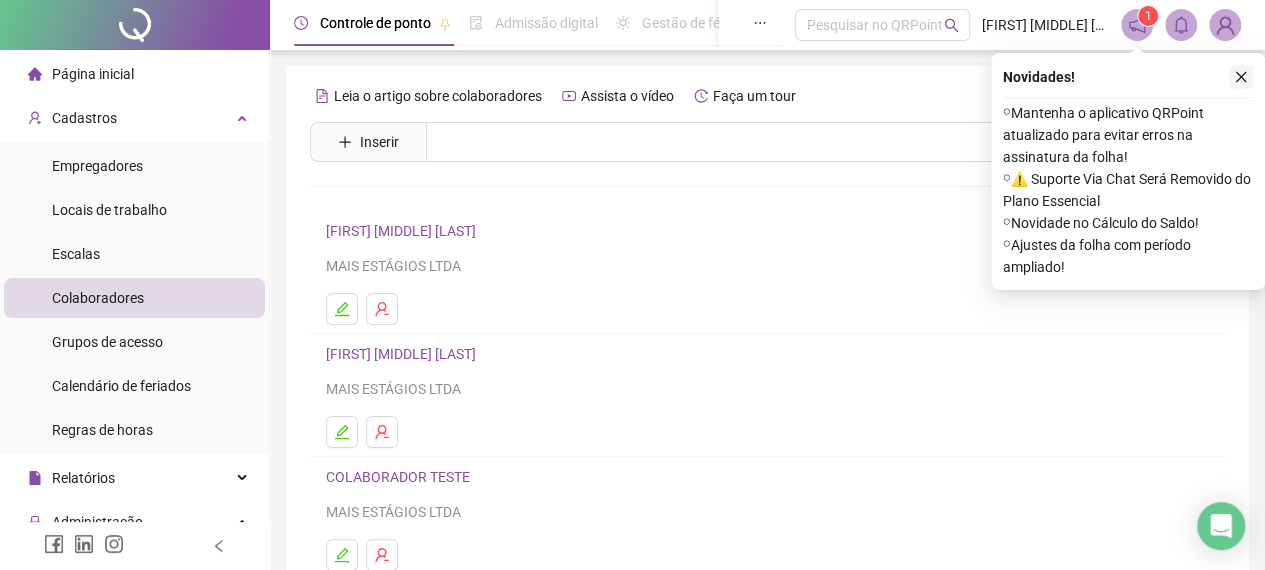 click at bounding box center [1241, 77] 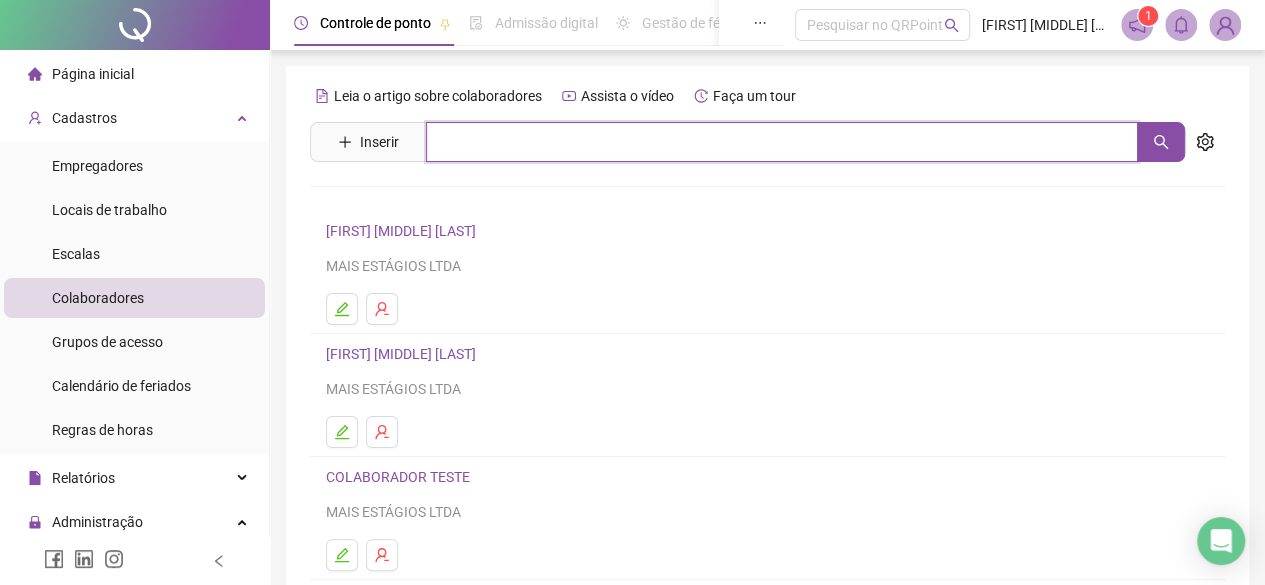 click at bounding box center (782, 142) 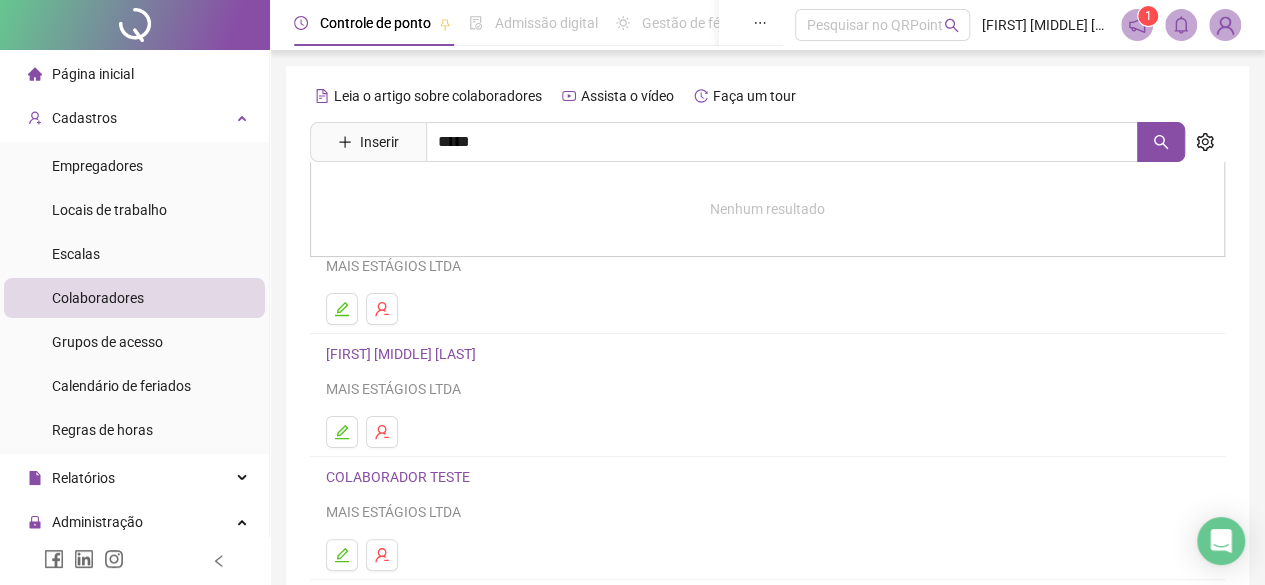 click on "Nenhum resultado" at bounding box center [767, 209] 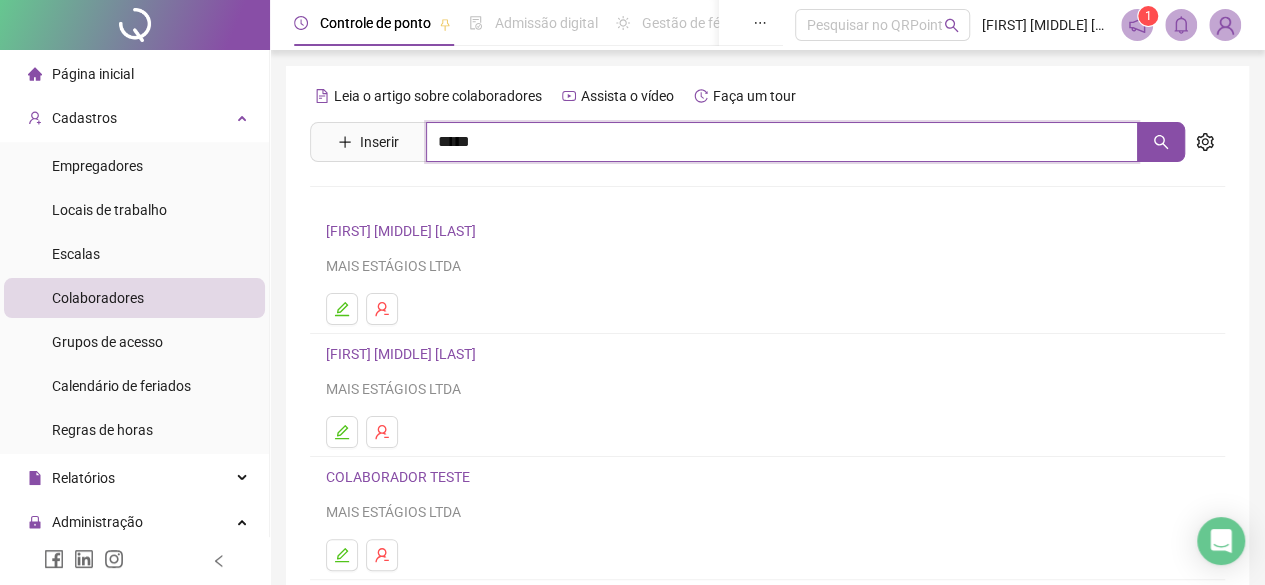 click on "*****" at bounding box center (782, 142) 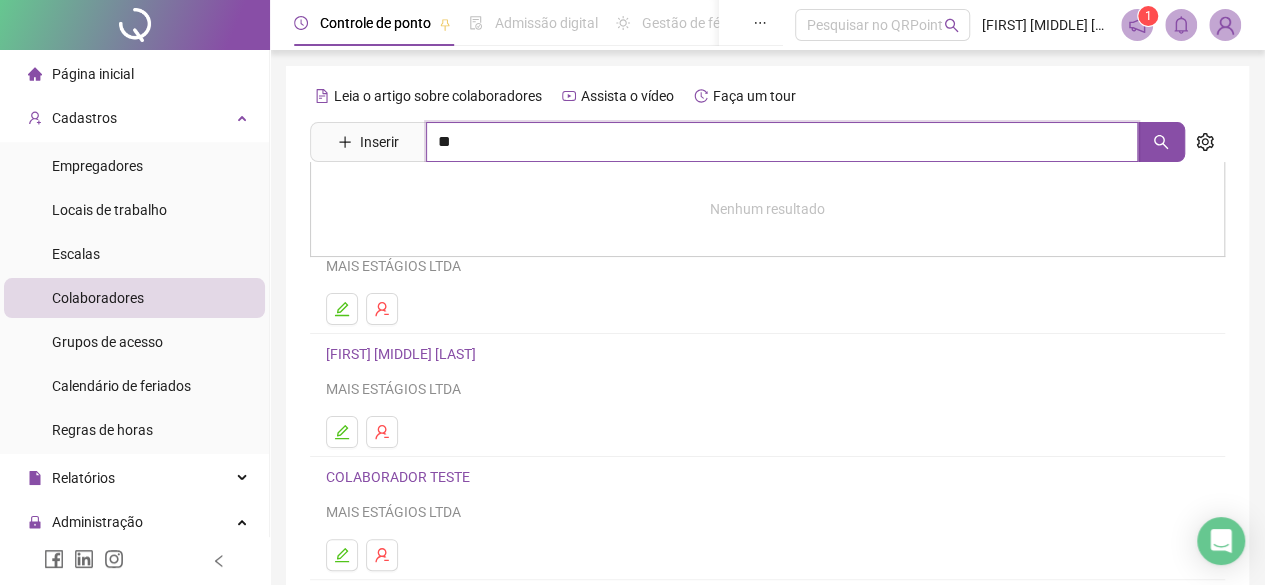 type on "*" 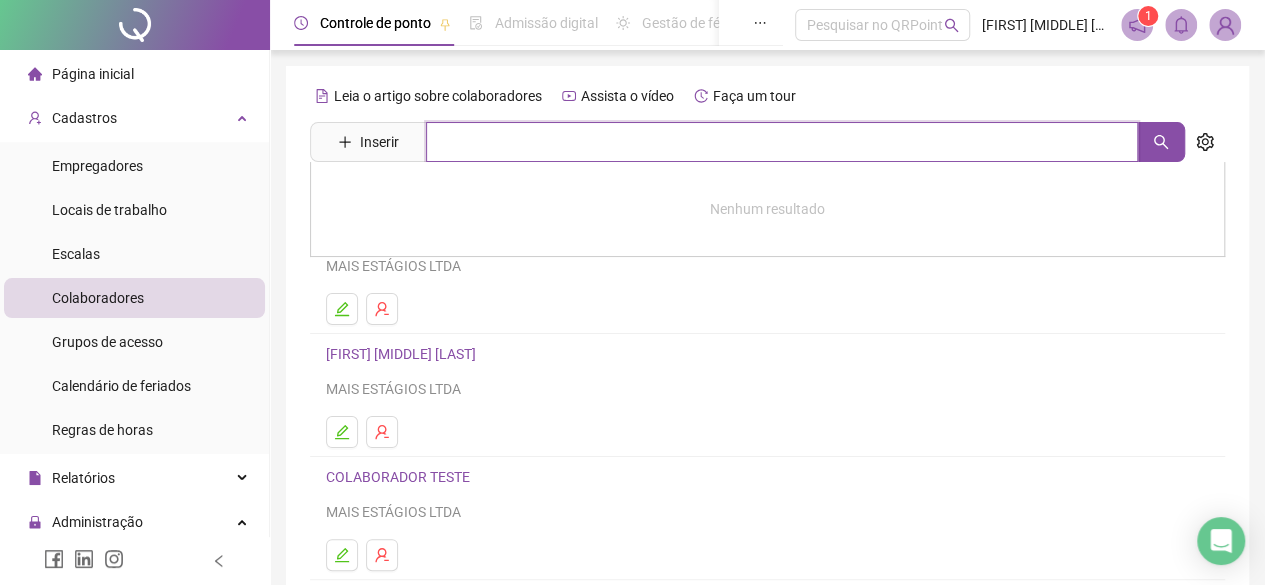 type 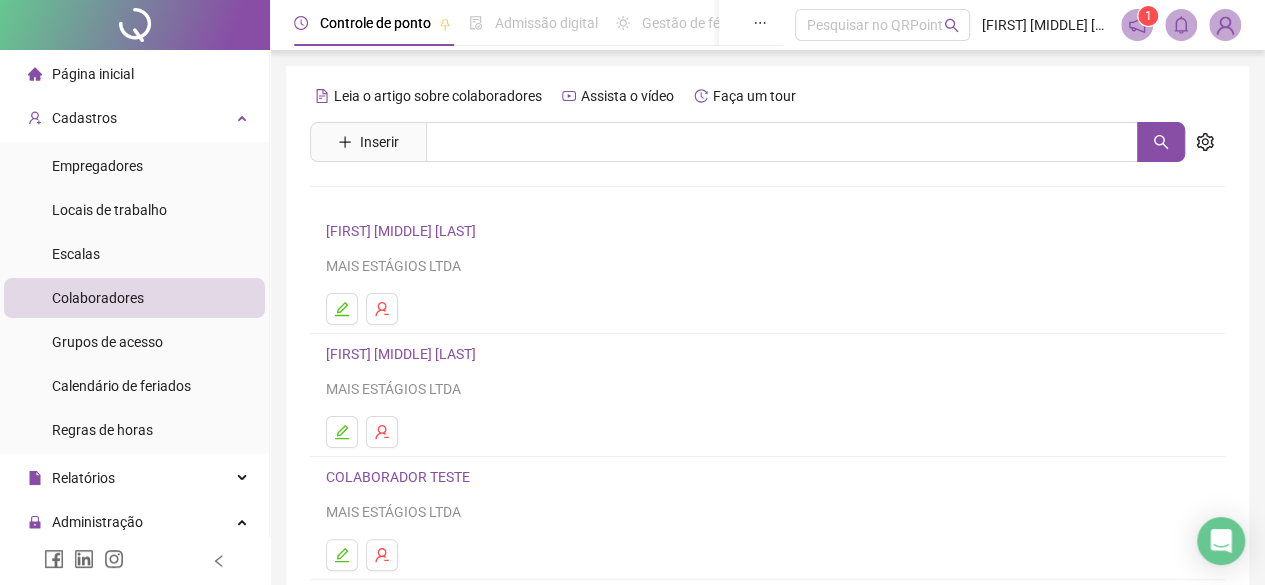 click on "[FIRST] [MIDDLE] [LAST]" at bounding box center (767, 354) 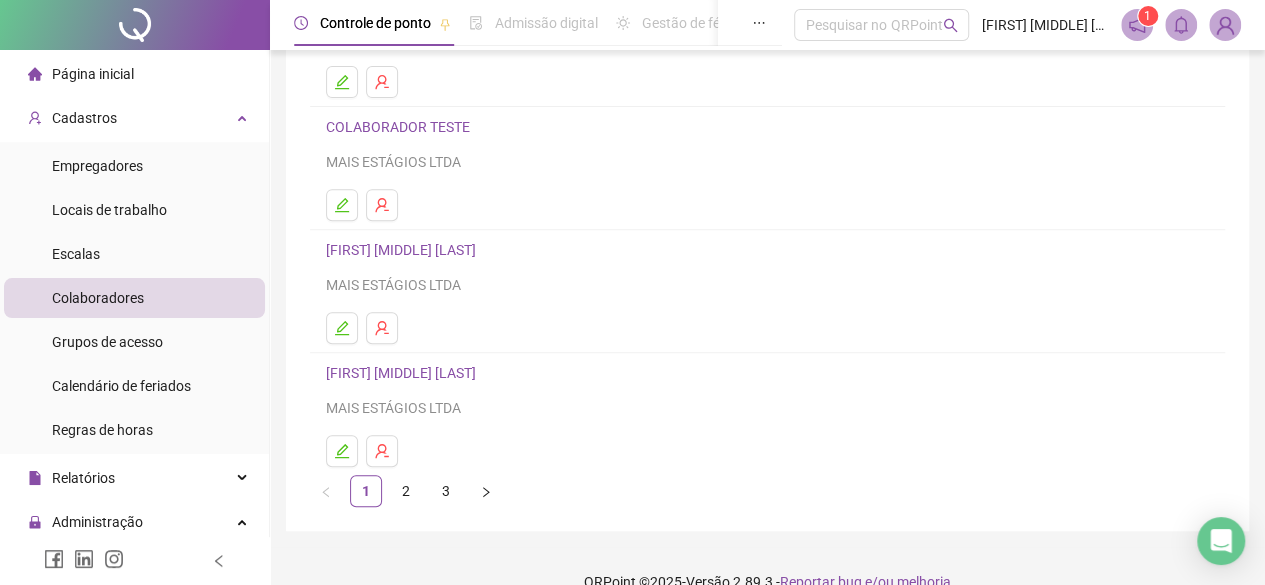 scroll, scrollTop: 380, scrollLeft: 0, axis: vertical 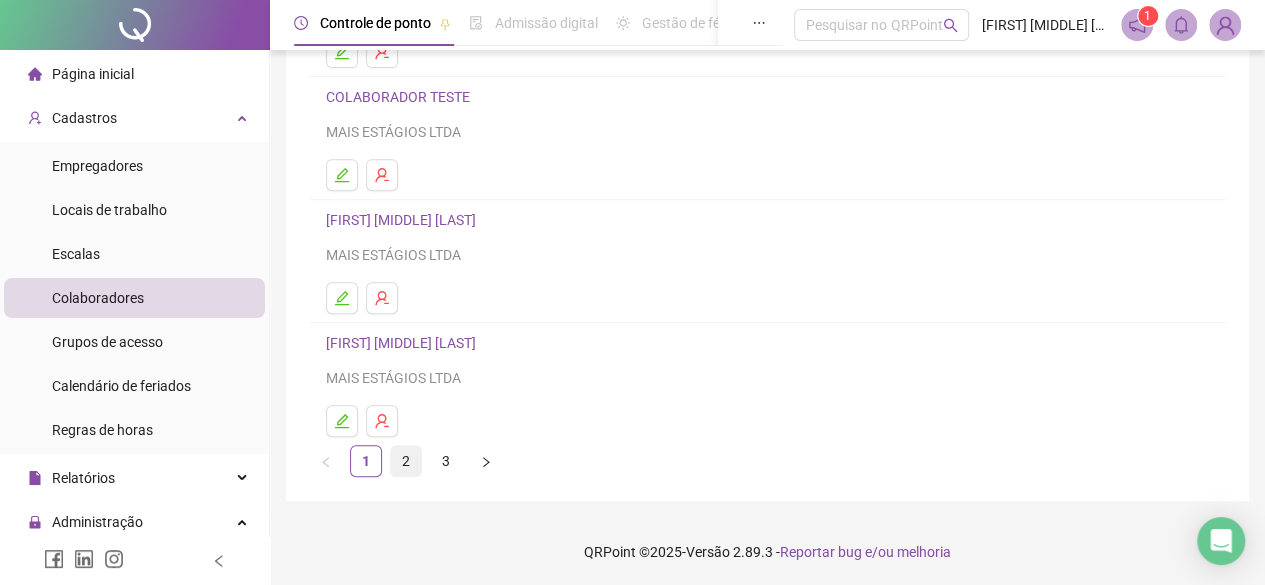 click on "2" at bounding box center (406, 461) 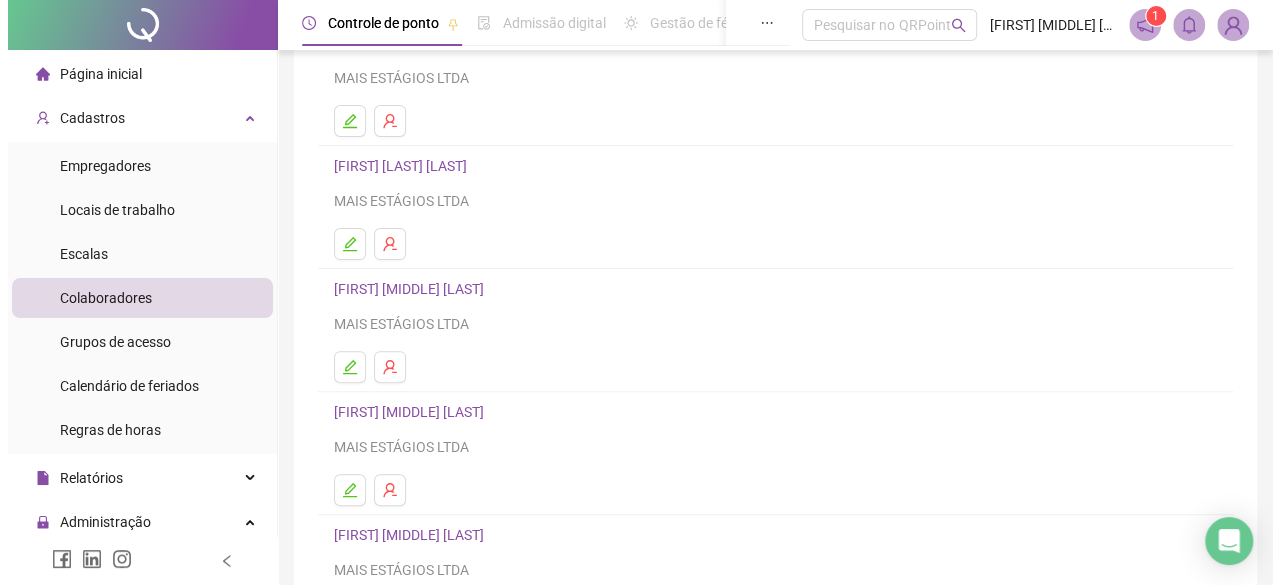 scroll, scrollTop: 300, scrollLeft: 0, axis: vertical 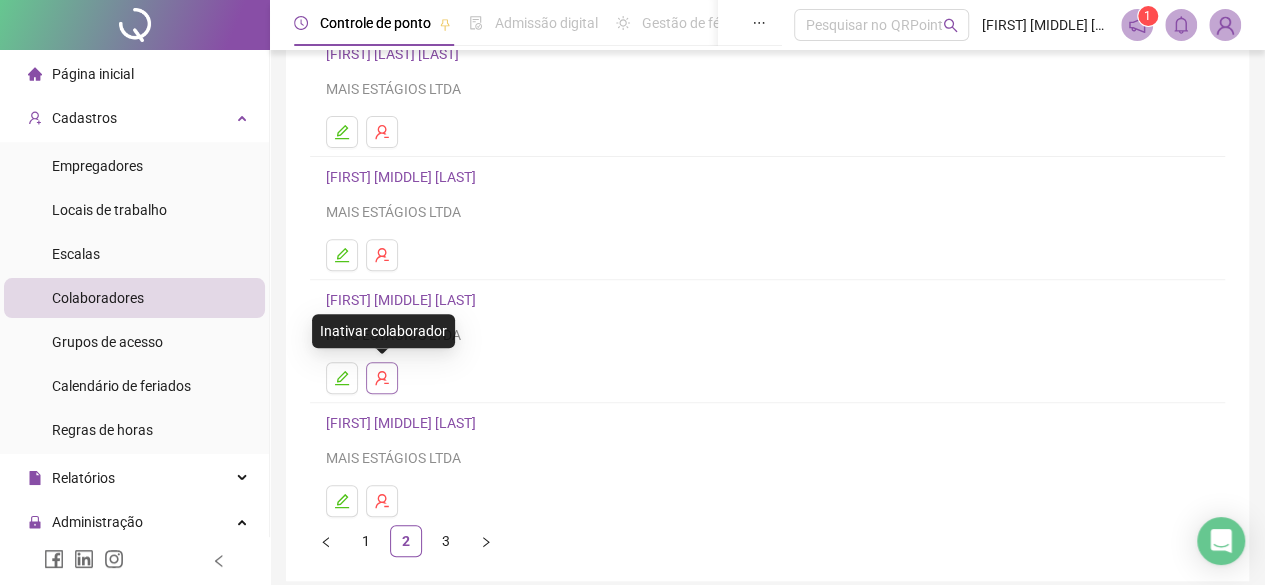 click 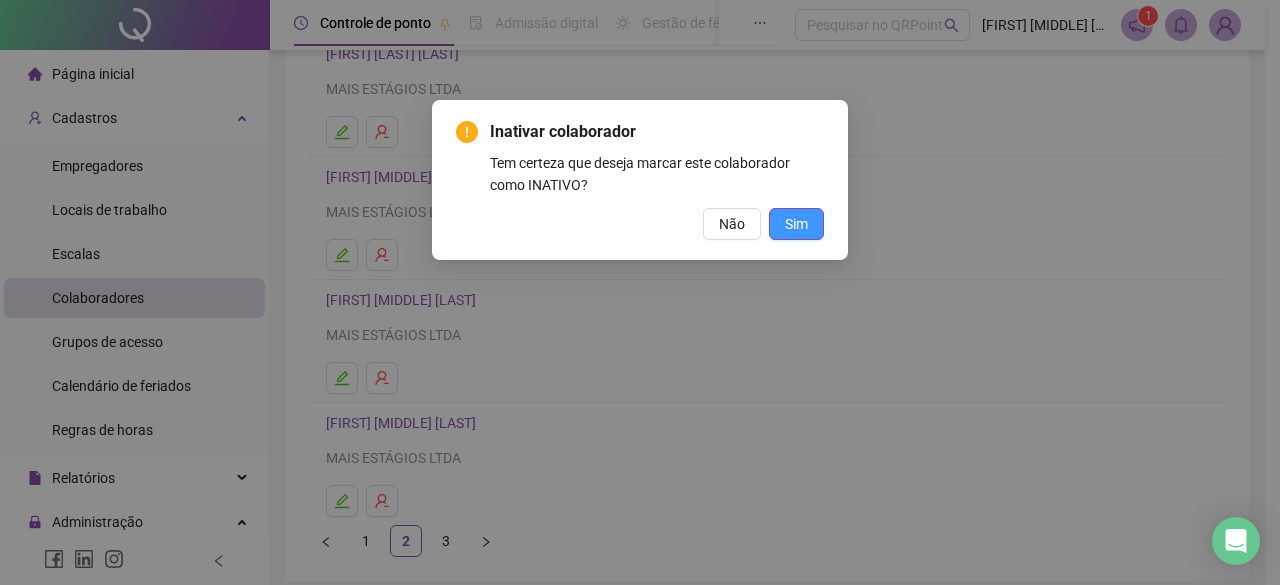 click on "Sim" at bounding box center [796, 224] 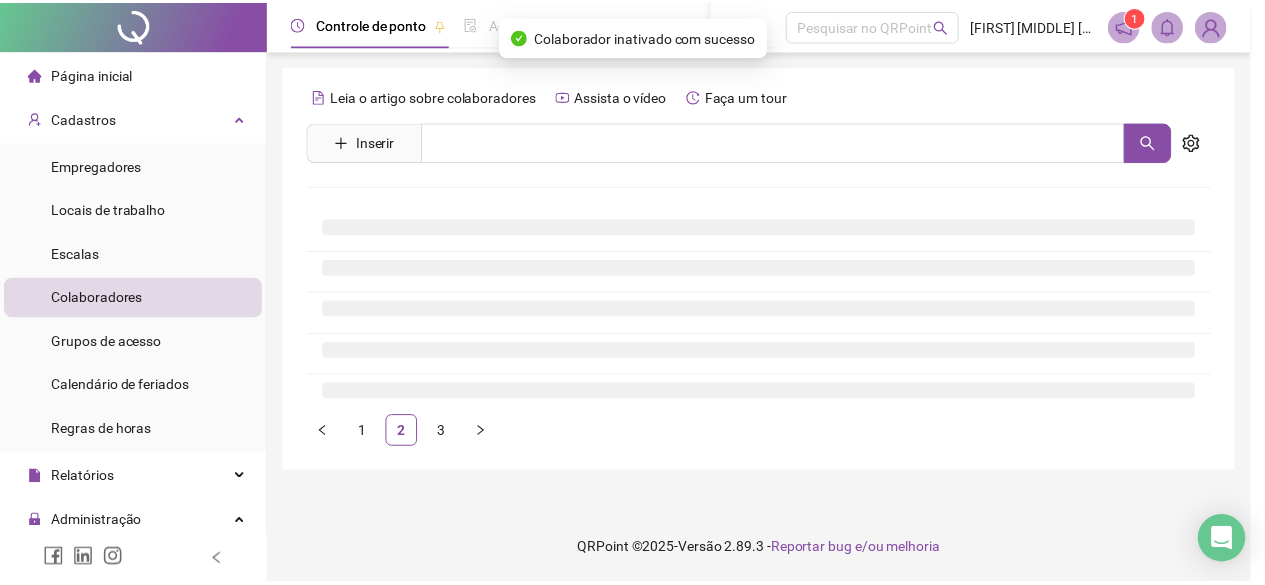 scroll, scrollTop: 0, scrollLeft: 0, axis: both 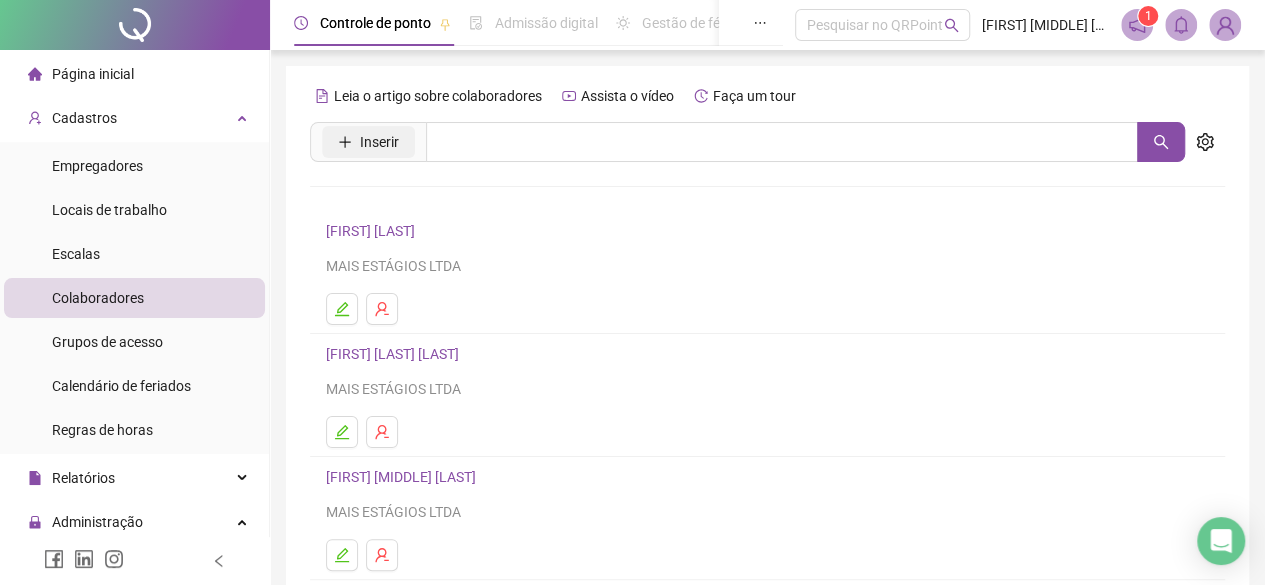 click on "Inserir" at bounding box center (379, 142) 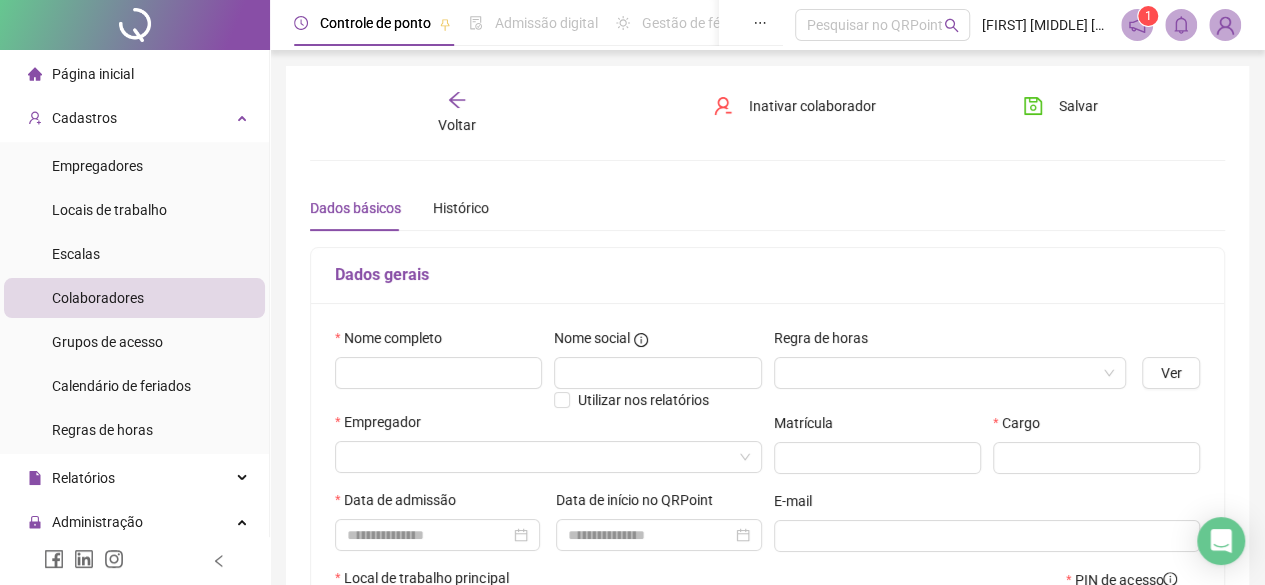type on "*****" 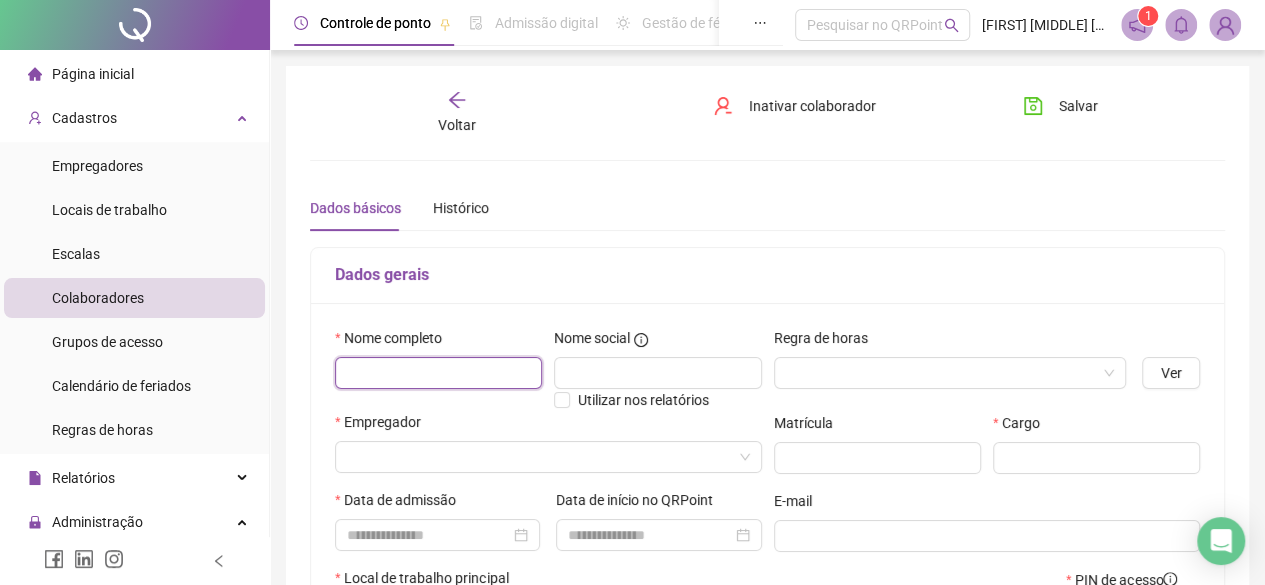 click at bounding box center [438, 373] 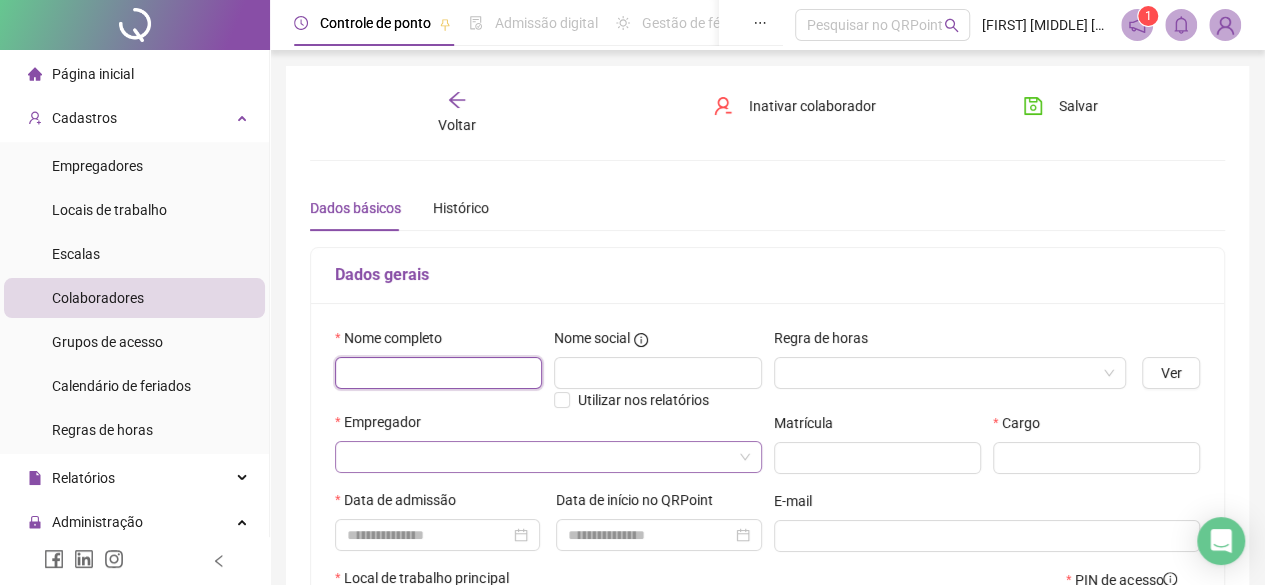 paste on "**********" 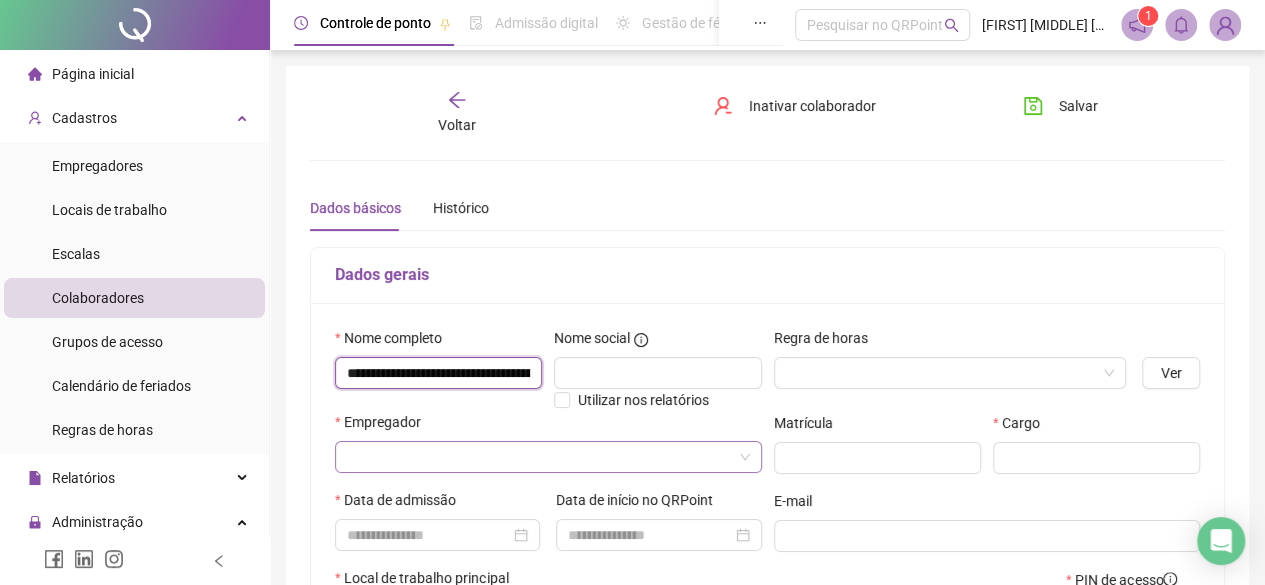 scroll, scrollTop: 0, scrollLeft: 111, axis: horizontal 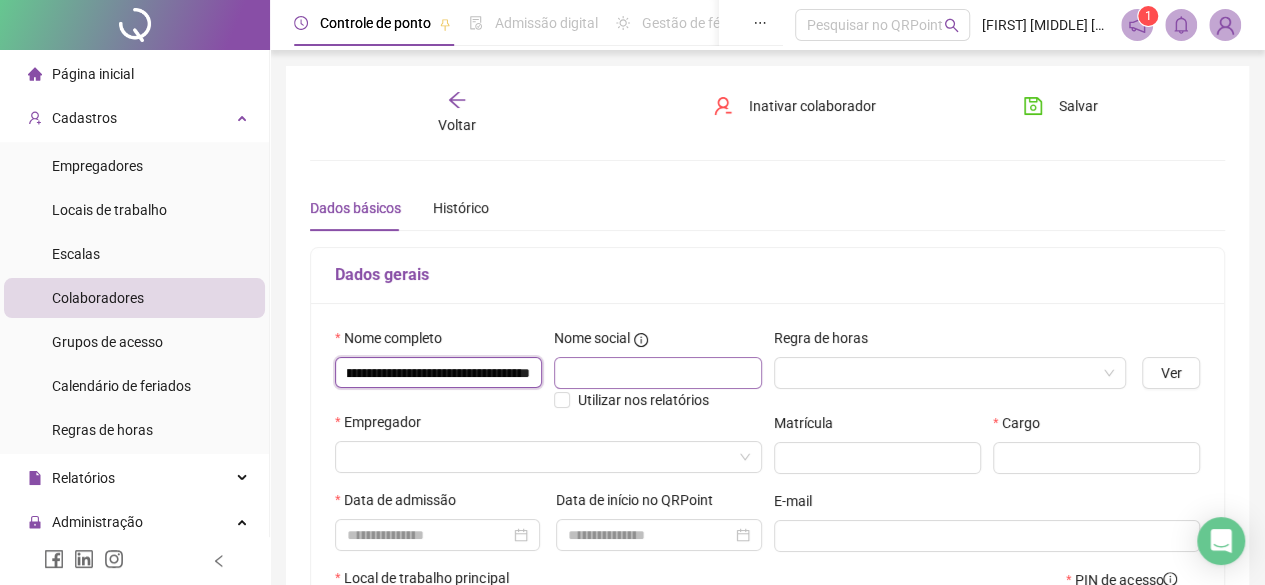 type on "**********" 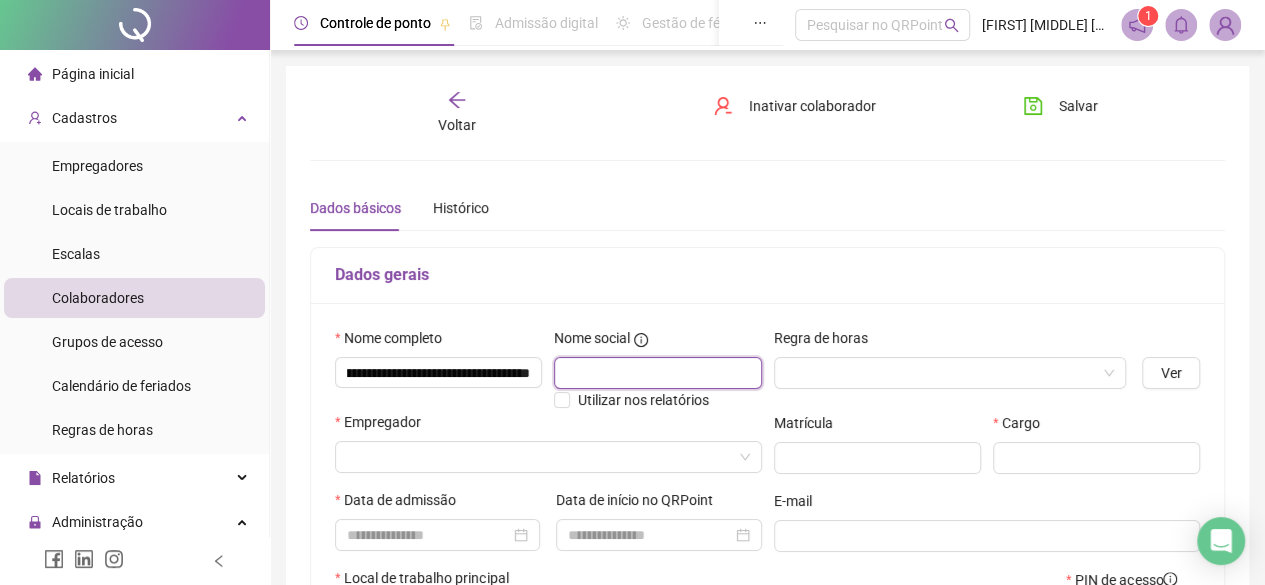 click at bounding box center (657, 373) 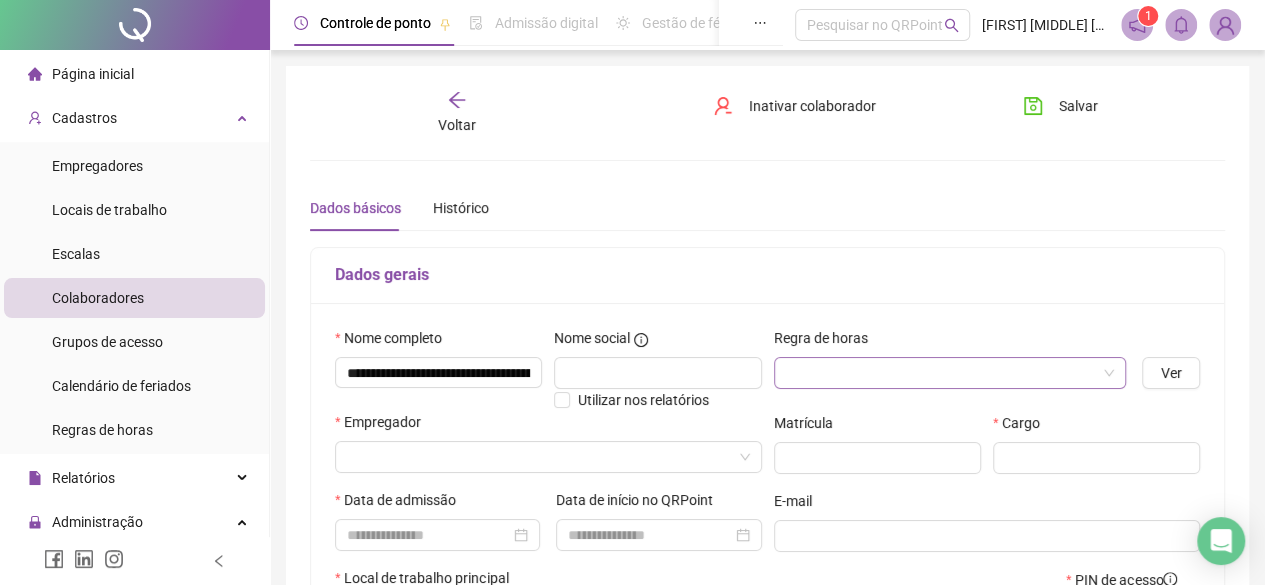 click at bounding box center [941, 373] 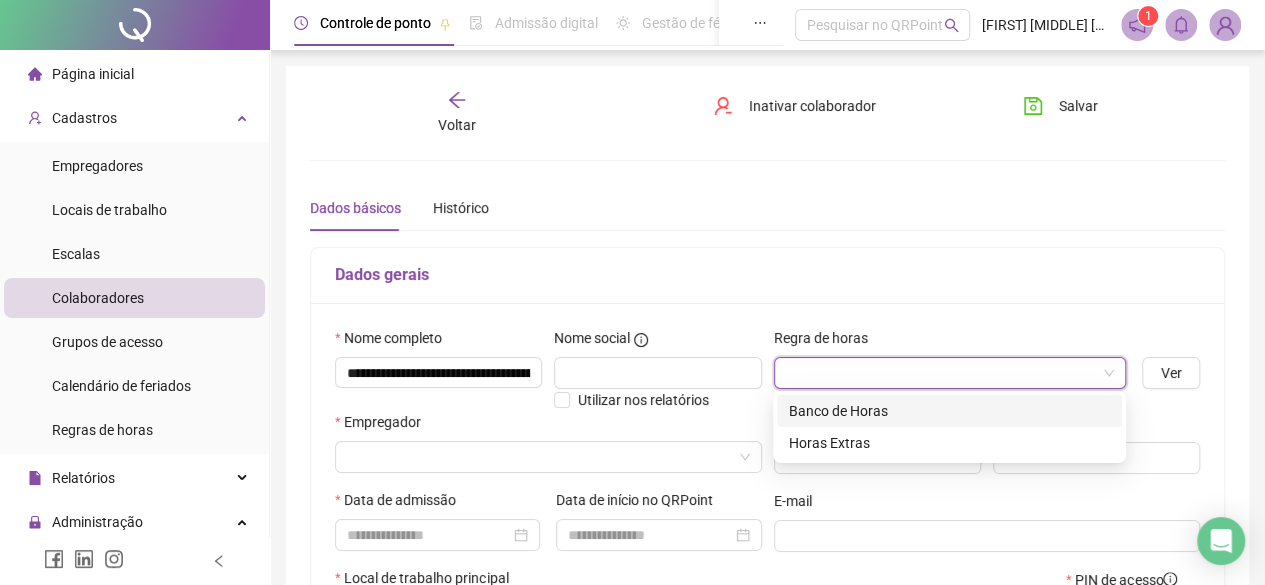 click on "Empregador" at bounding box center (548, 426) 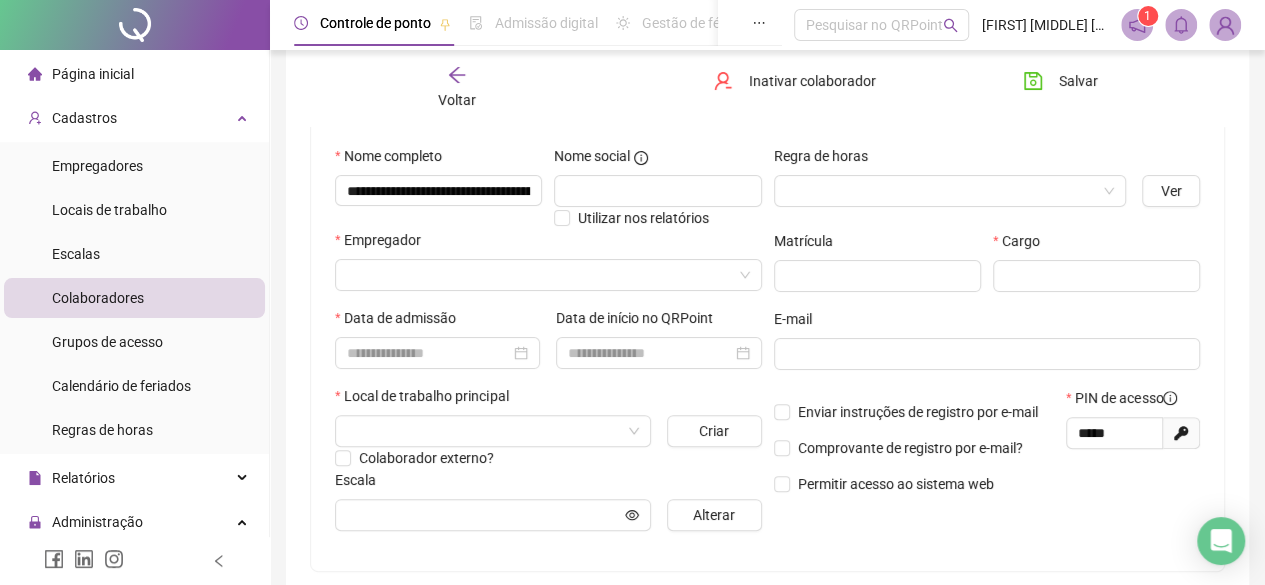scroll, scrollTop: 200, scrollLeft: 0, axis: vertical 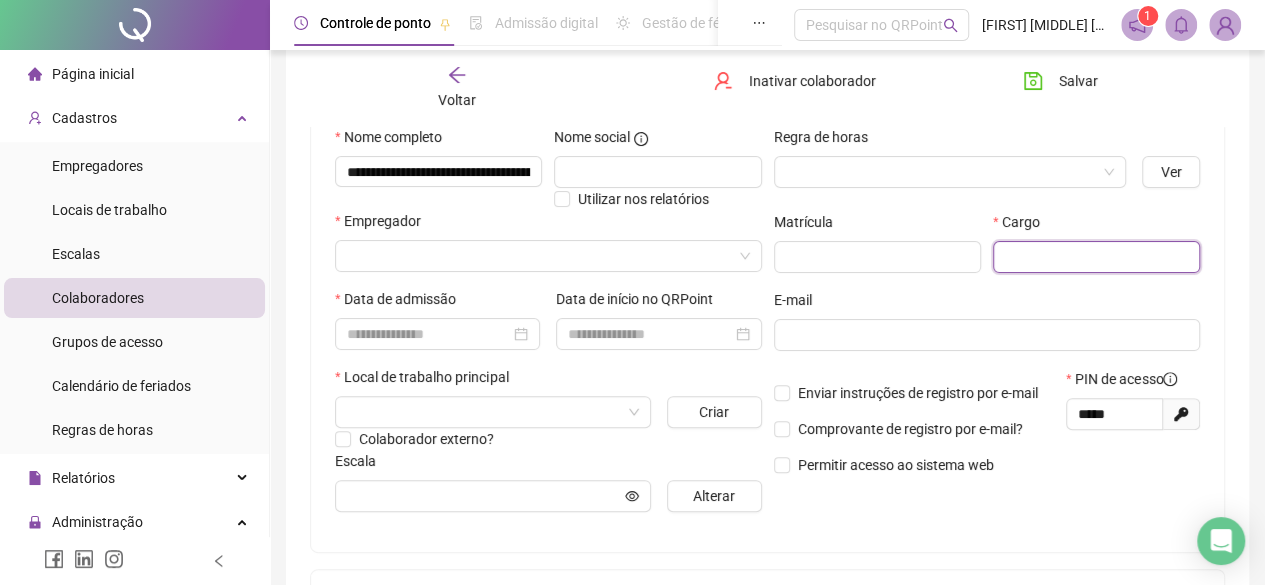 click at bounding box center (1096, 257) 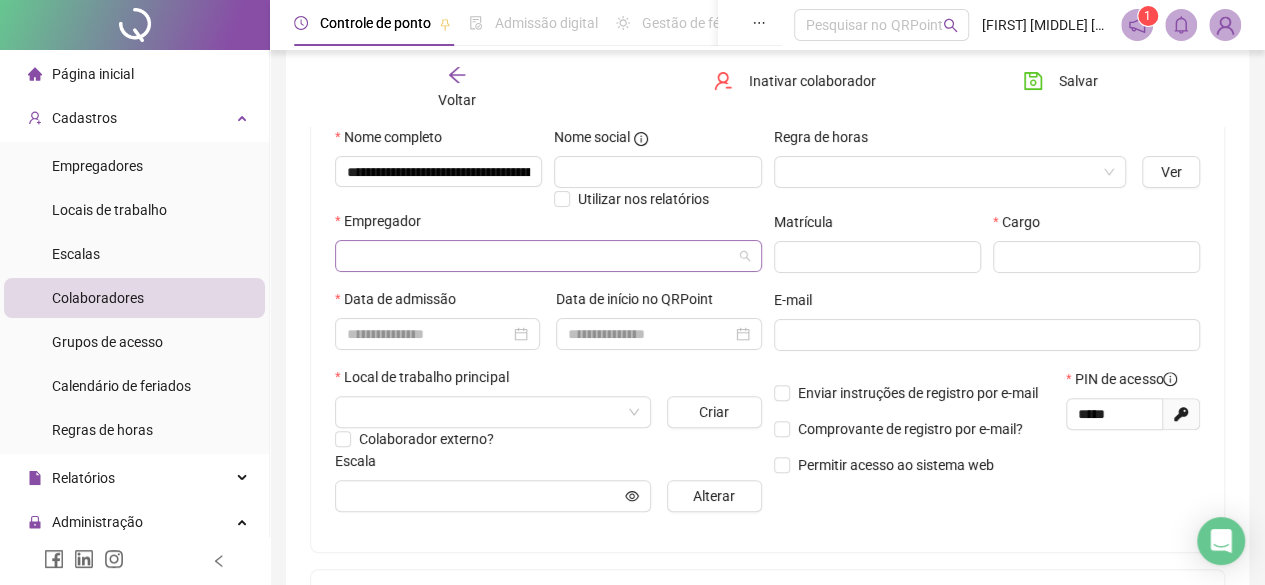 click at bounding box center [539, 256] 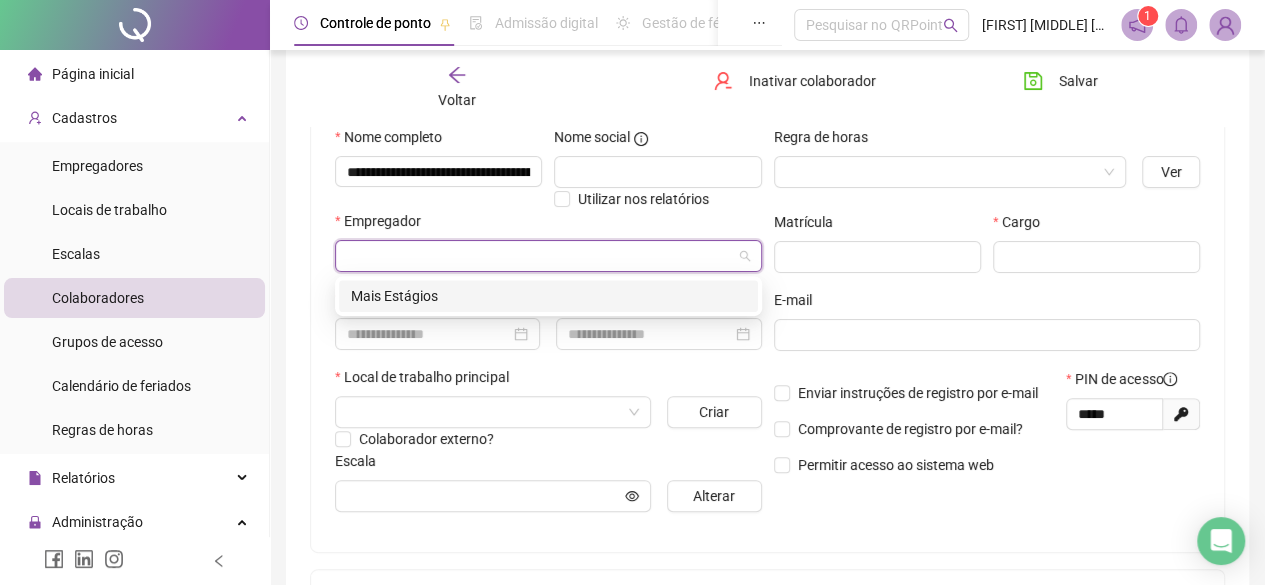 click on "Mais Estágios" at bounding box center (548, 296) 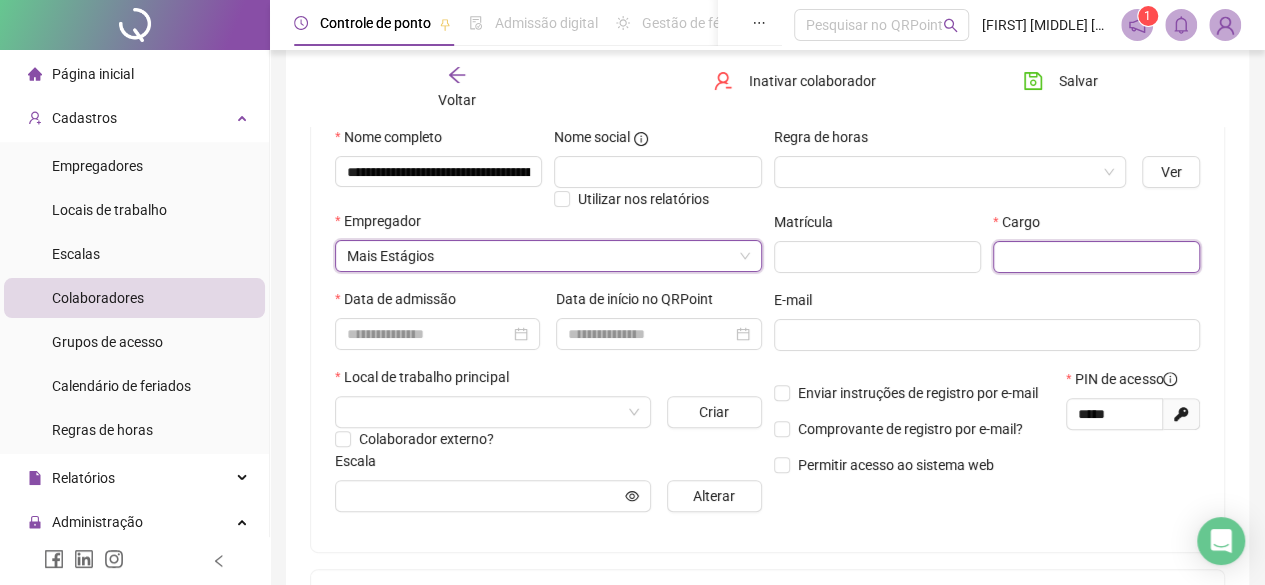 click at bounding box center (1096, 257) 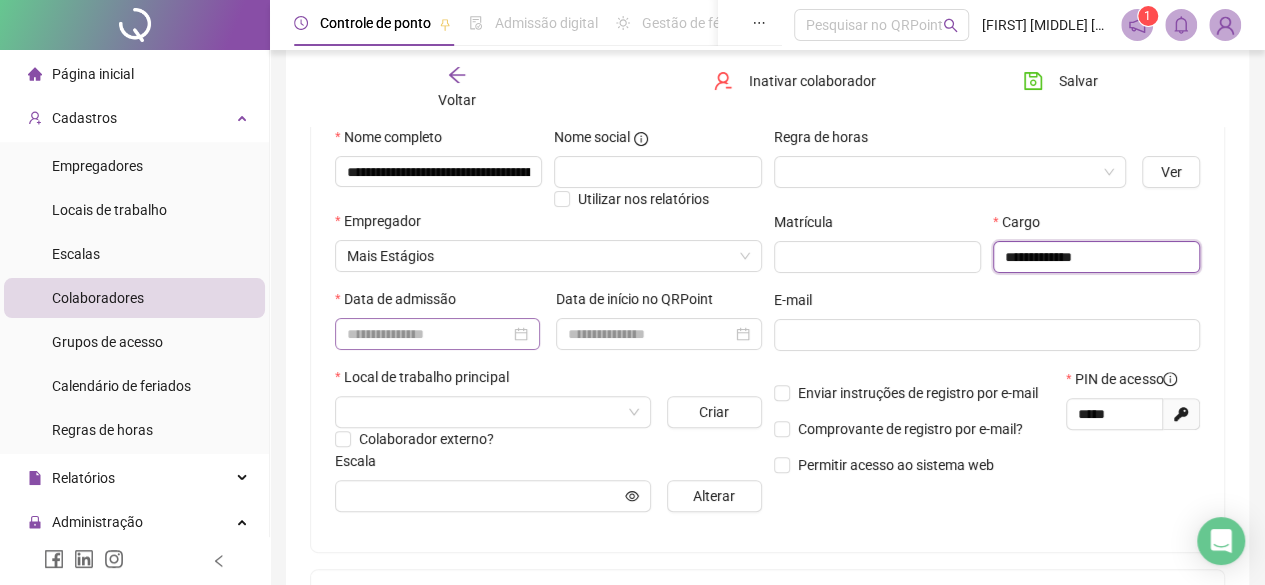 type on "**********" 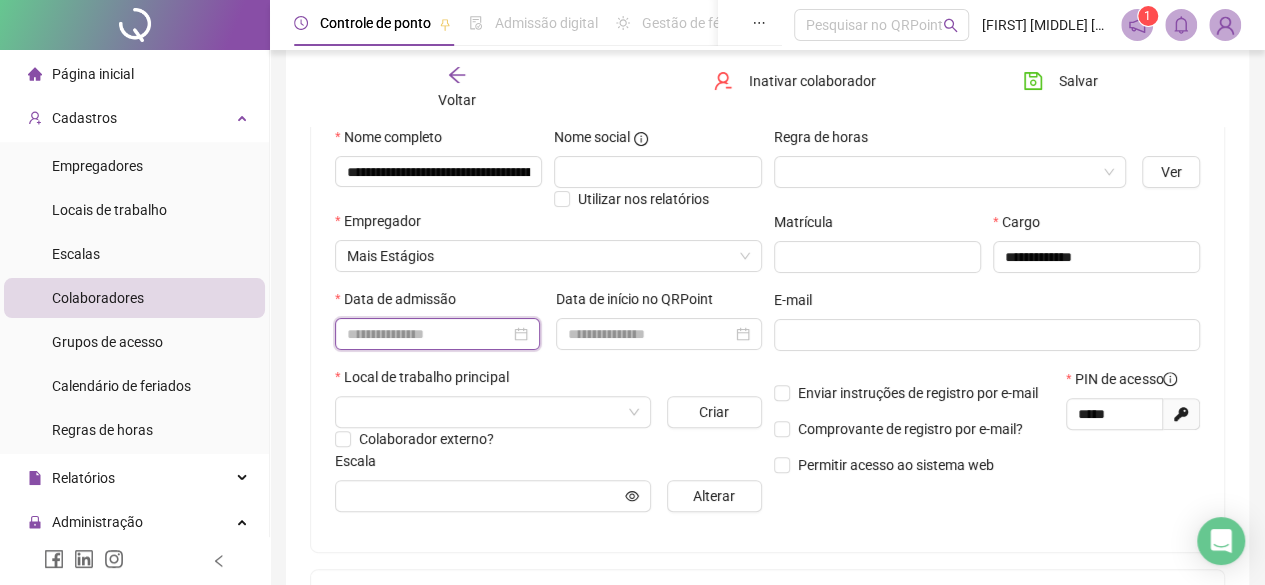 click at bounding box center (428, 334) 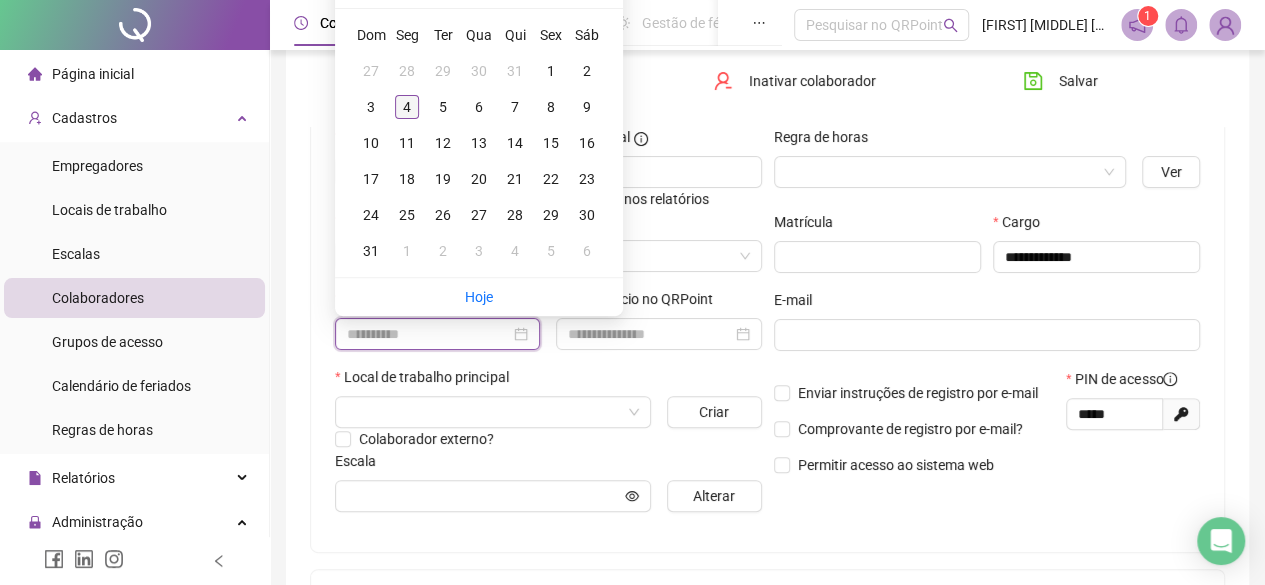 type on "**********" 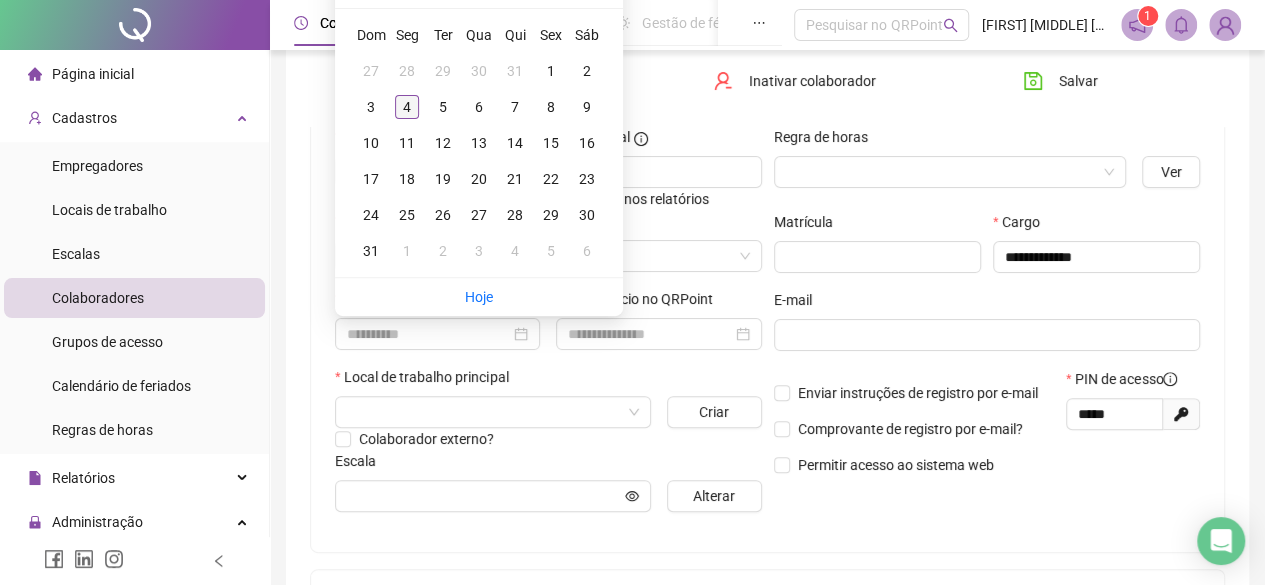 click on "4" at bounding box center [407, 107] 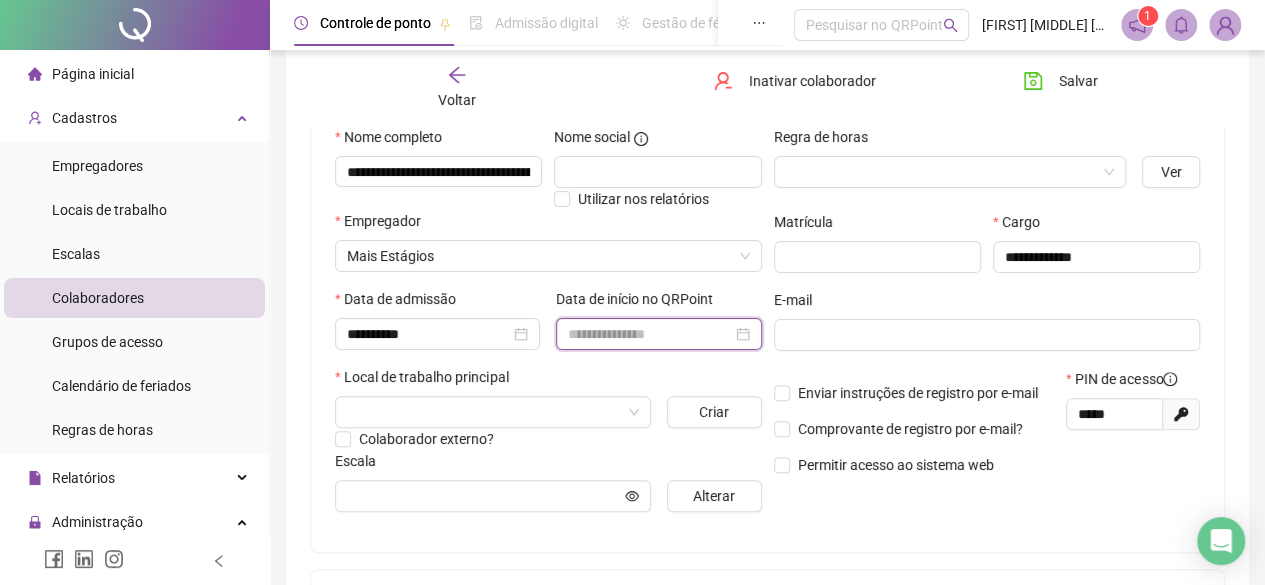 click at bounding box center (649, 334) 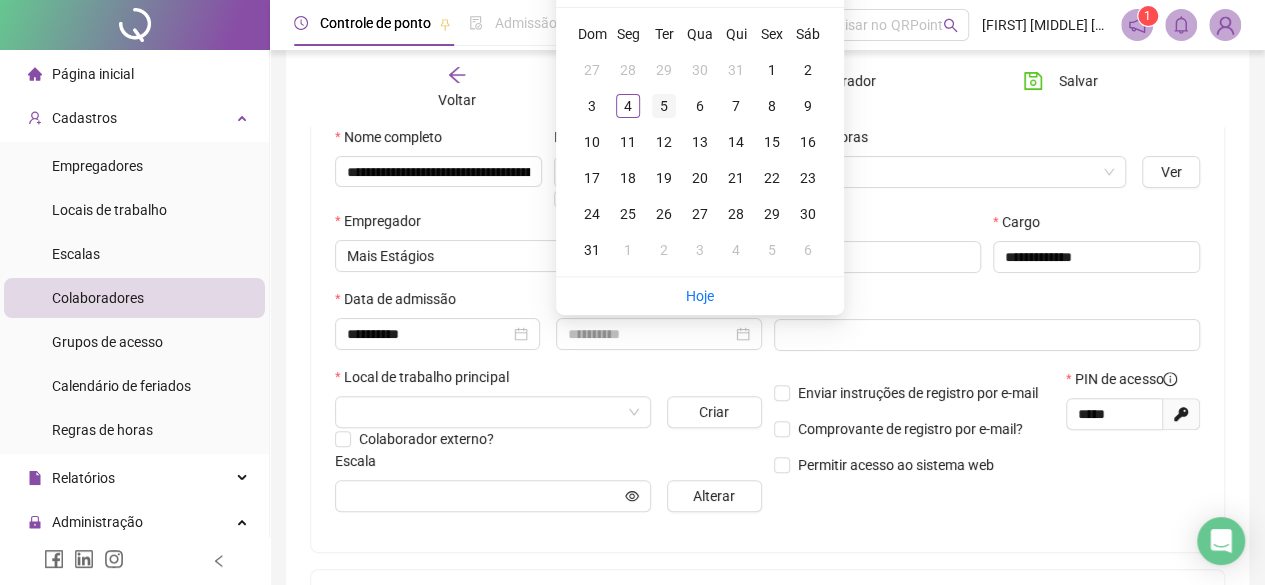 click on "5" at bounding box center (664, 106) 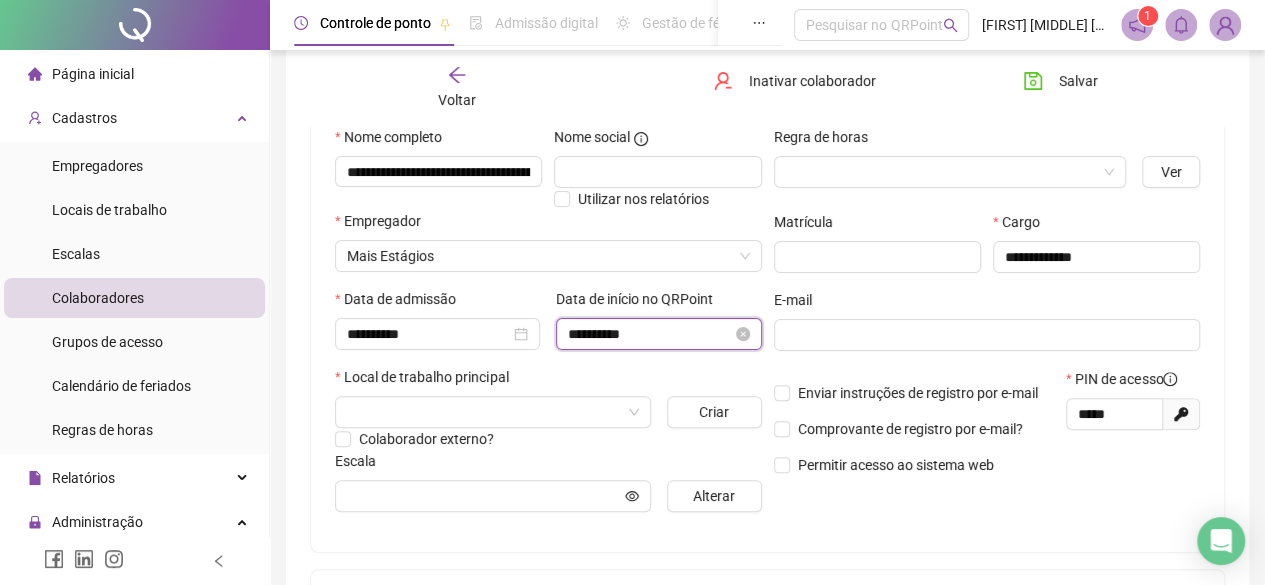 click on "**********" at bounding box center (649, 334) 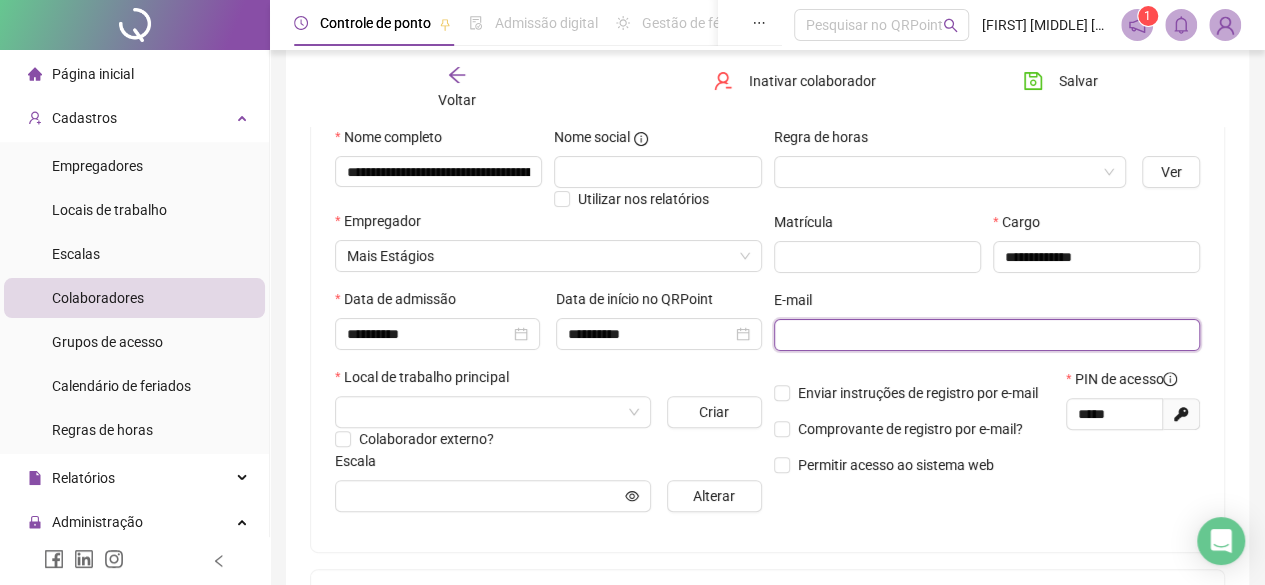 click at bounding box center [985, 335] 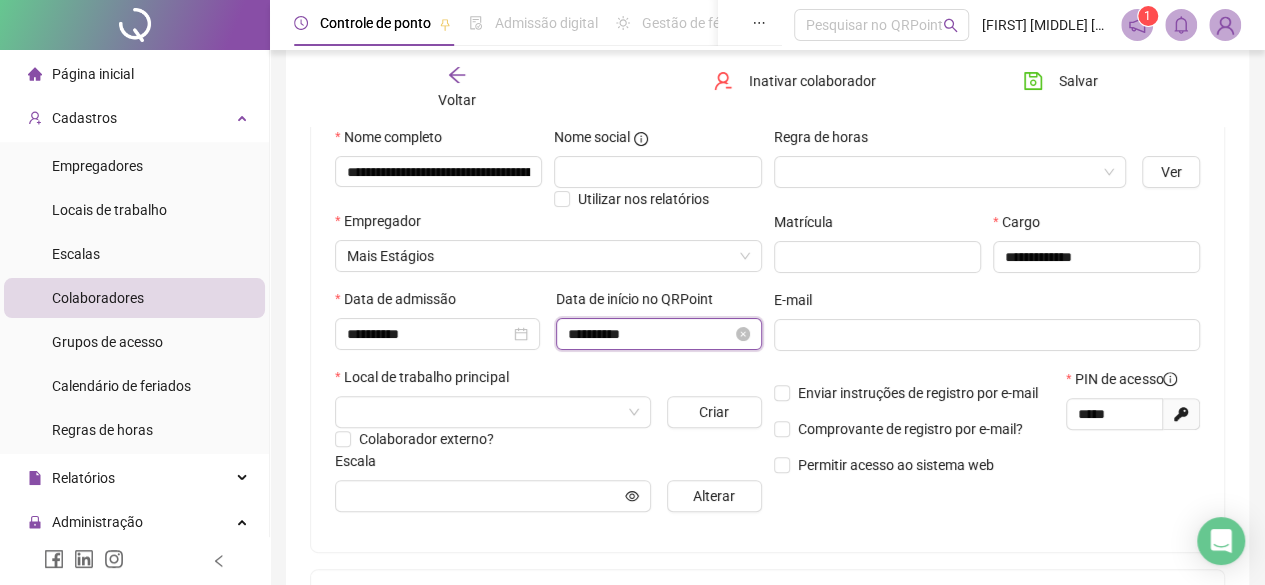 click on "**********" at bounding box center [649, 334] 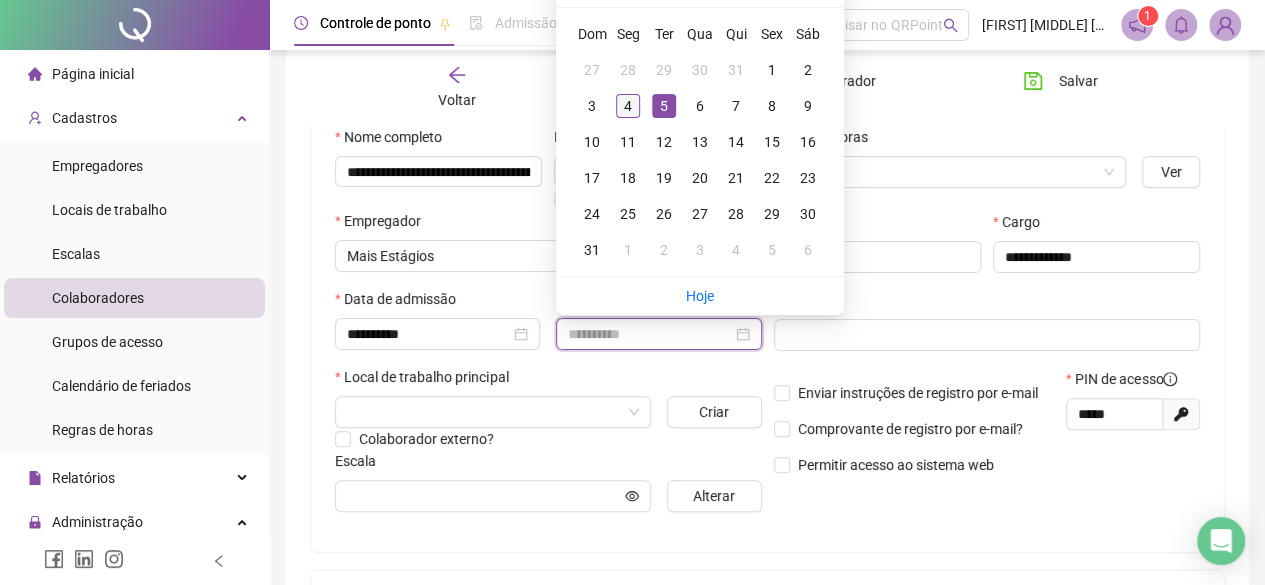 type on "**********" 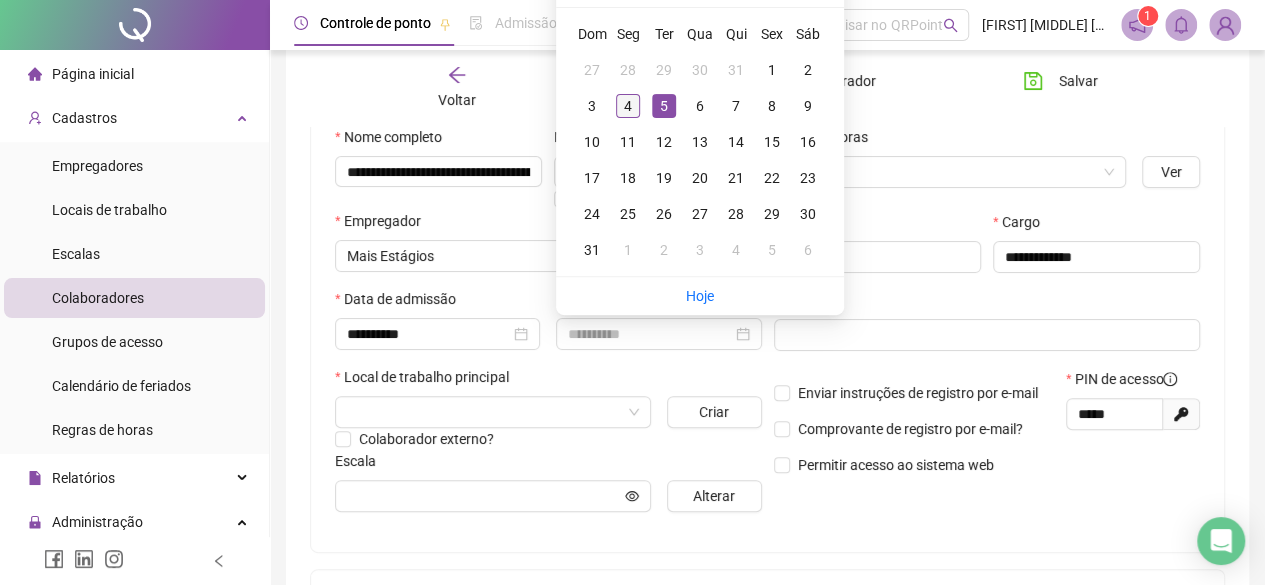 click on "4" at bounding box center (628, 106) 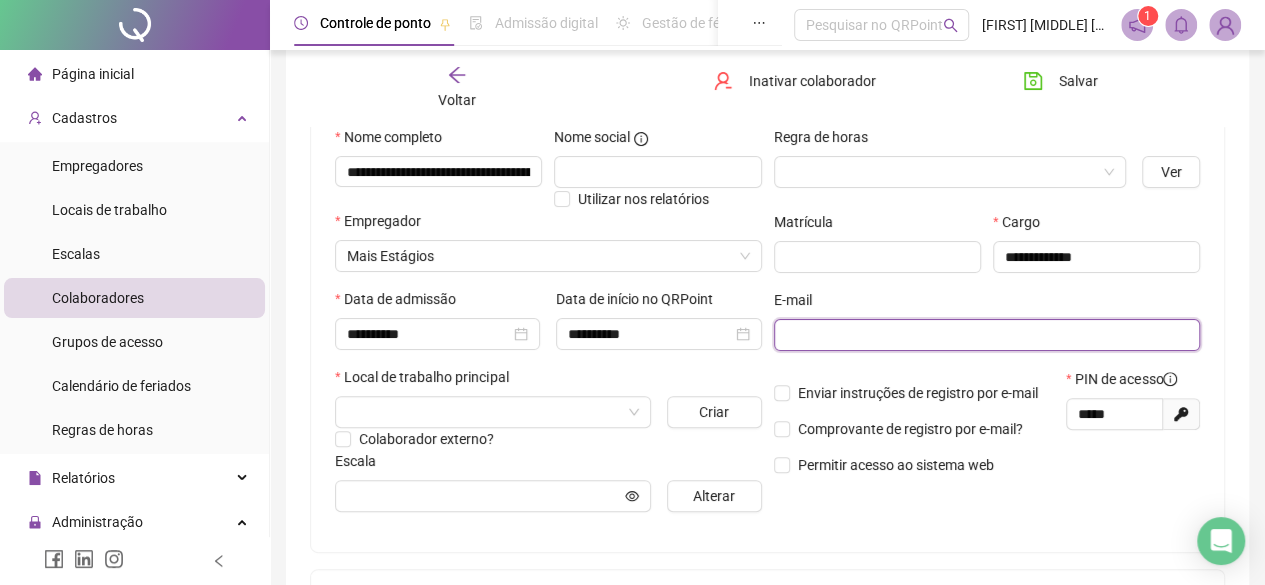 click at bounding box center [985, 335] 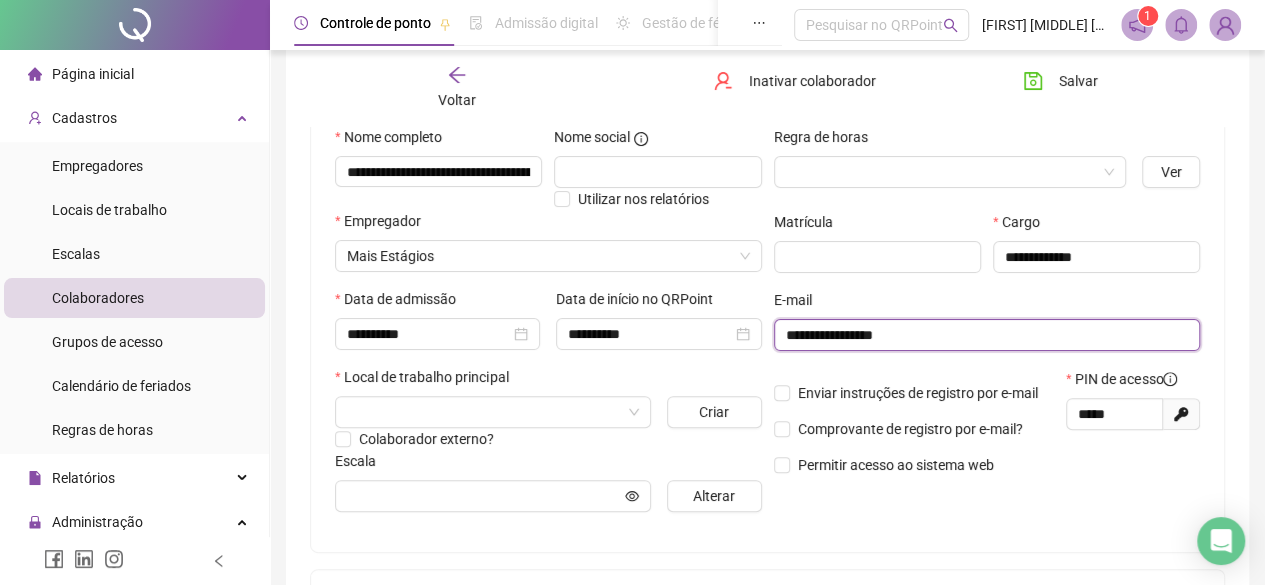 type on "**********" 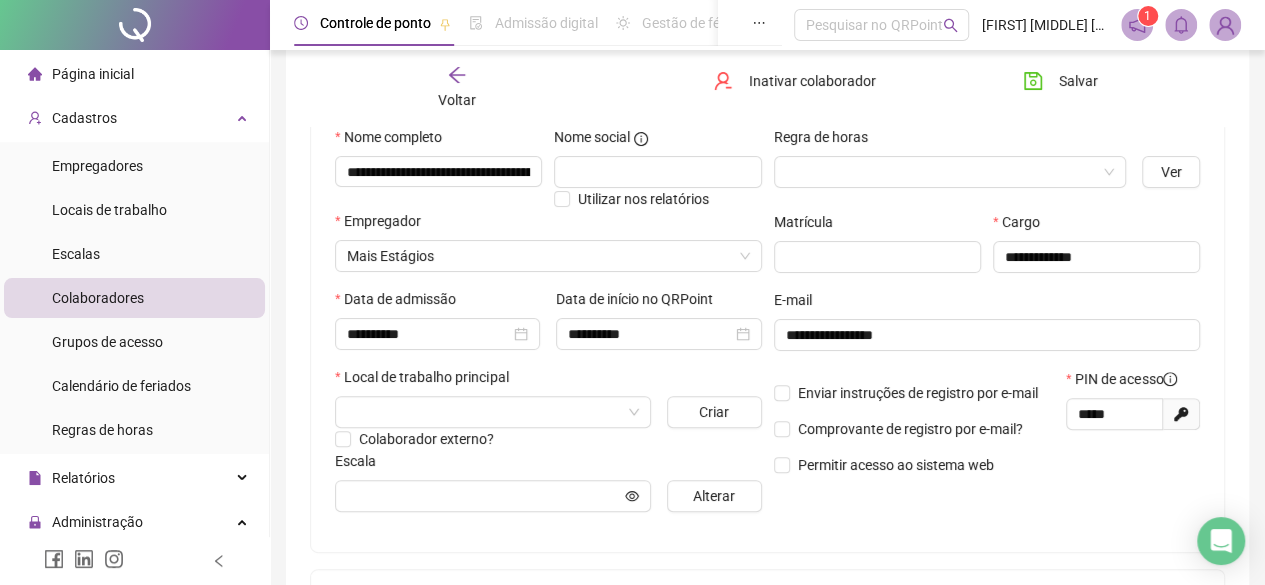 click at bounding box center [987, 359] 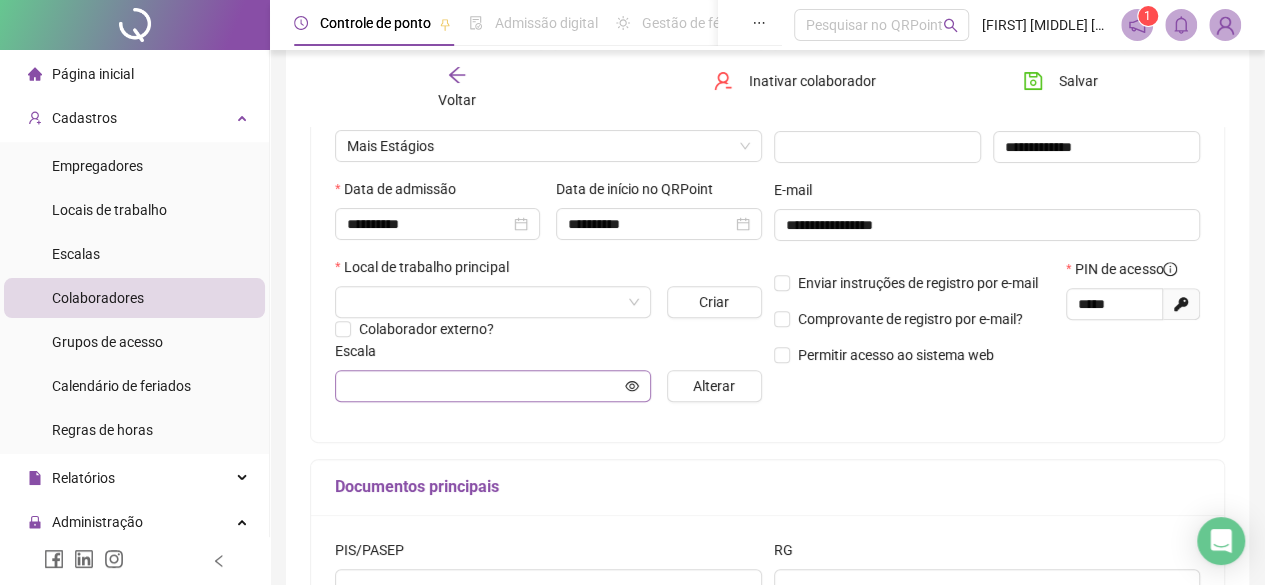 scroll, scrollTop: 400, scrollLeft: 0, axis: vertical 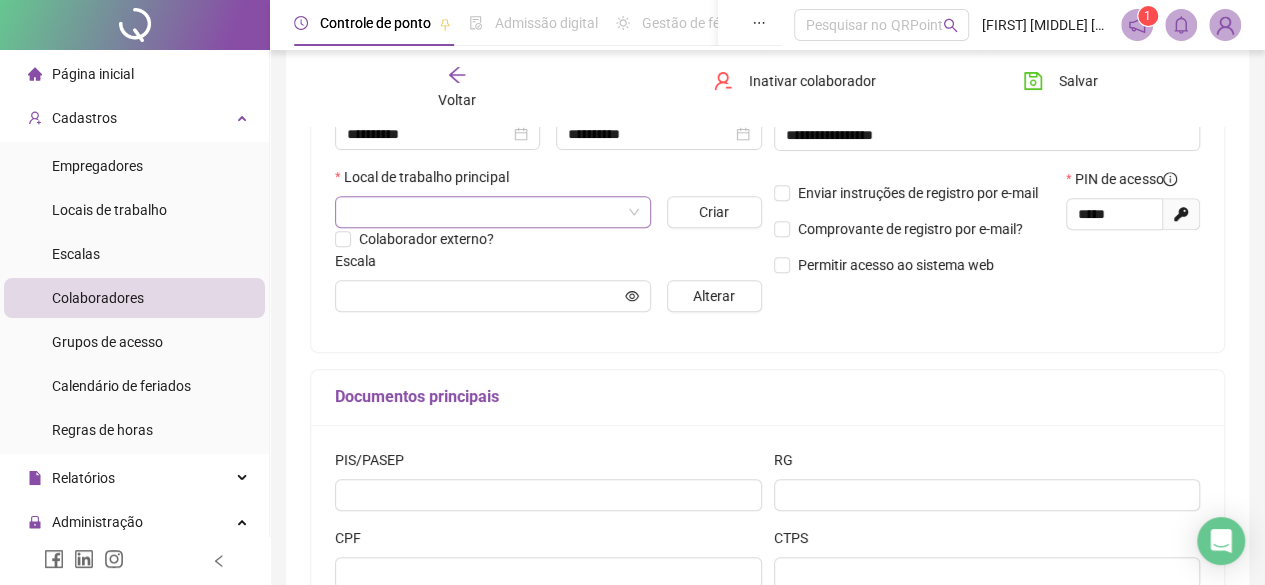 click at bounding box center (484, 212) 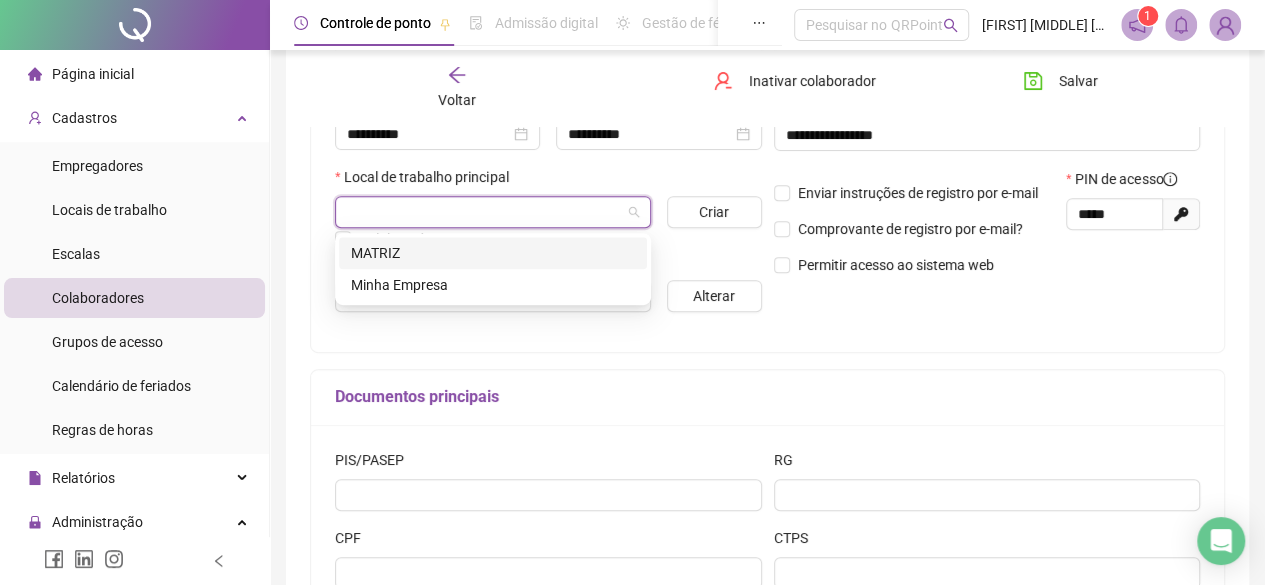 click on "MATRIZ" at bounding box center (493, 253) 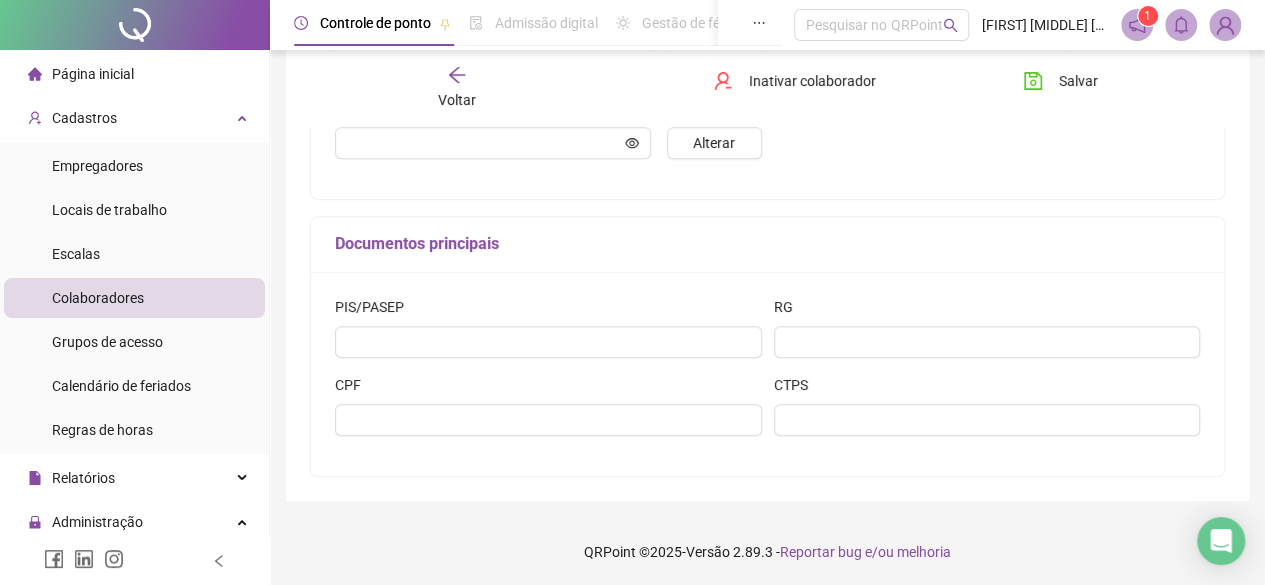 scroll, scrollTop: 554, scrollLeft: 0, axis: vertical 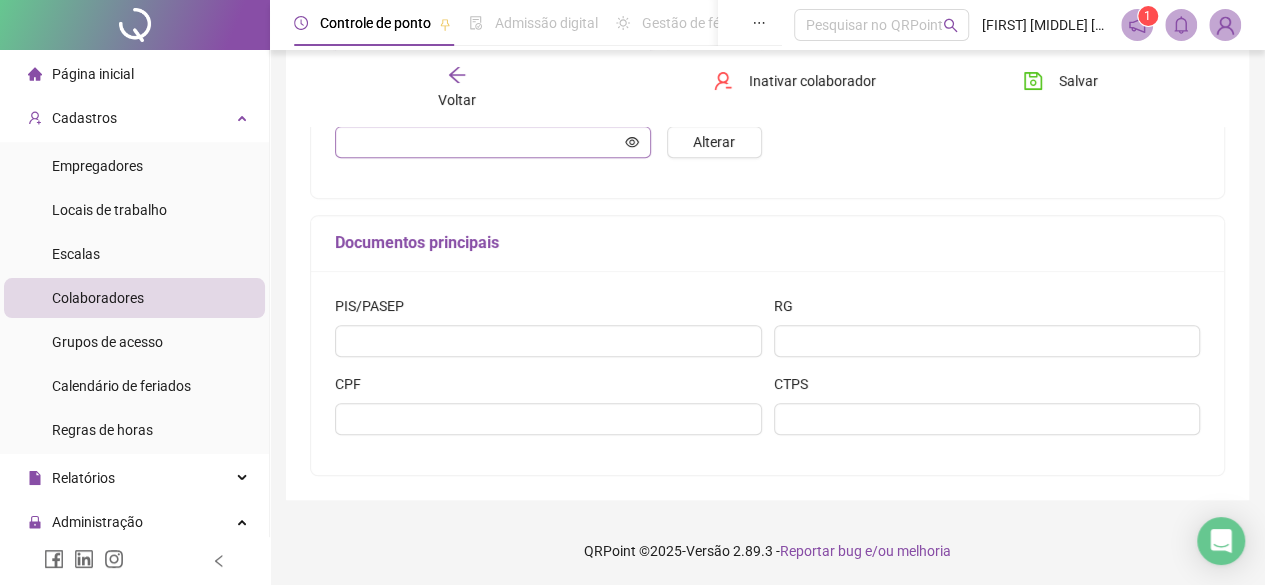 click at bounding box center (493, 142) 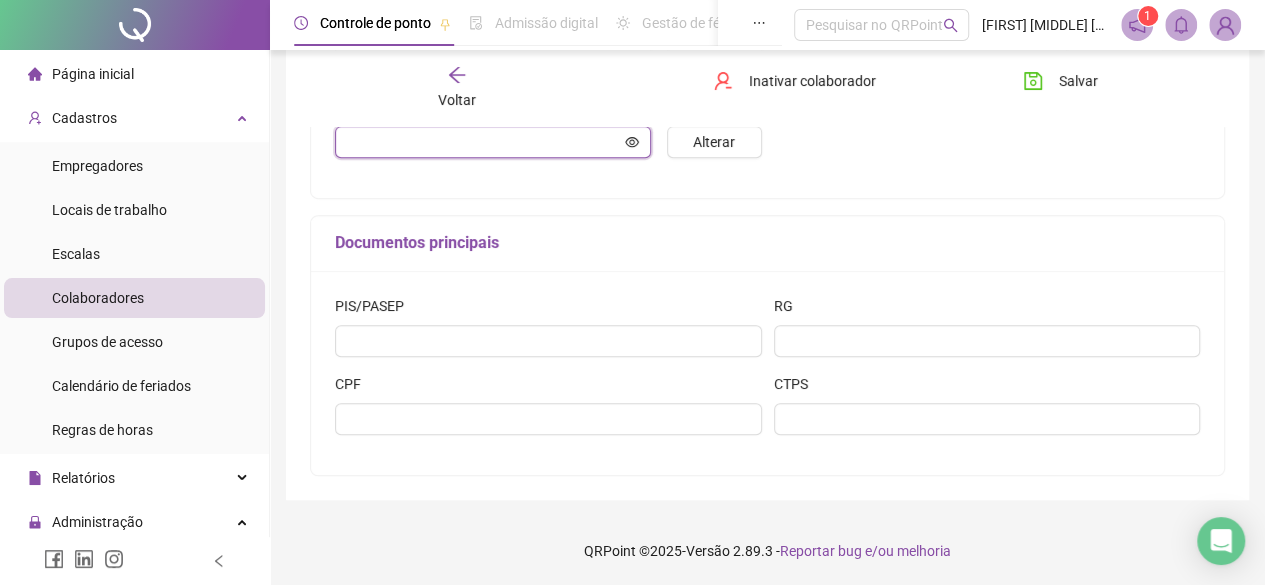 click at bounding box center [484, 142] 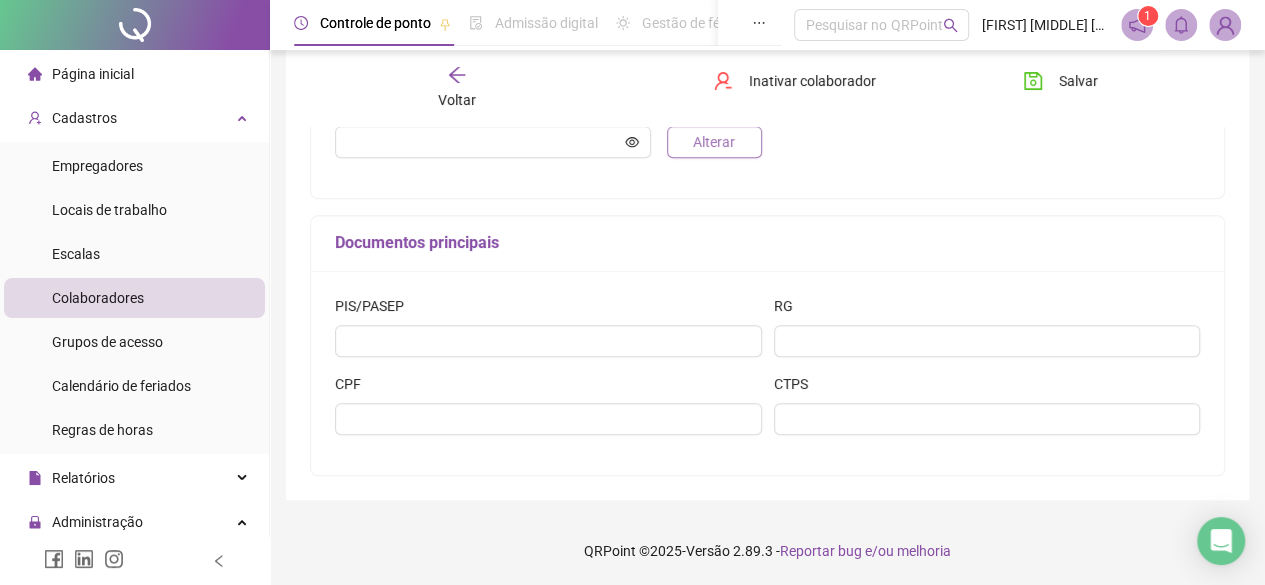 click on "Alterar" at bounding box center [714, 142] 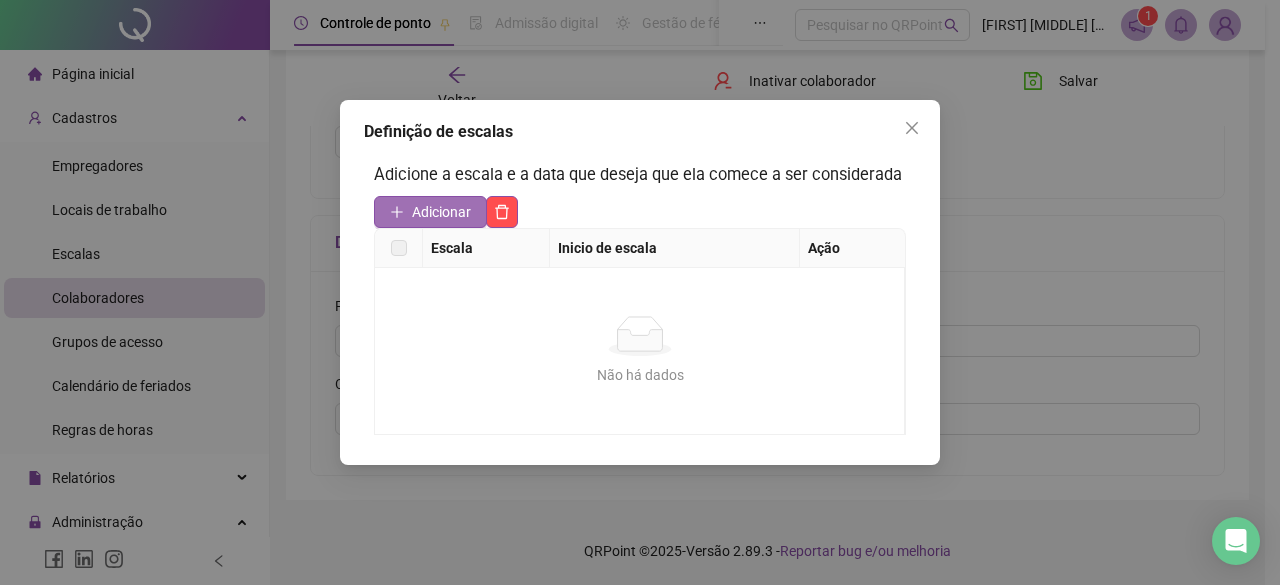 click on "Adicionar" at bounding box center (441, 212) 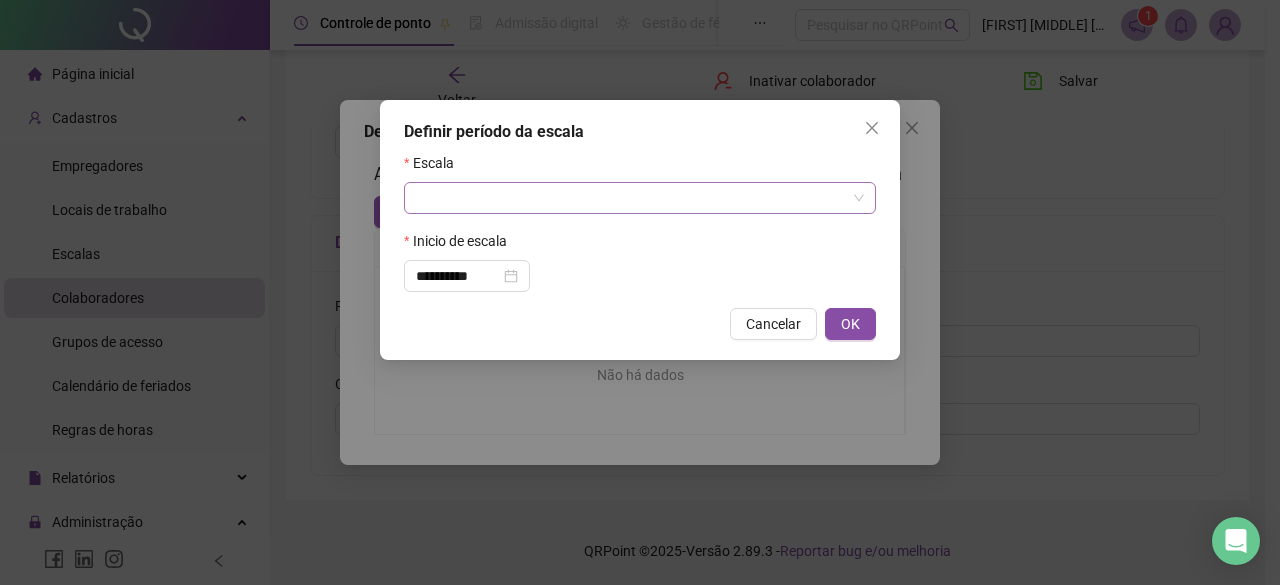 click at bounding box center (631, 198) 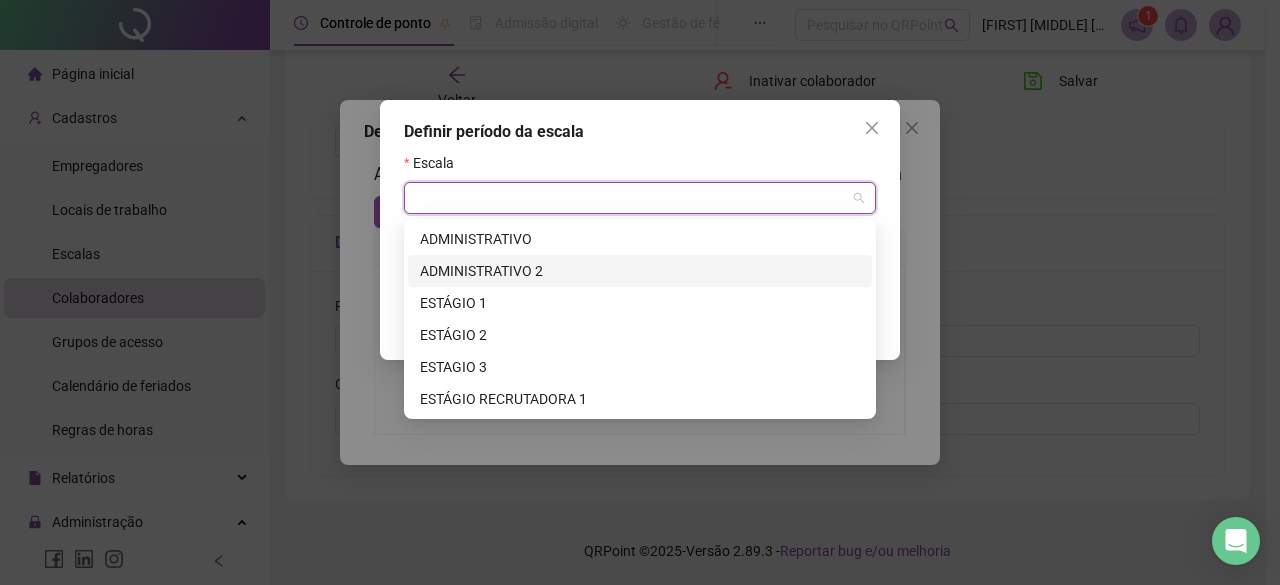 click on "ADMINISTRATIVO 2" at bounding box center (640, 271) 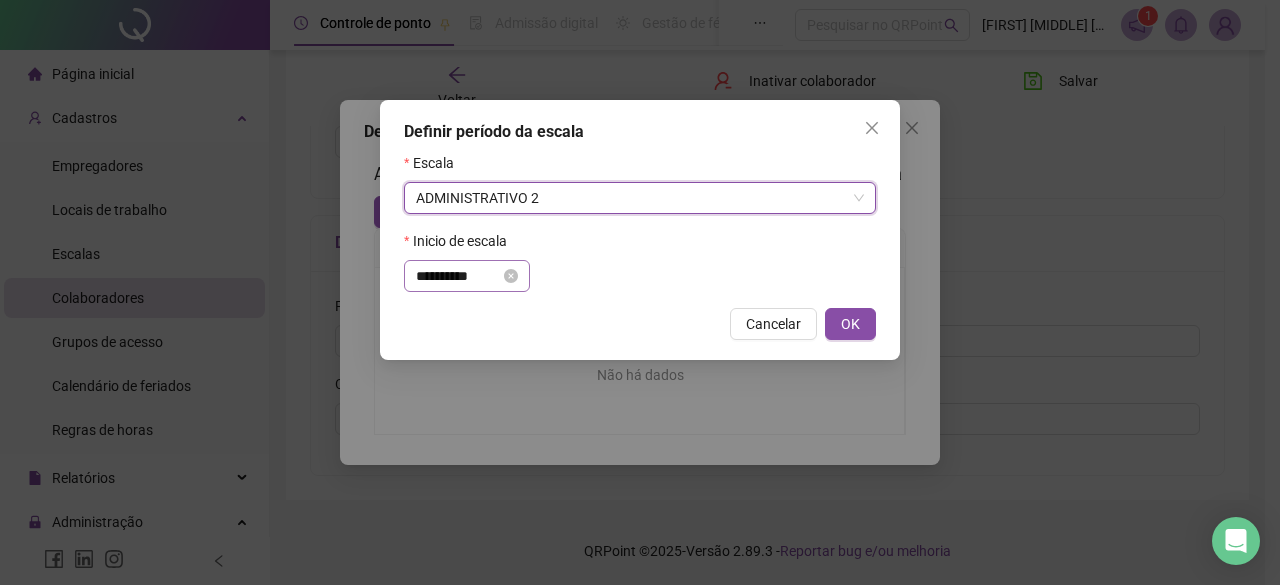 click on "**********" at bounding box center (467, 276) 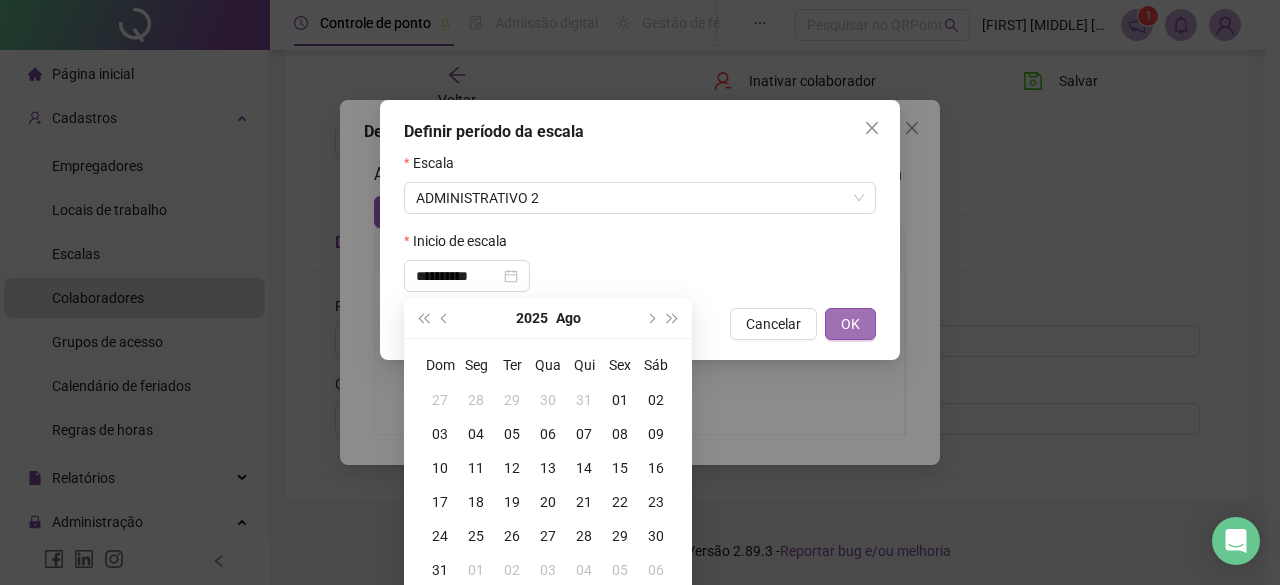 click on "OK" at bounding box center [850, 324] 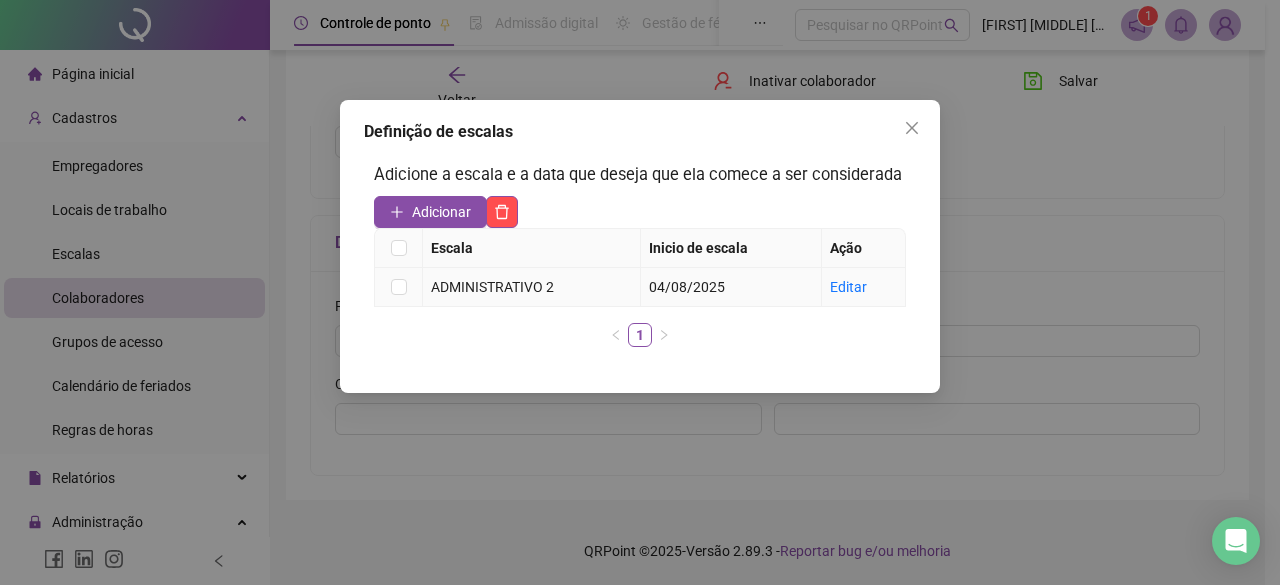 click on "04/08/2025" at bounding box center (731, 287) 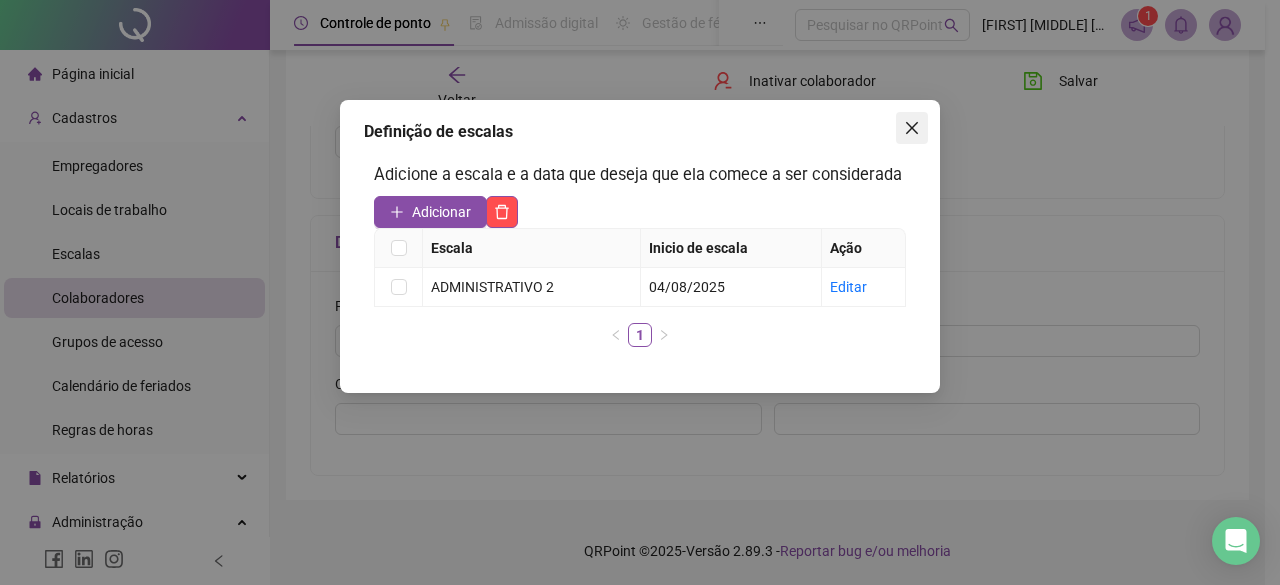 click 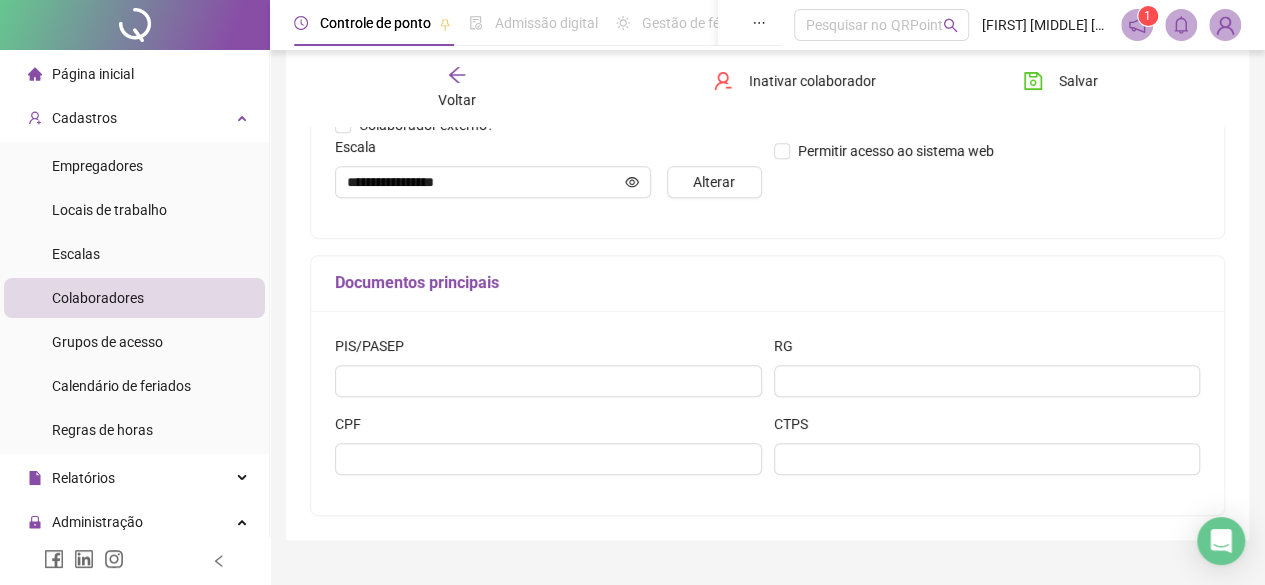 scroll, scrollTop: 554, scrollLeft: 0, axis: vertical 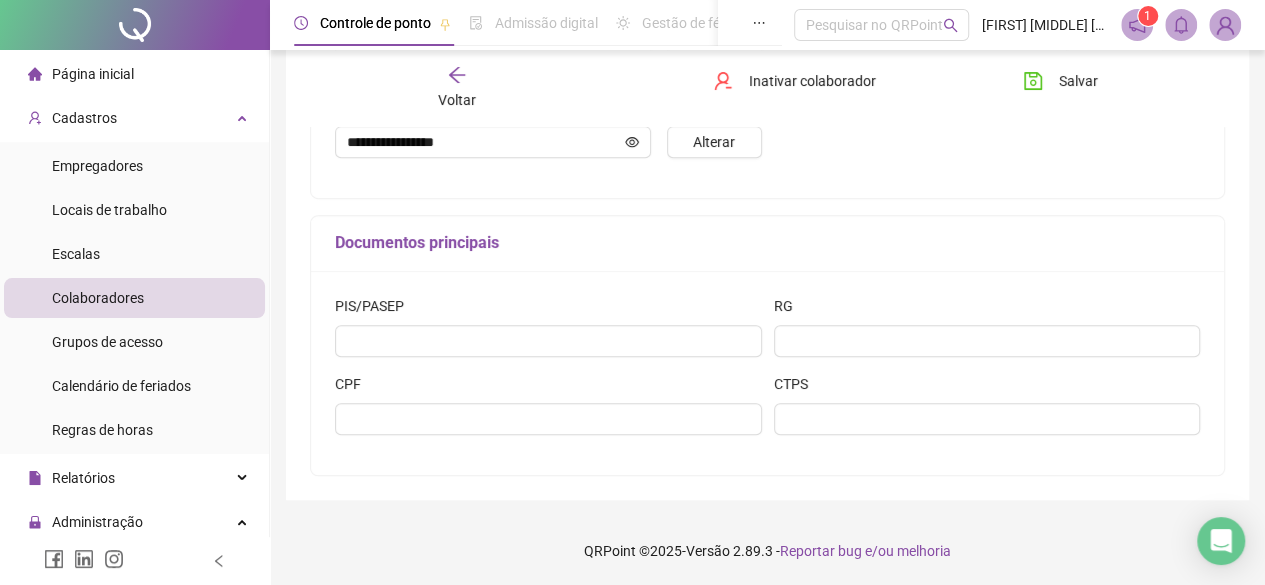 click on "Voltar Inativar colaborador Salvar" at bounding box center [767, 88] 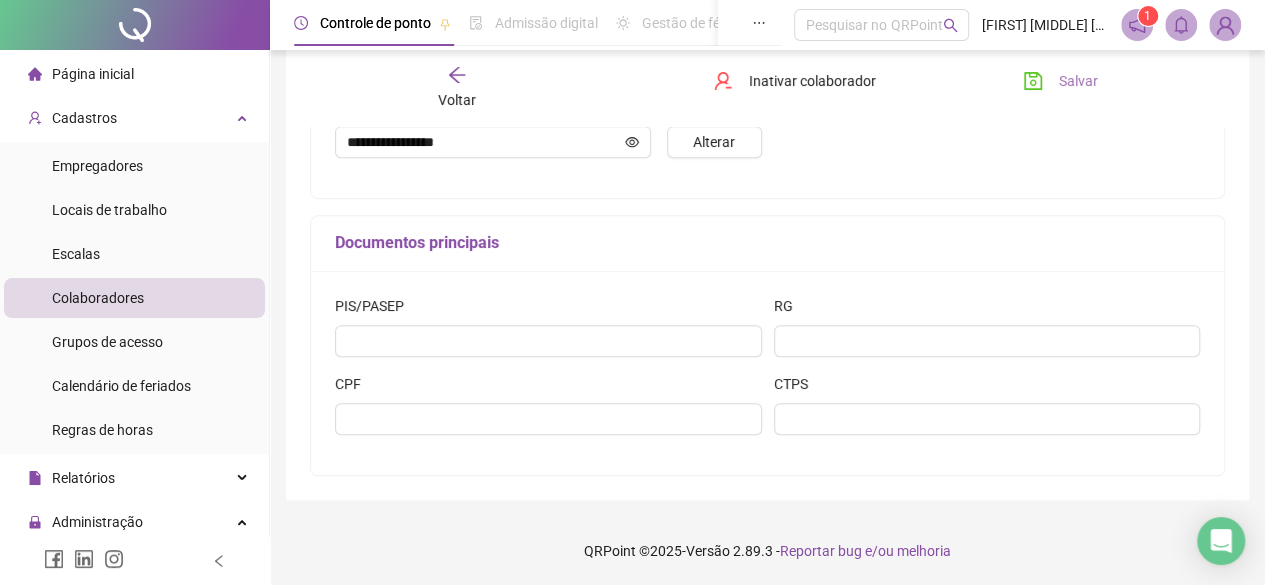 click on "Salvar" at bounding box center [1060, 81] 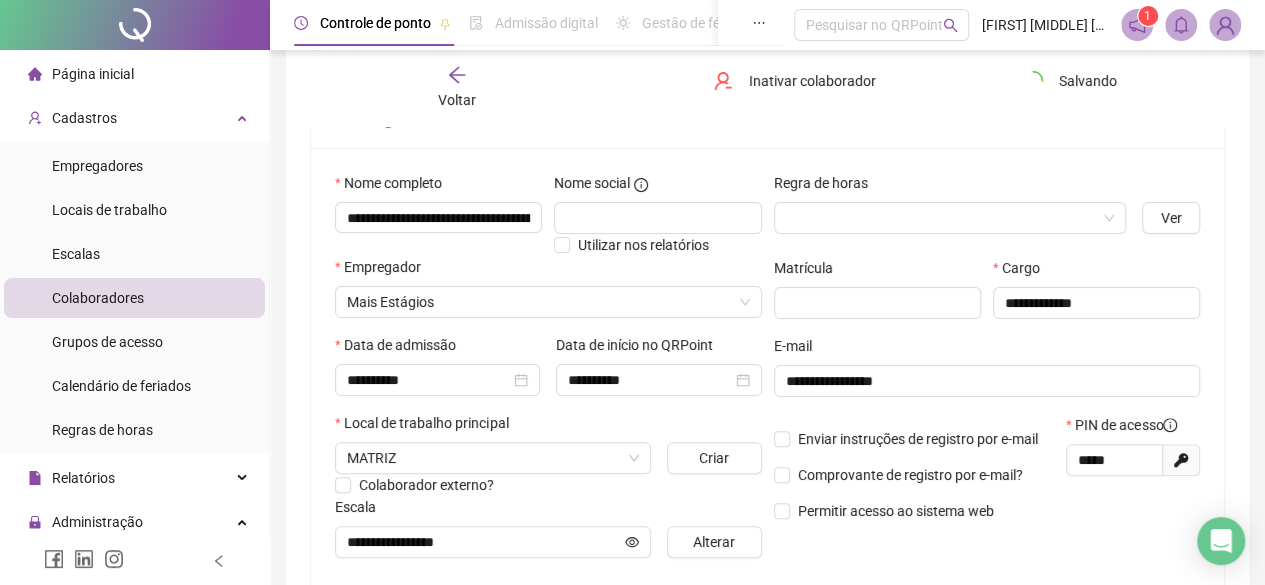 scroll, scrollTop: 0, scrollLeft: 0, axis: both 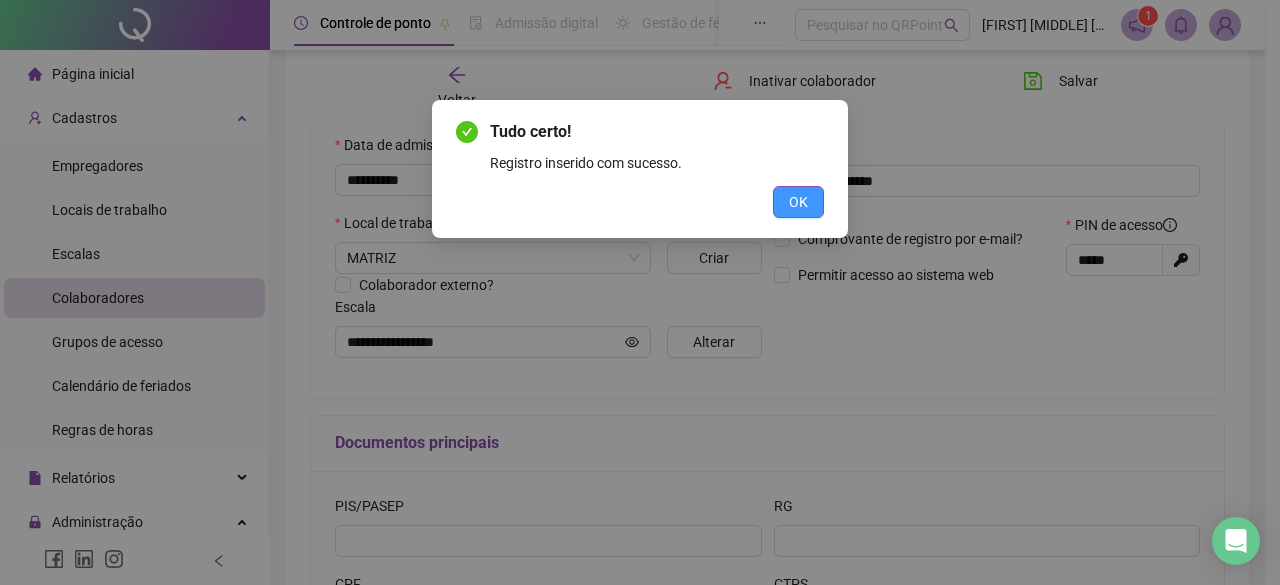 click on "OK" at bounding box center (798, 202) 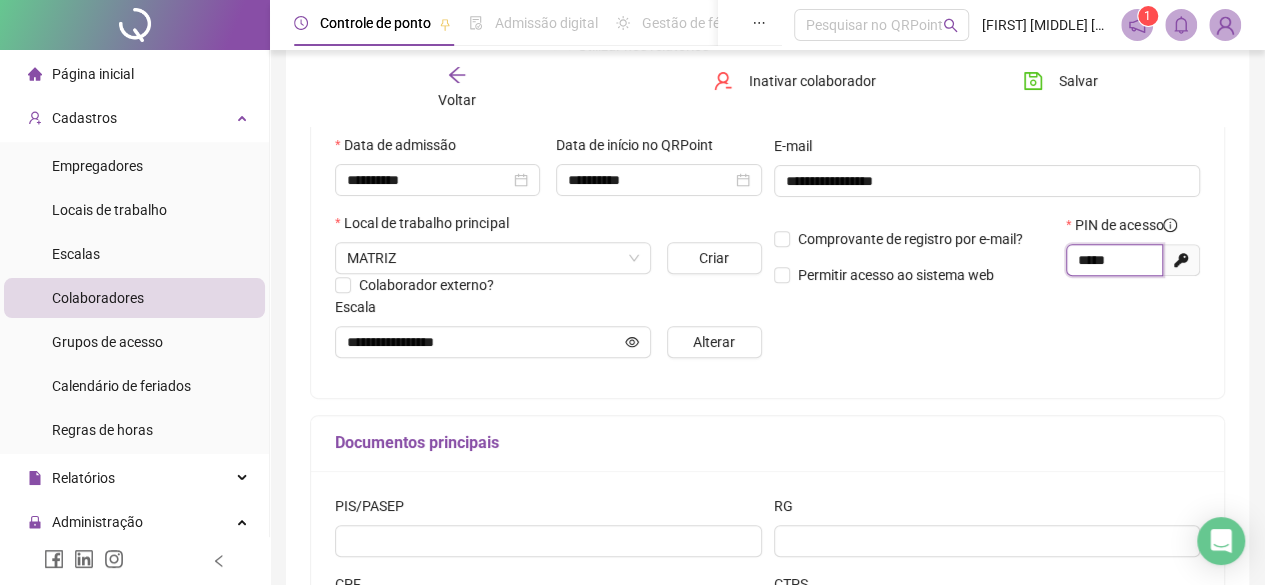 click on "*****" at bounding box center (1112, 260) 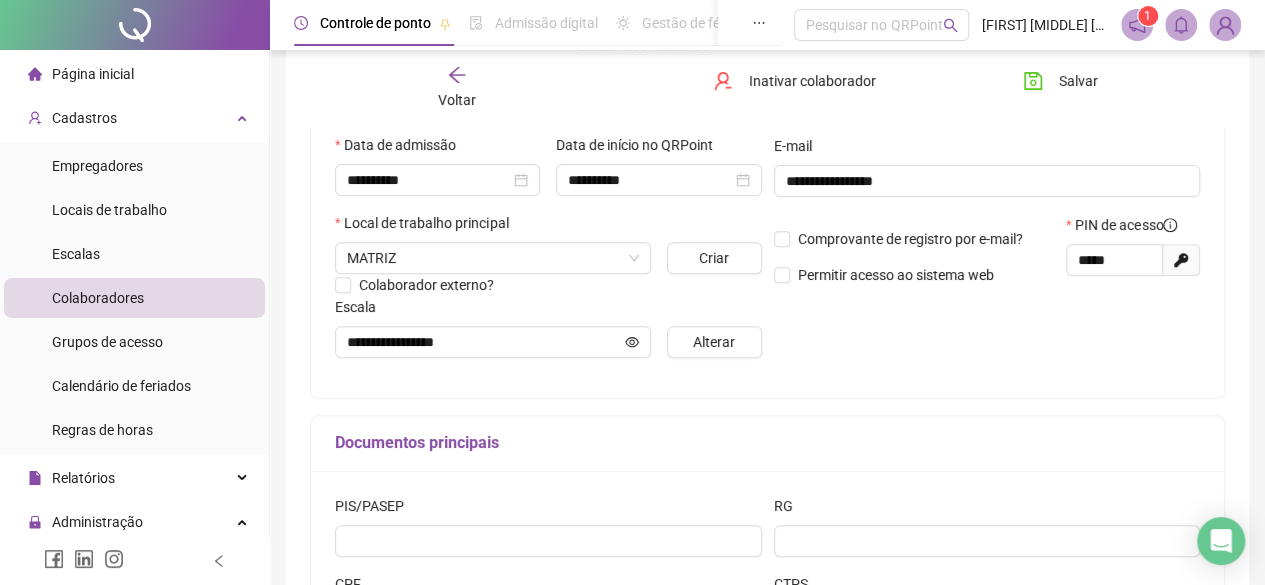 click on "**********" at bounding box center [987, 173] 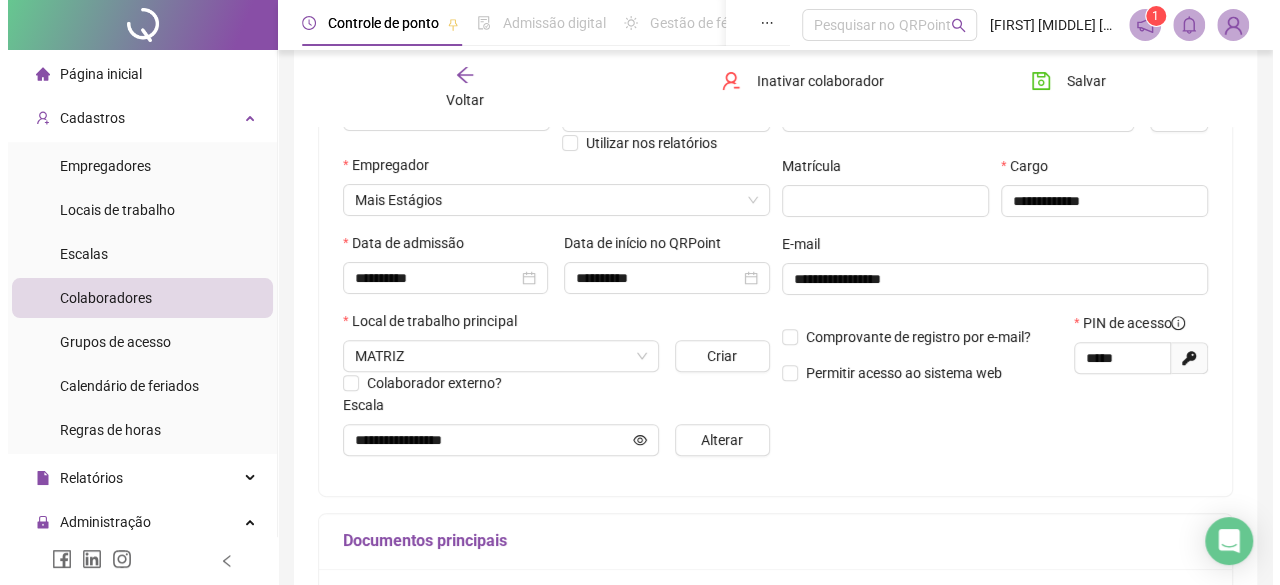 scroll, scrollTop: 354, scrollLeft: 0, axis: vertical 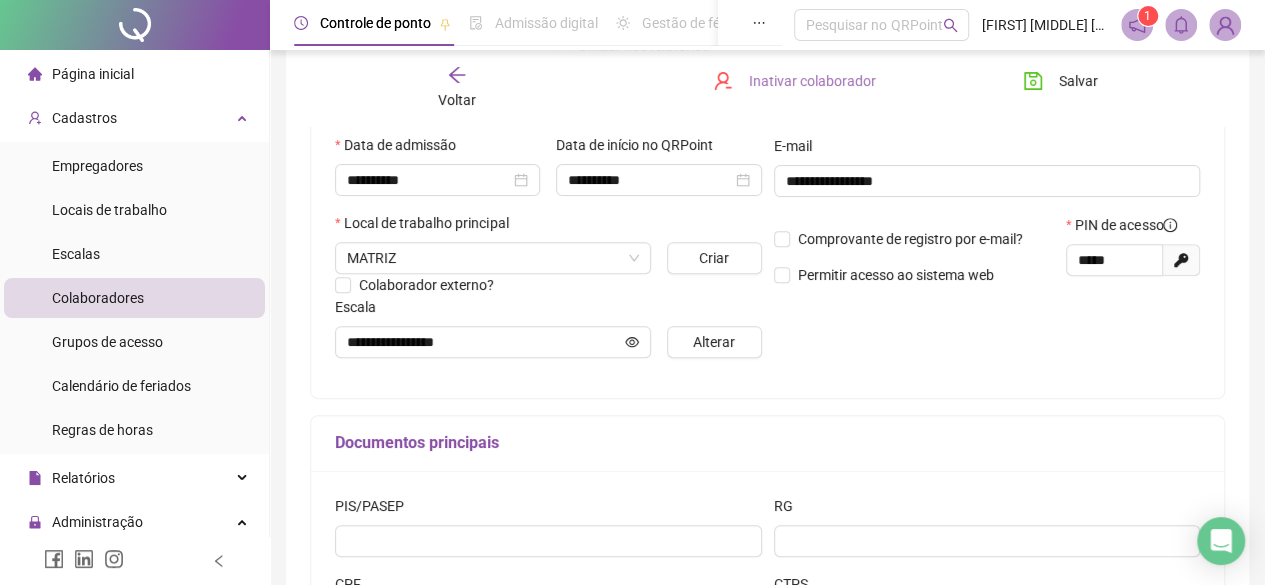 click on "Inativar colaborador" at bounding box center [794, 81] 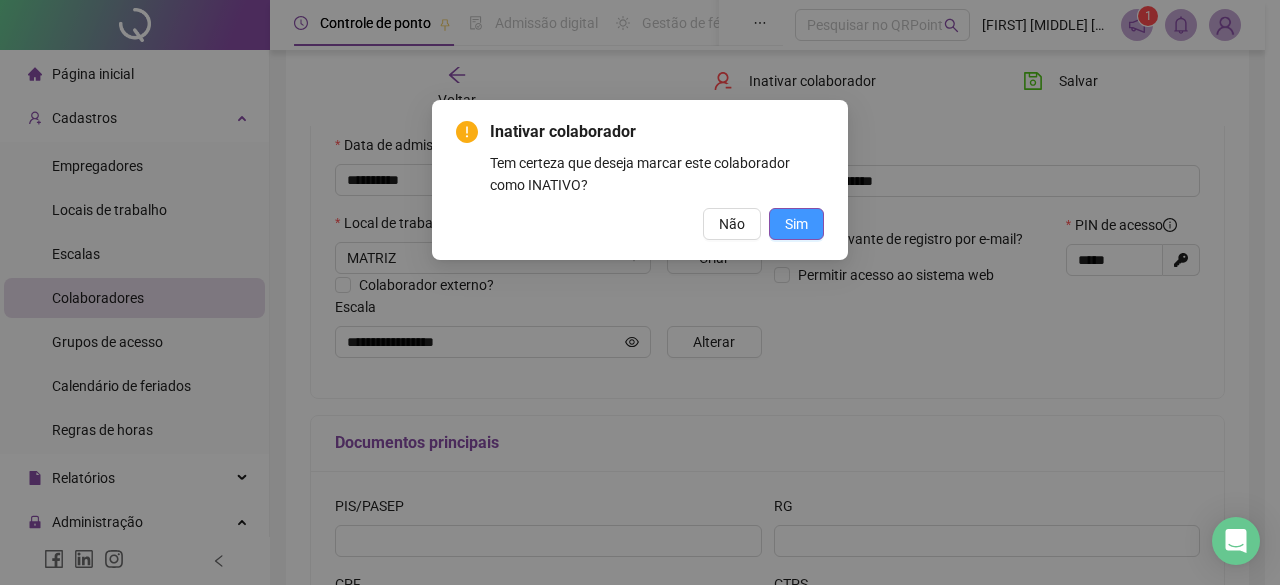 click on "Sim" at bounding box center (796, 224) 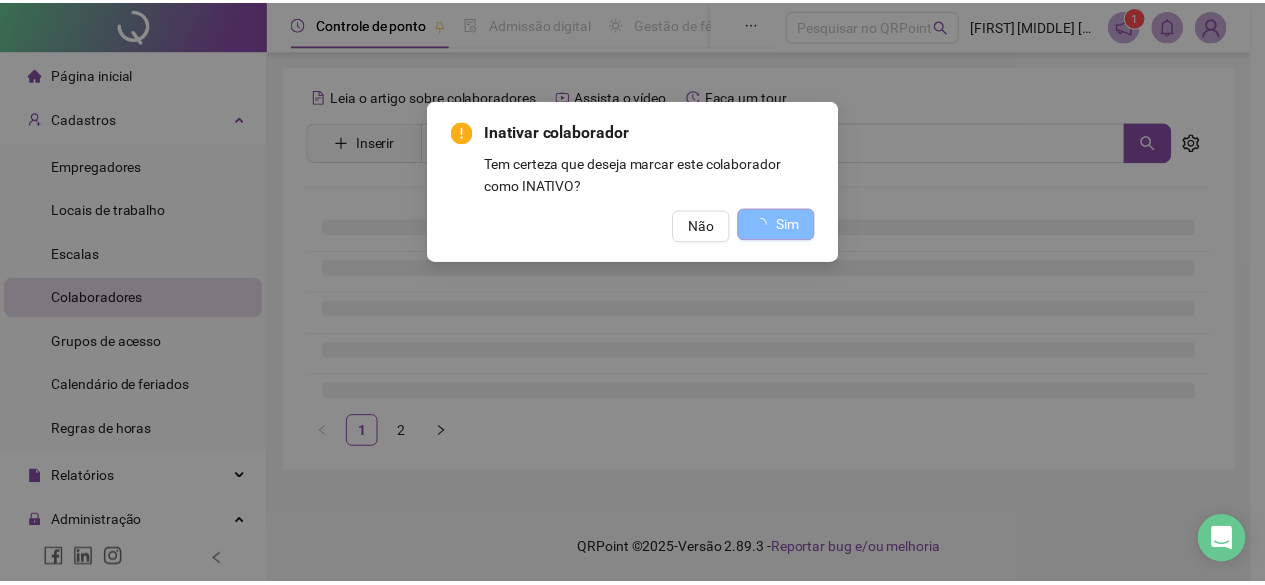 scroll, scrollTop: 0, scrollLeft: 0, axis: both 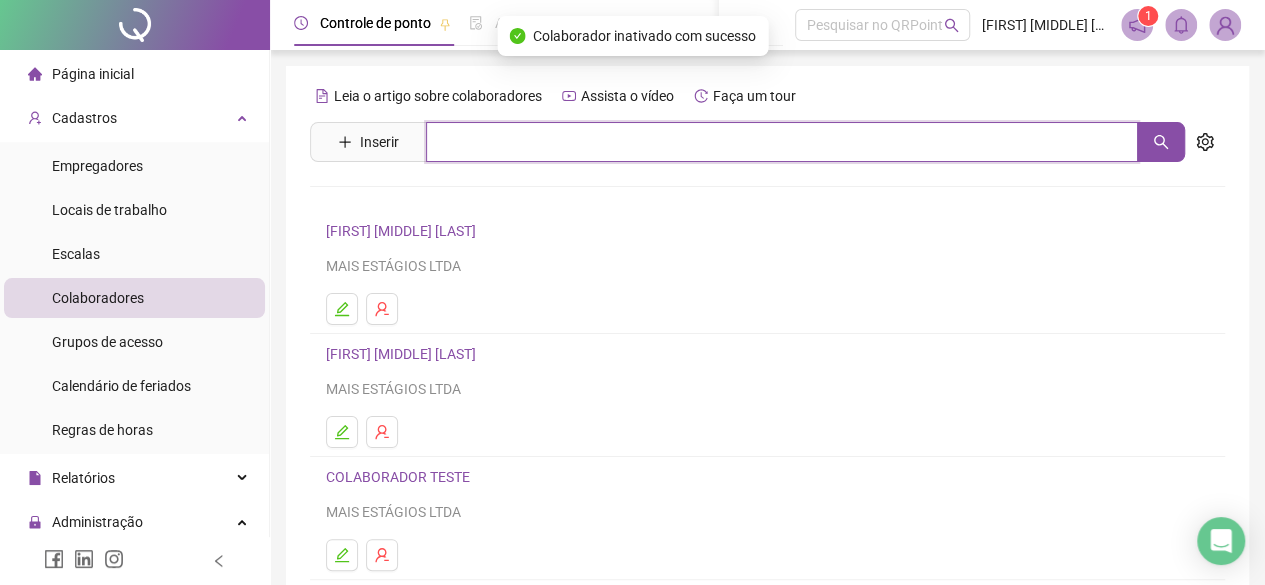 click at bounding box center (782, 142) 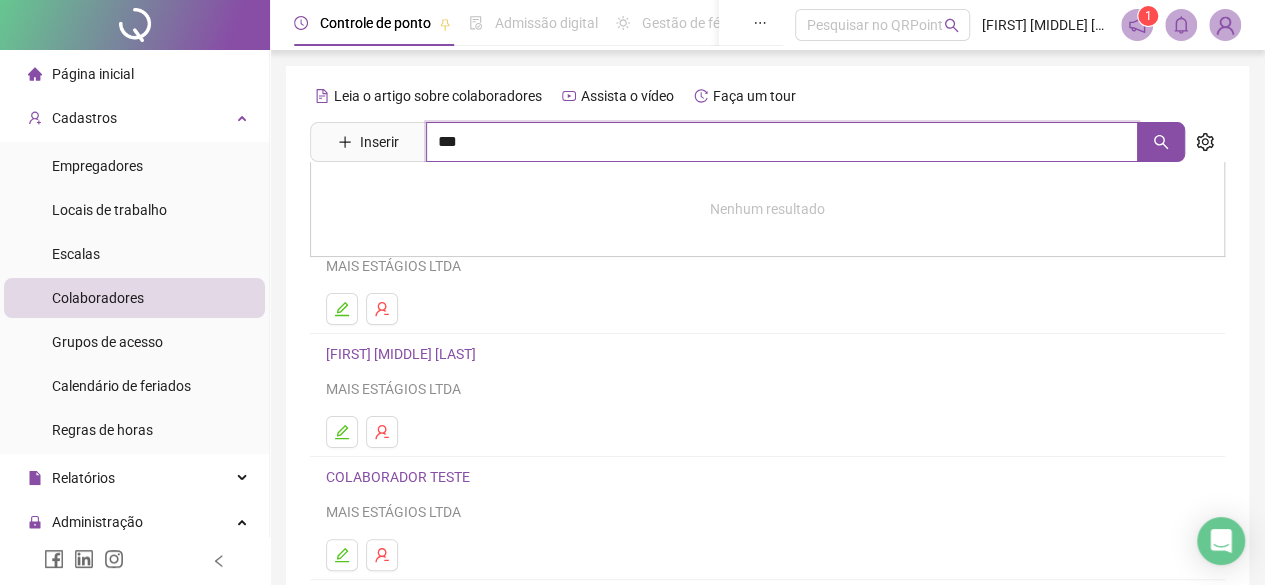 type on "***" 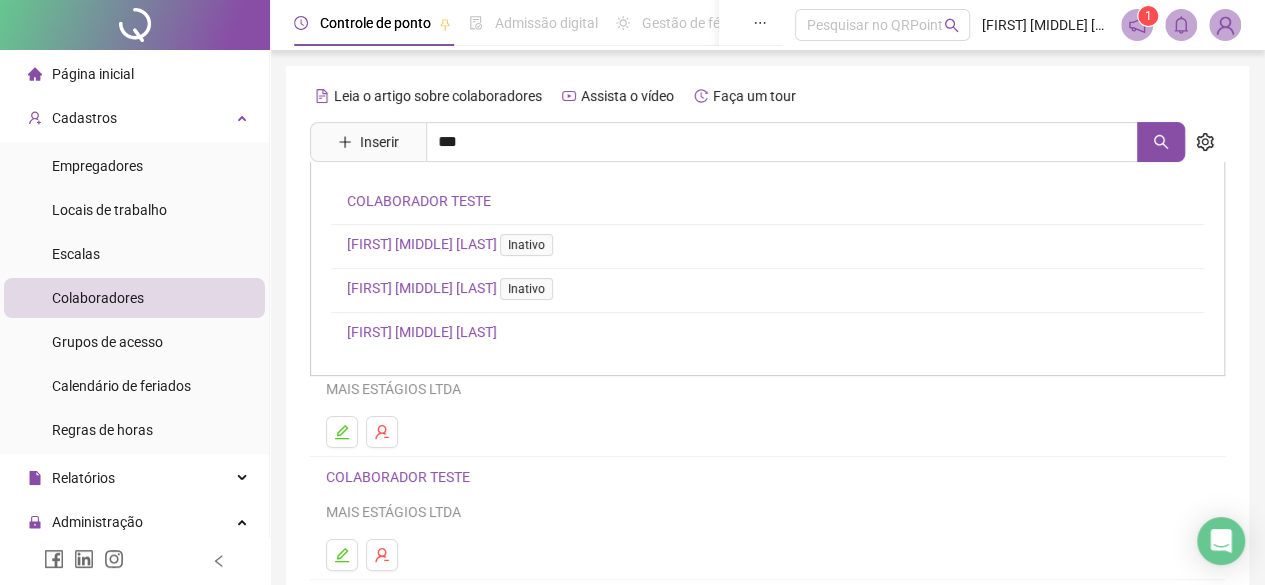 click on "COLABORADOR TESTE   [FIRST] [MIDDLE] [LAST]   Inativo [FIRST] [MIDDLE] [LAST]   Inativo [FIRST] [MIDDLE] [LAST]" at bounding box center (767, 269) 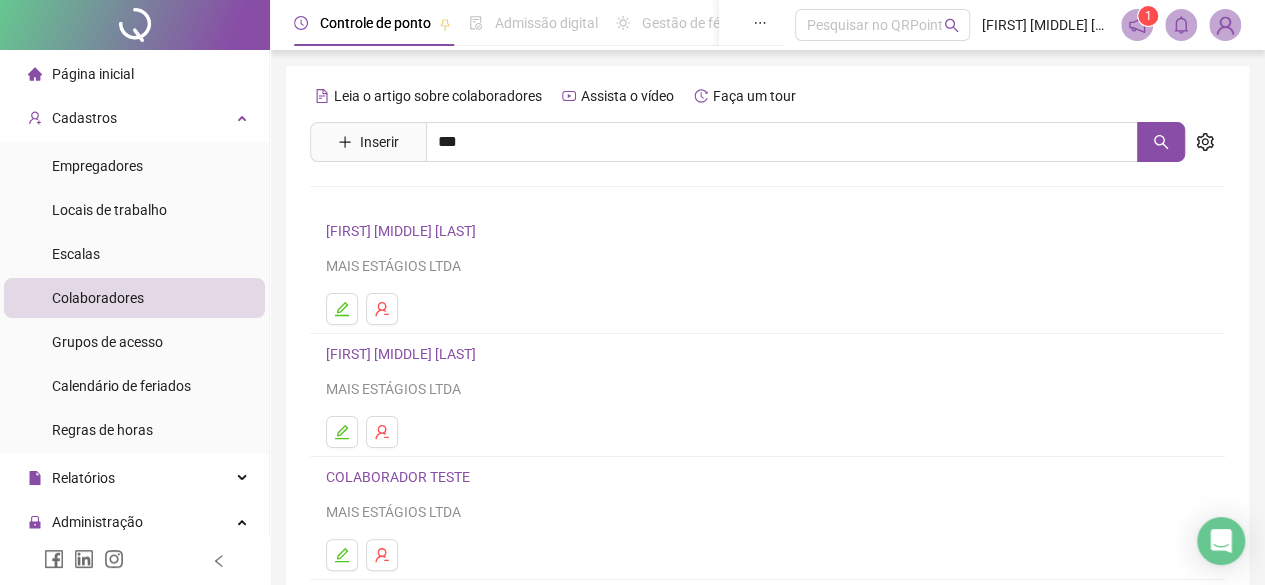 click on "[FIRST] [MIDDLE] [LAST]    MAIS ESTÁGIOS LTDA" at bounding box center [767, 248] 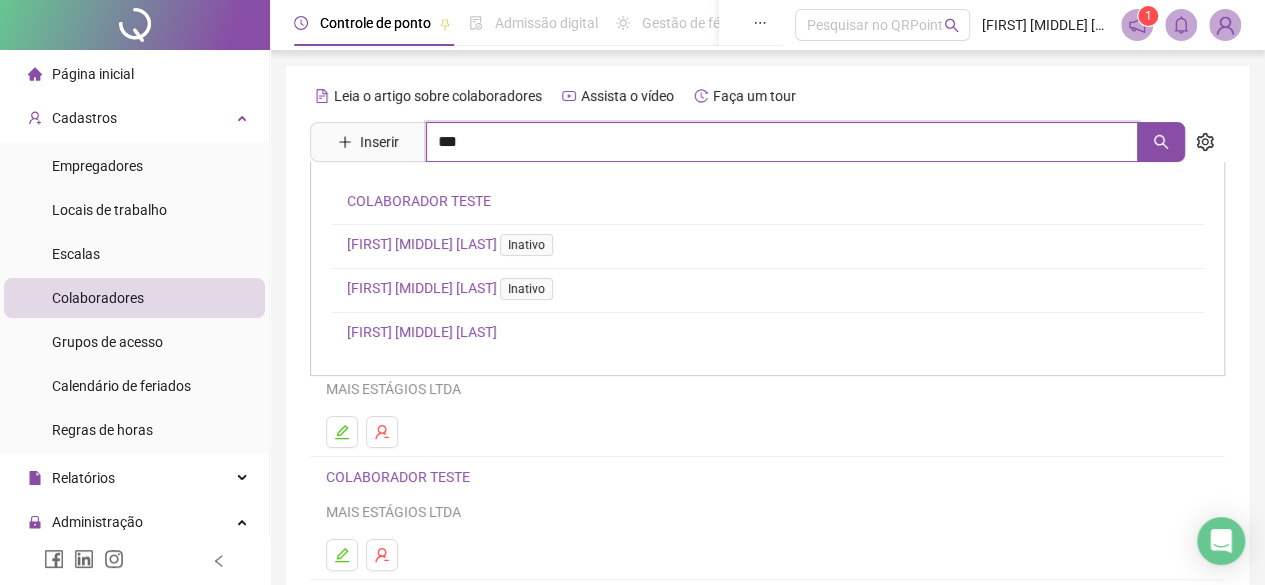 click on "***" at bounding box center [782, 142] 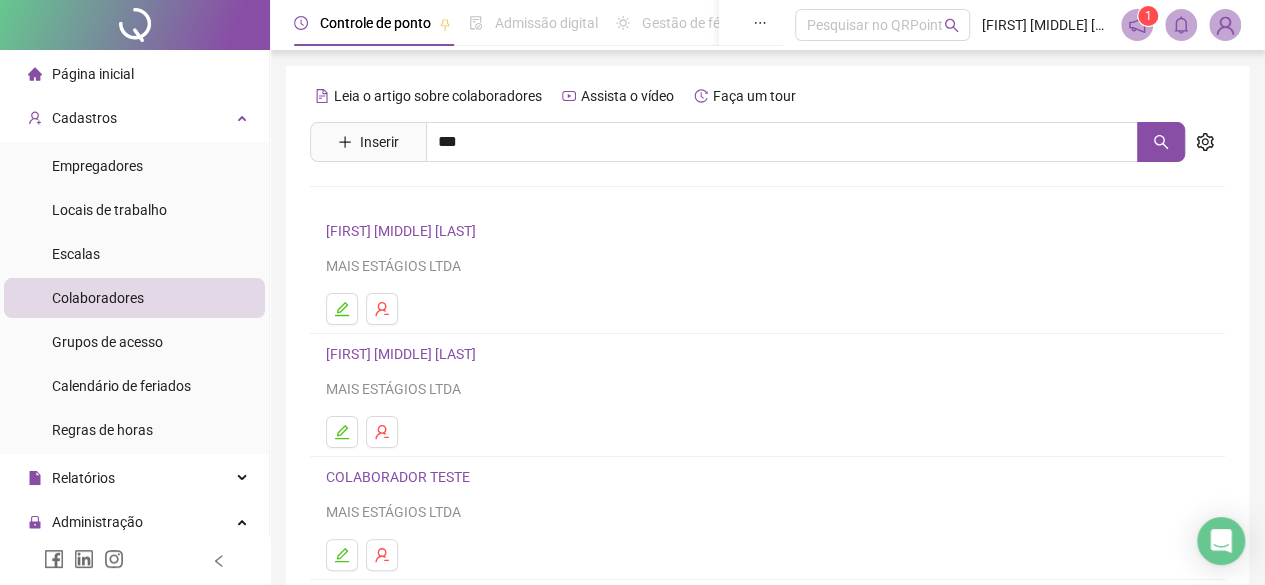click on "[FIRST] [MIDDLE] [LAST]   Inativo" at bounding box center (454, 244) 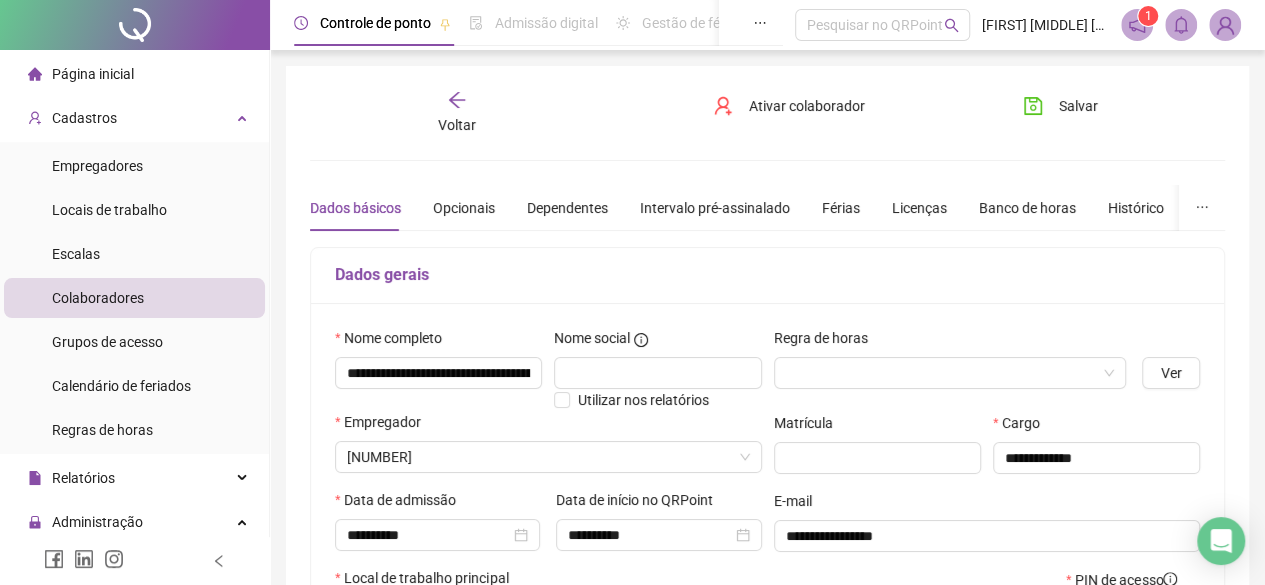 type on "**********" 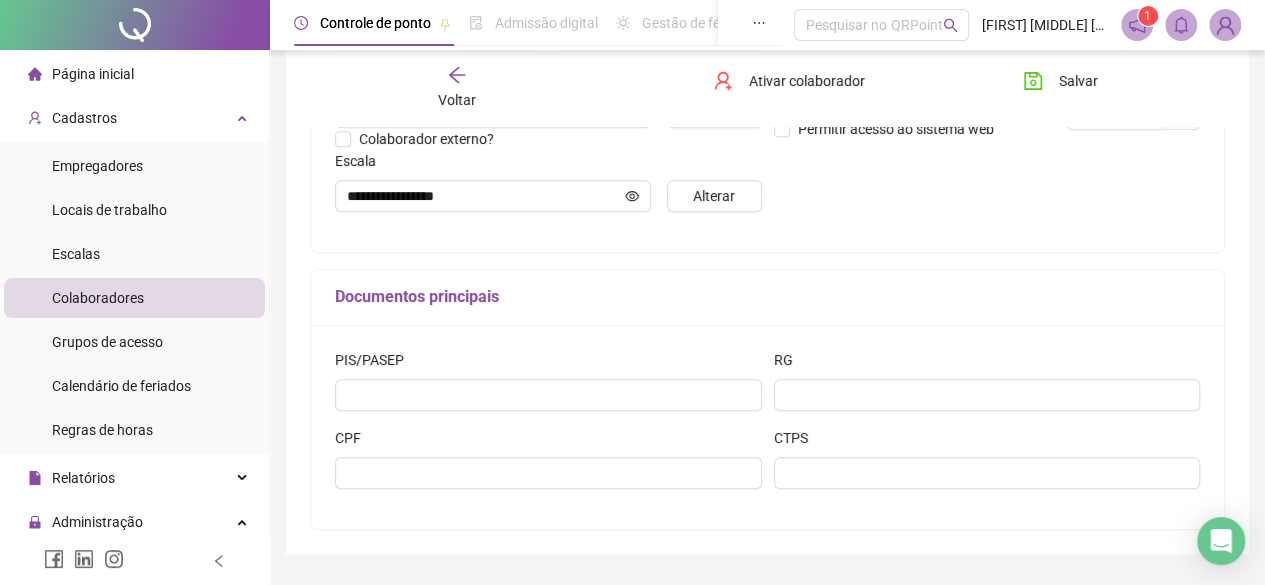 scroll, scrollTop: 300, scrollLeft: 0, axis: vertical 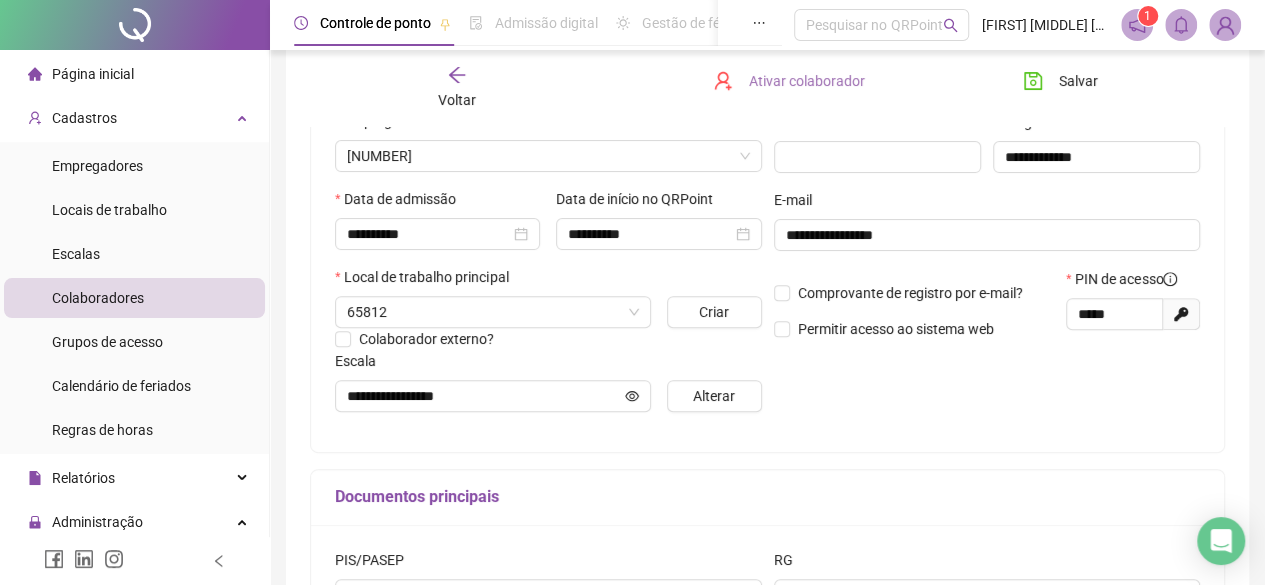 click on "Ativar colaborador" at bounding box center (807, 81) 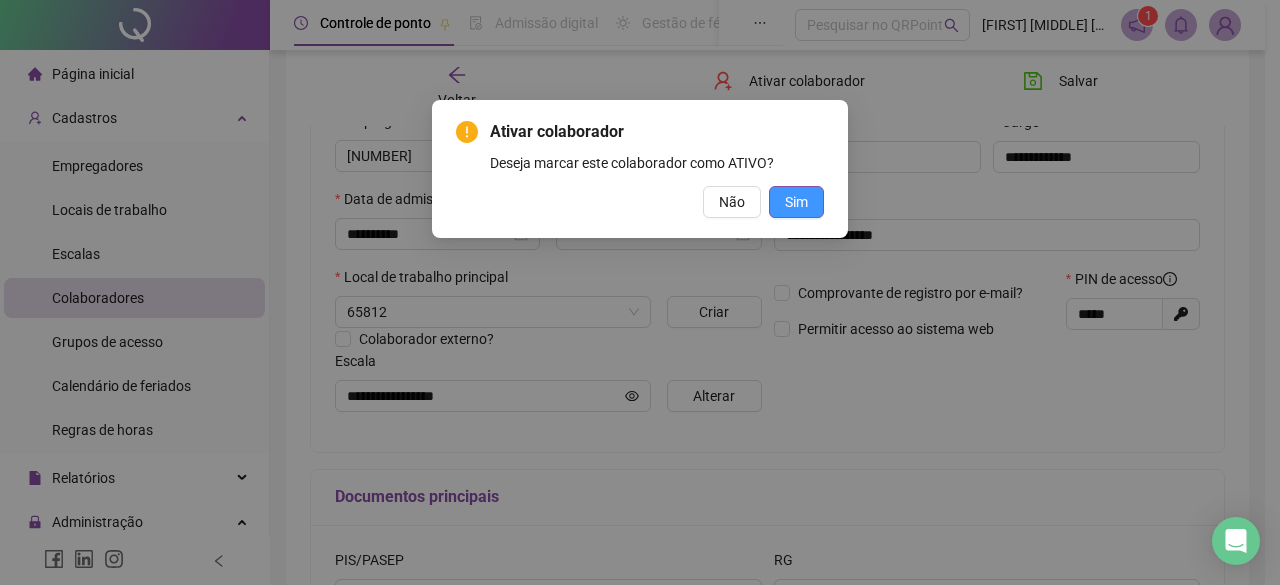 click on "Sim" at bounding box center (796, 202) 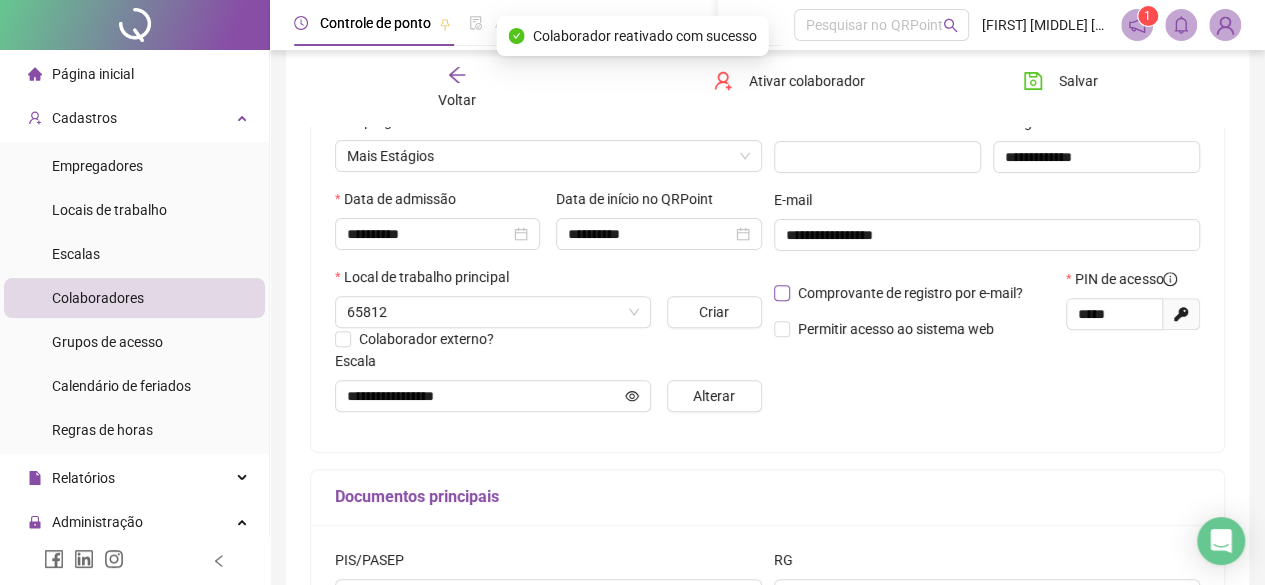 click on "Comprovante de registro por e-mail?" at bounding box center (910, 293) 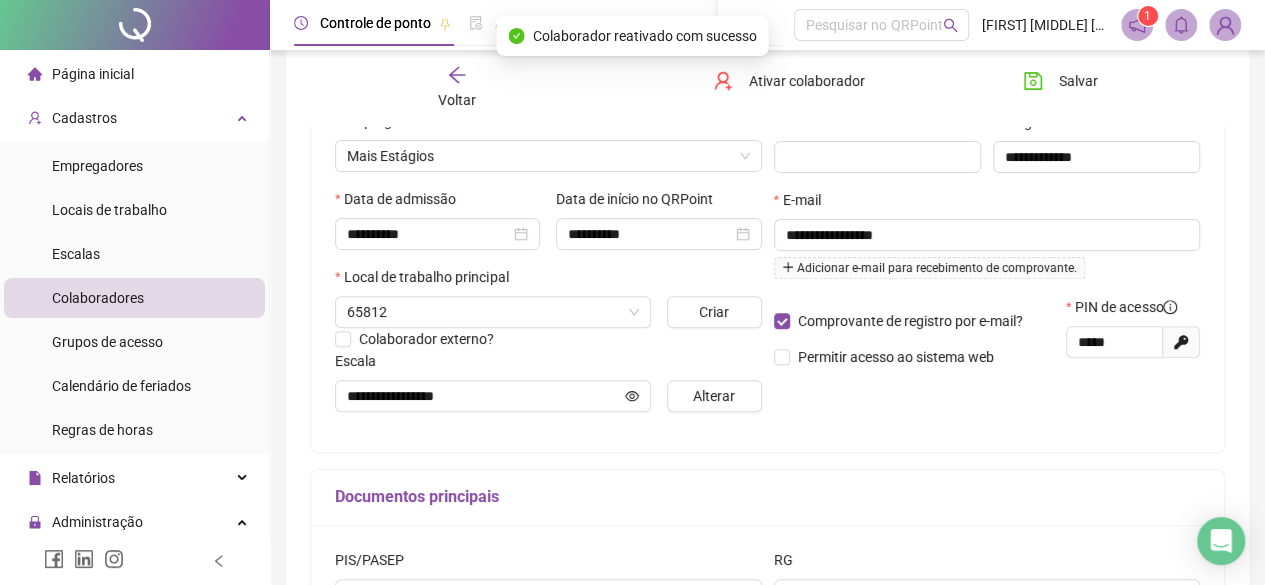 click on "**********" at bounding box center [767, 227] 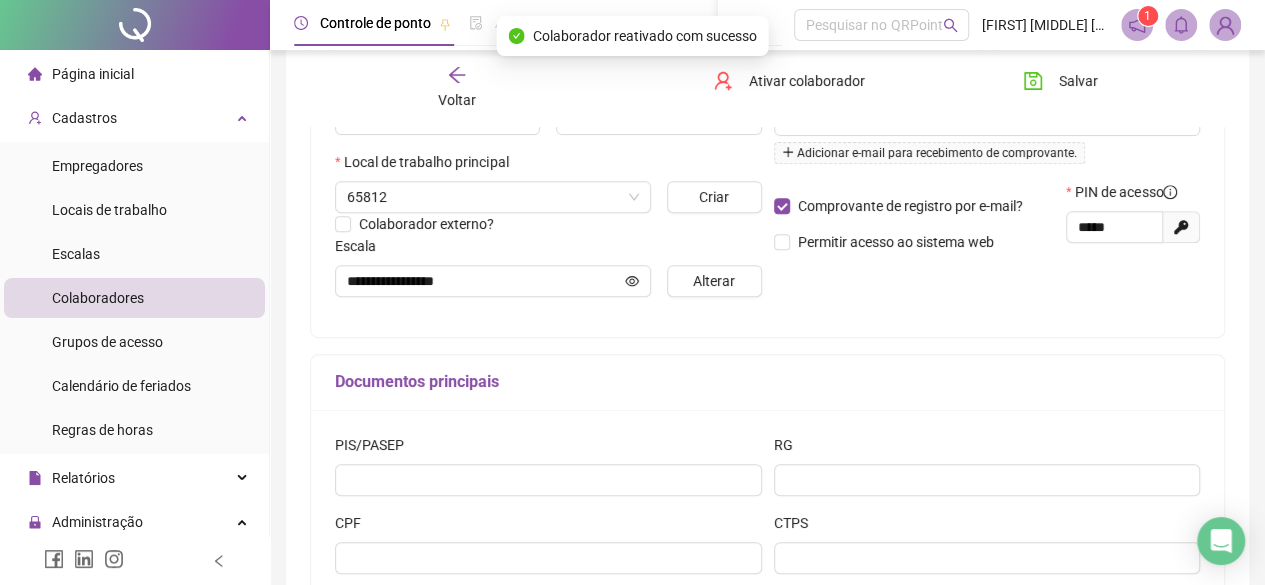 scroll, scrollTop: 500, scrollLeft: 0, axis: vertical 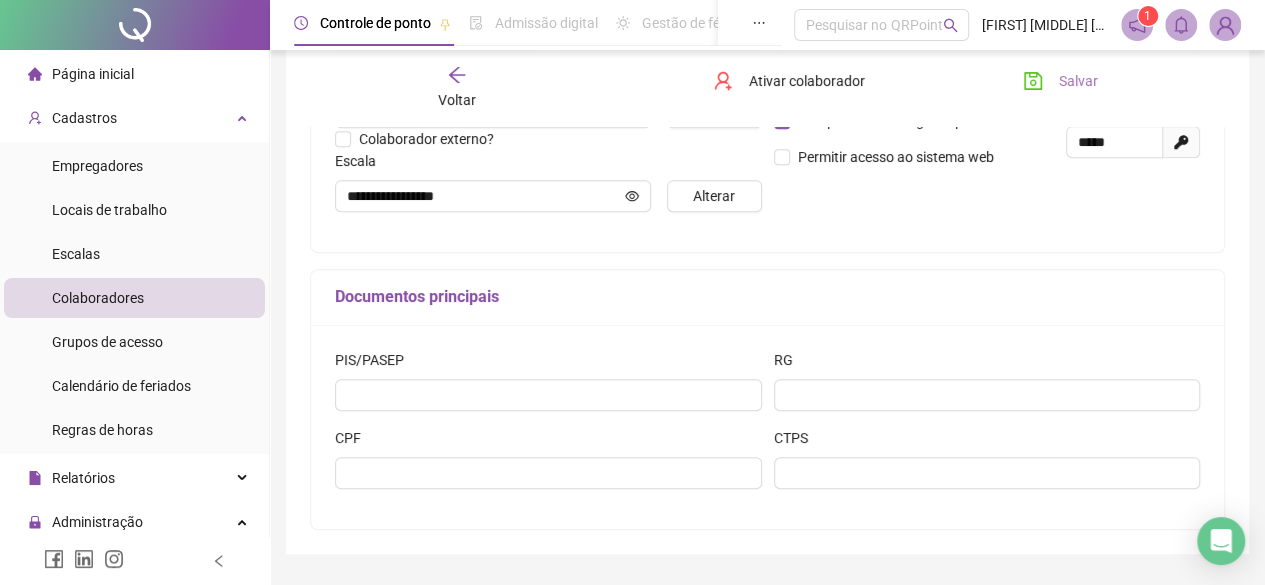 click on "Salvar" at bounding box center (1060, 81) 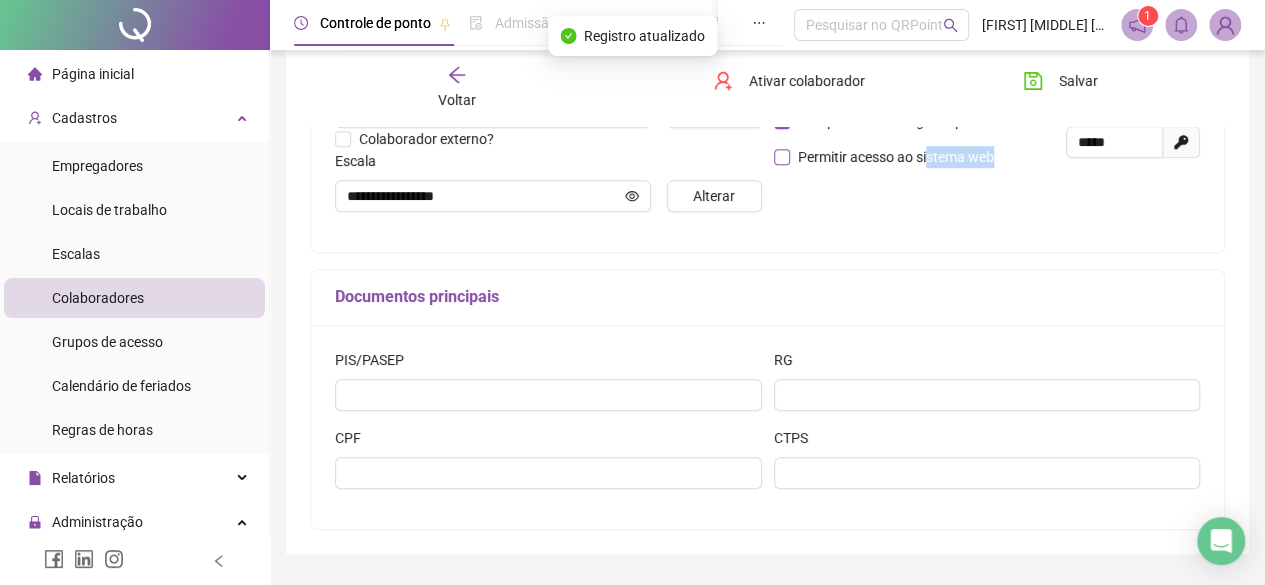 click on "Comprovante de registro por e-mail? Permitir acesso ao sistema web" at bounding box center (914, 139) 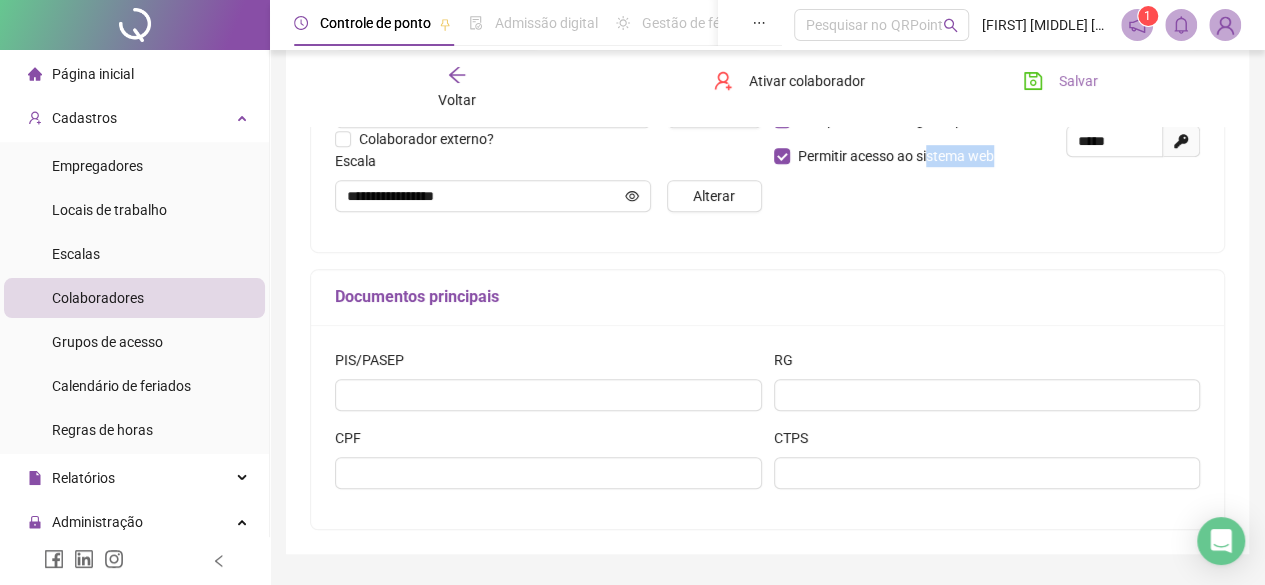 click 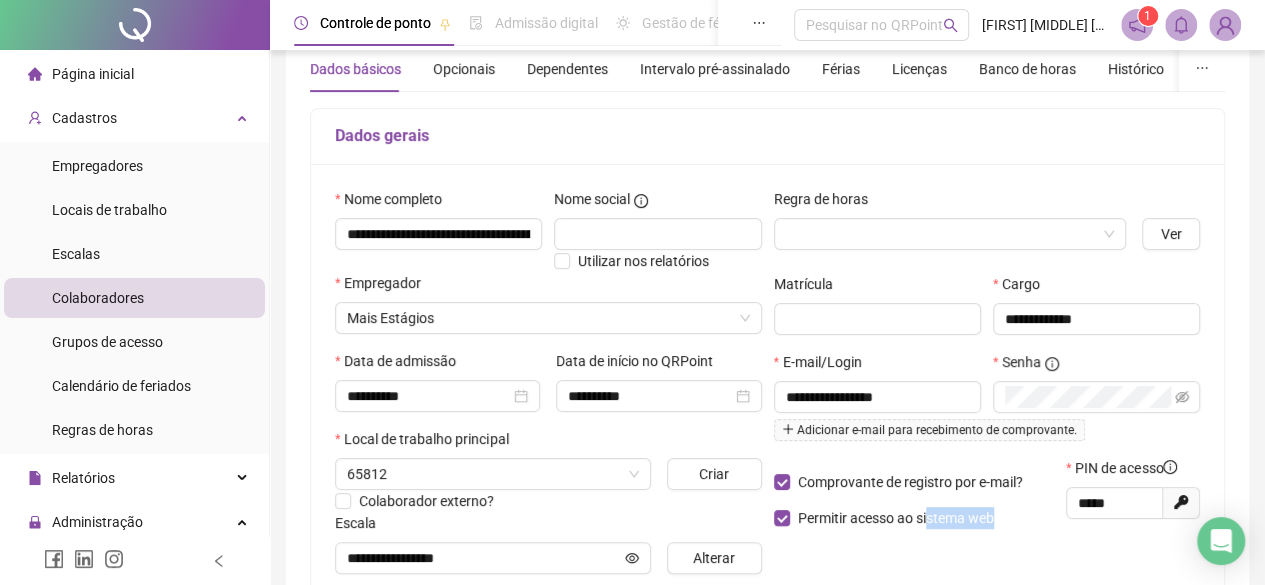 scroll, scrollTop: 0, scrollLeft: 0, axis: both 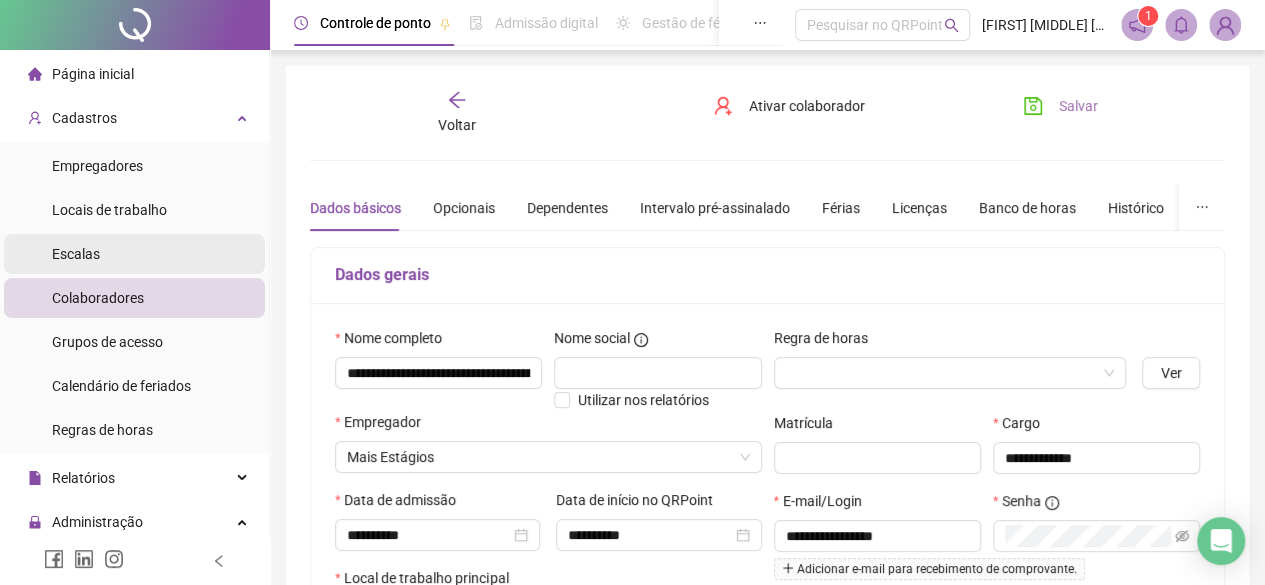click on "Escalas" at bounding box center [134, 254] 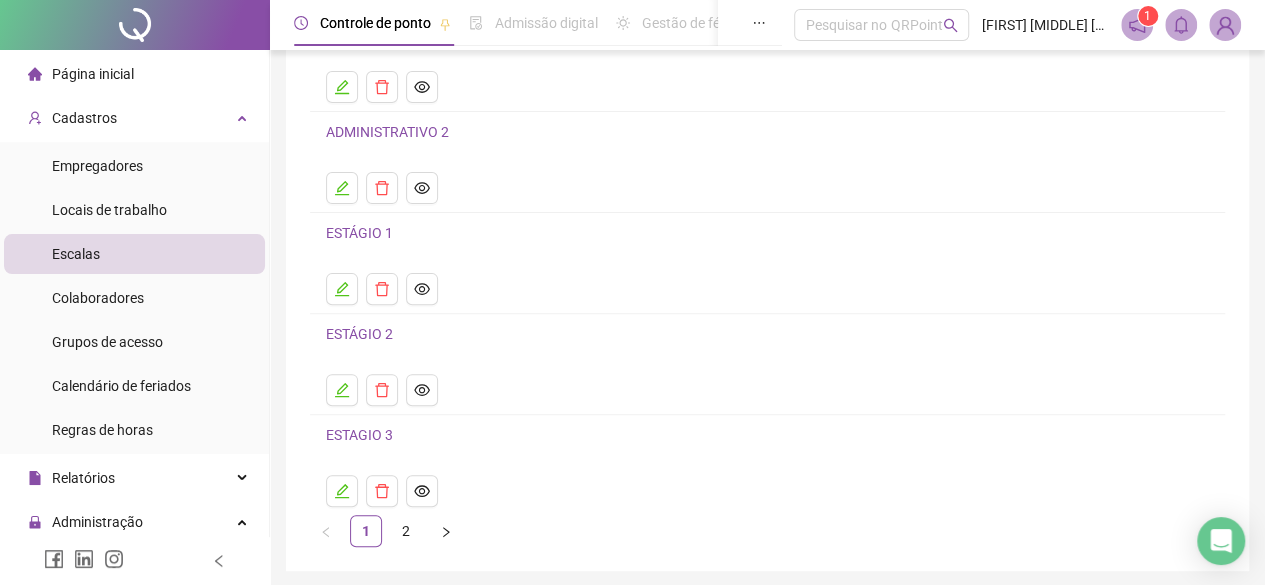 scroll, scrollTop: 100, scrollLeft: 0, axis: vertical 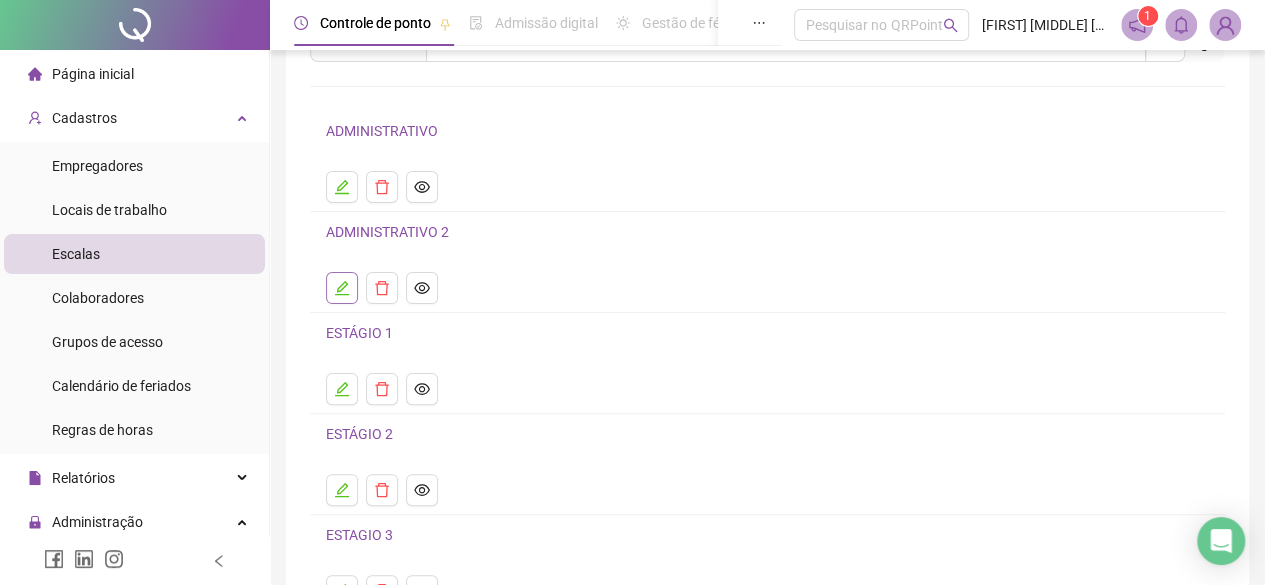 click at bounding box center [342, 288] 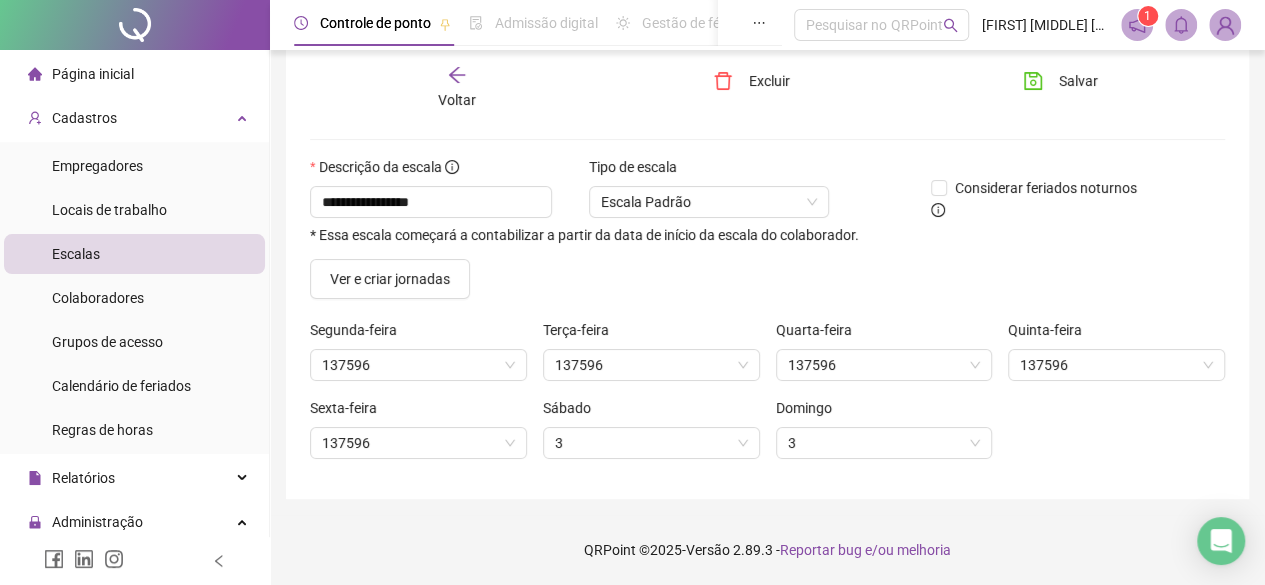 scroll, scrollTop: 88, scrollLeft: 0, axis: vertical 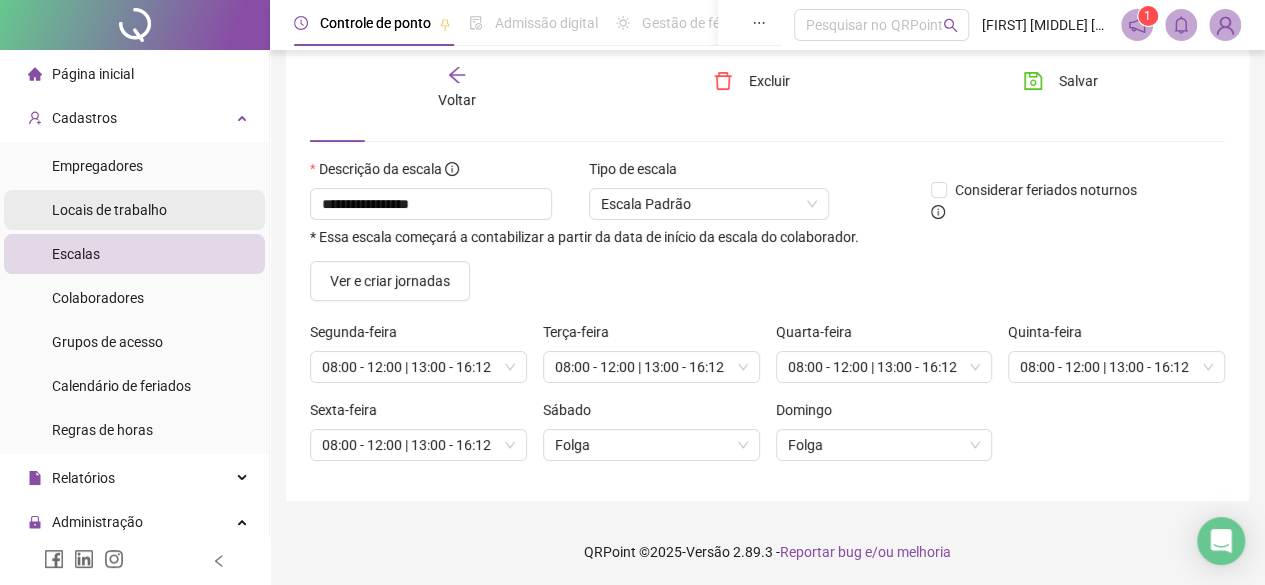 click on "Locais de trabalho" at bounding box center [109, 210] 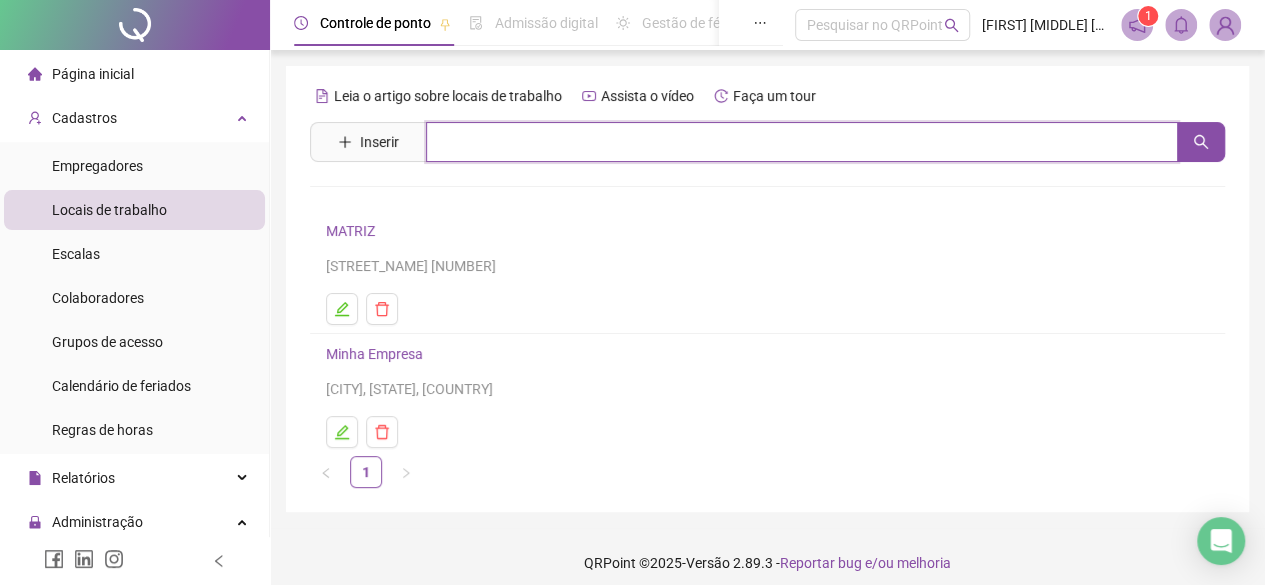 click at bounding box center (802, 142) 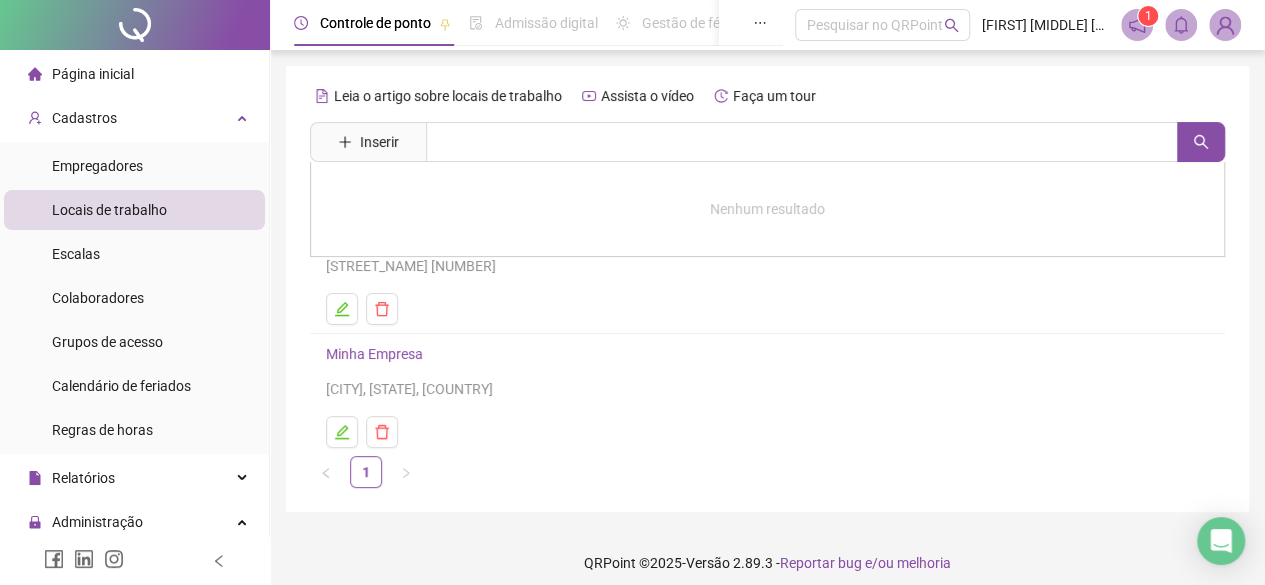 click on "Empregadores" at bounding box center [97, 166] 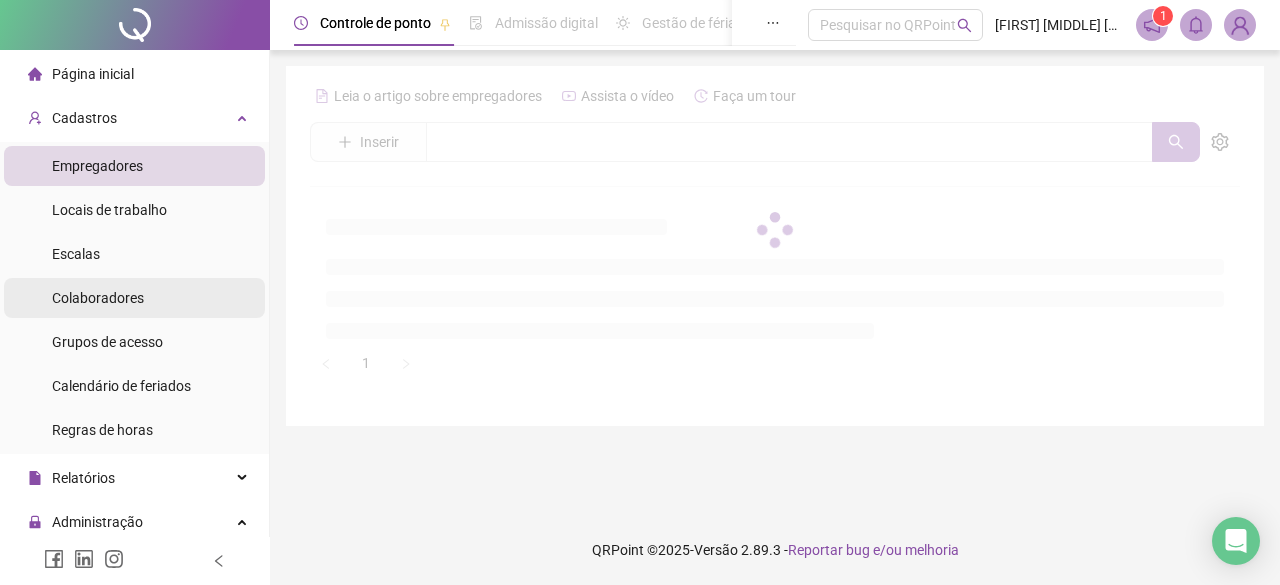 click on "Colaboradores" at bounding box center [98, 298] 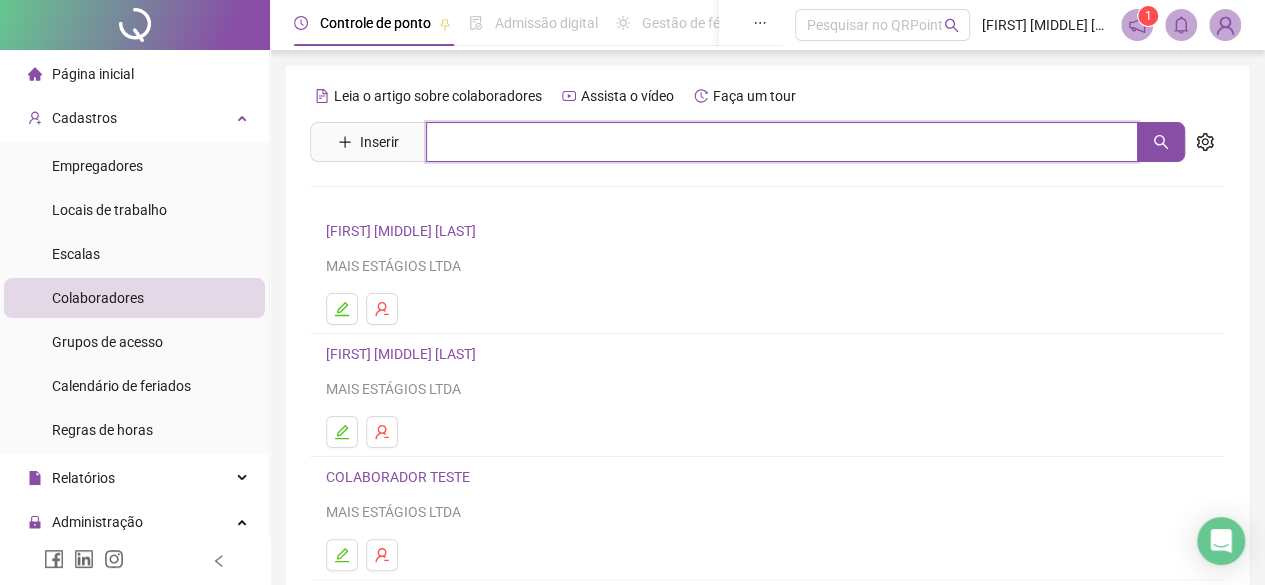click at bounding box center [782, 142] 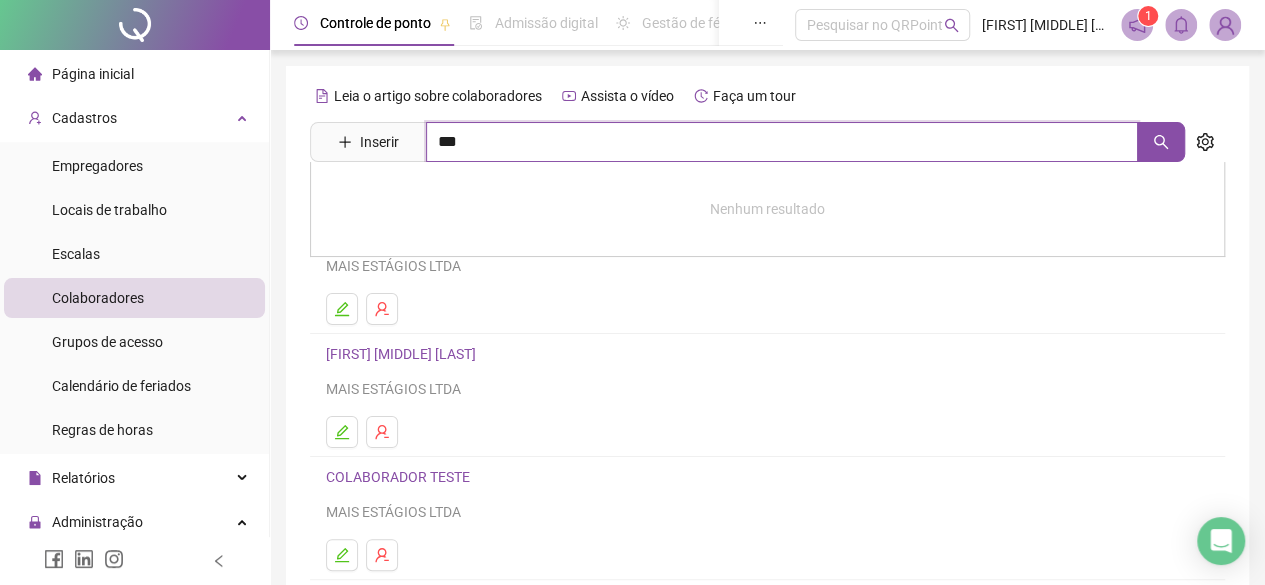 type on "***" 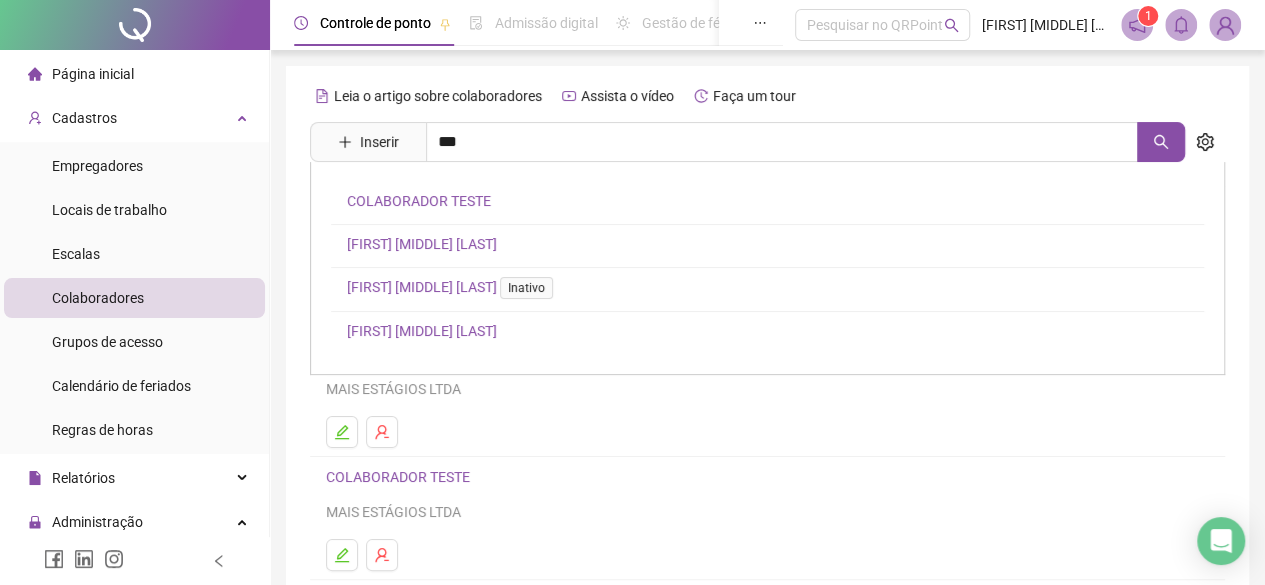 click on "[FIRST] [MIDDLE] [LAST]" at bounding box center [422, 244] 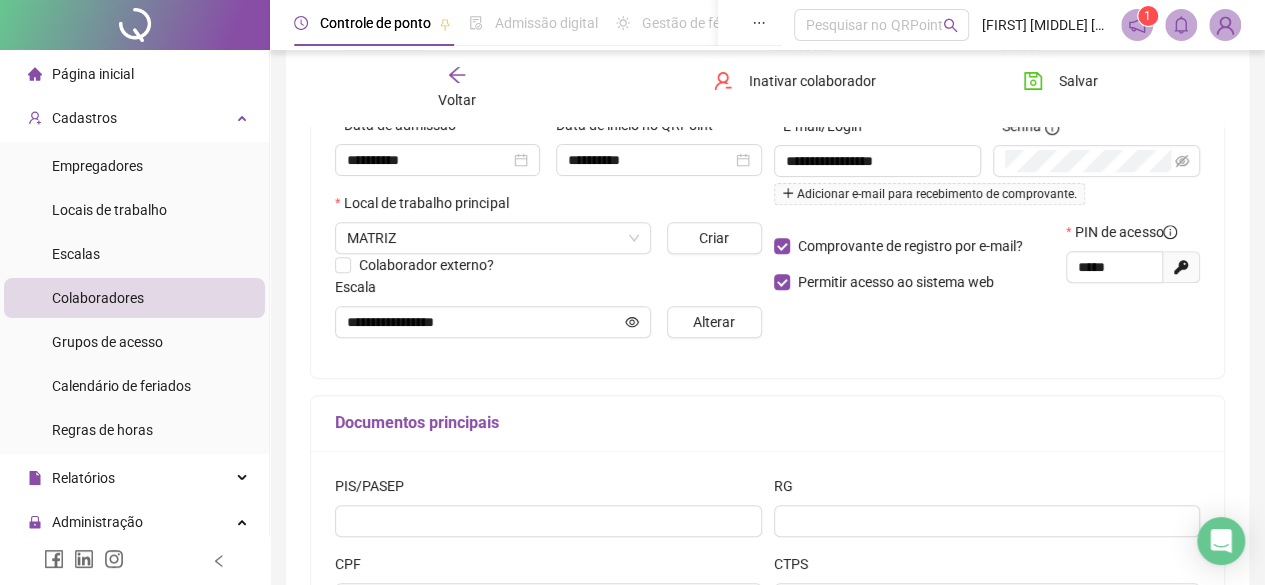 scroll, scrollTop: 254, scrollLeft: 0, axis: vertical 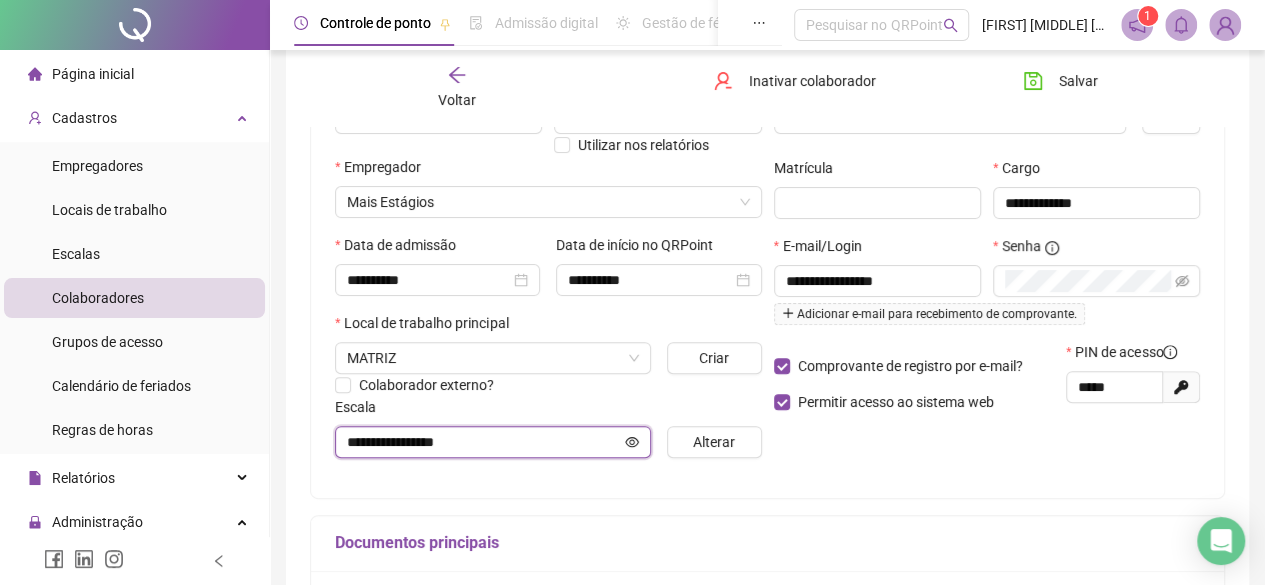 click on "**********" at bounding box center [484, 442] 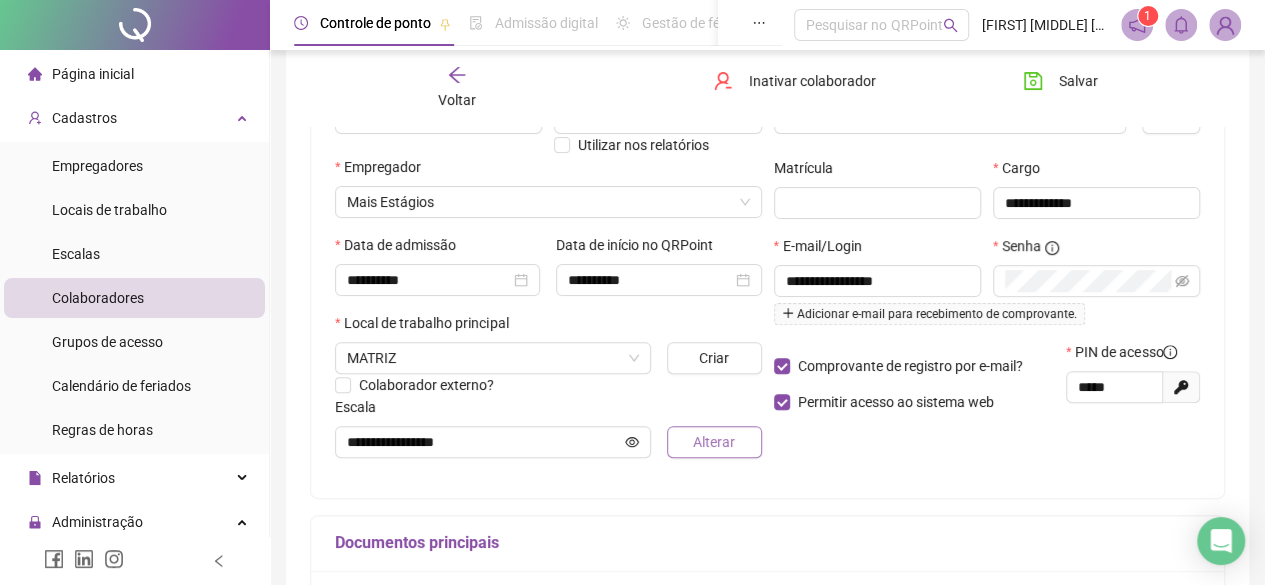 click on "Alterar" at bounding box center (714, 442) 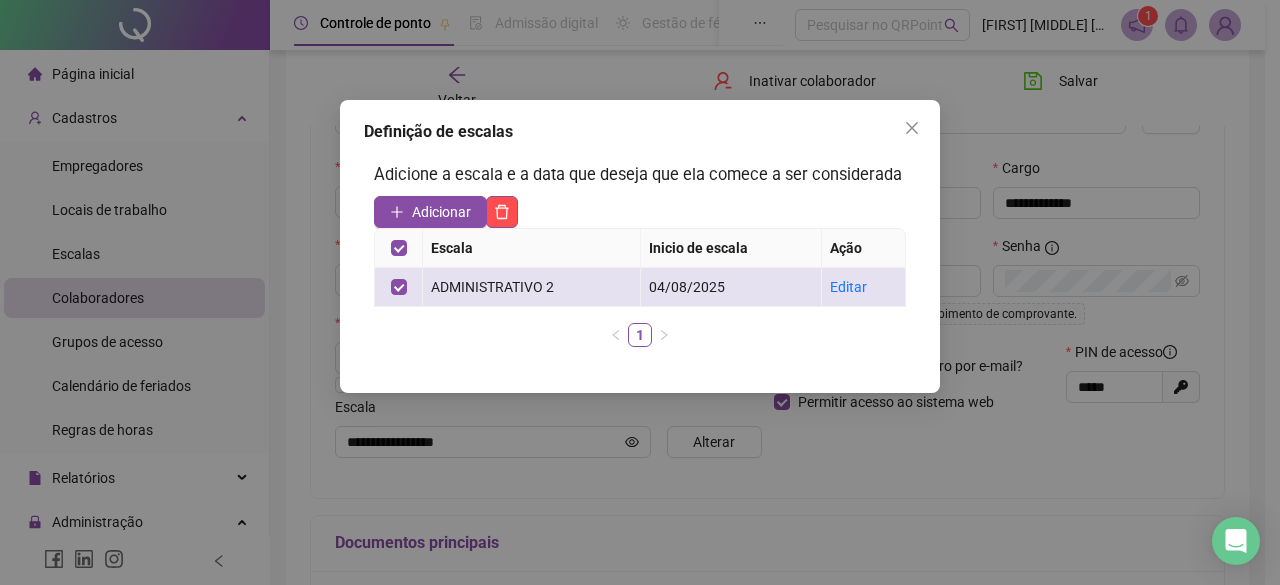 click on "04/08/2025" at bounding box center [731, 287] 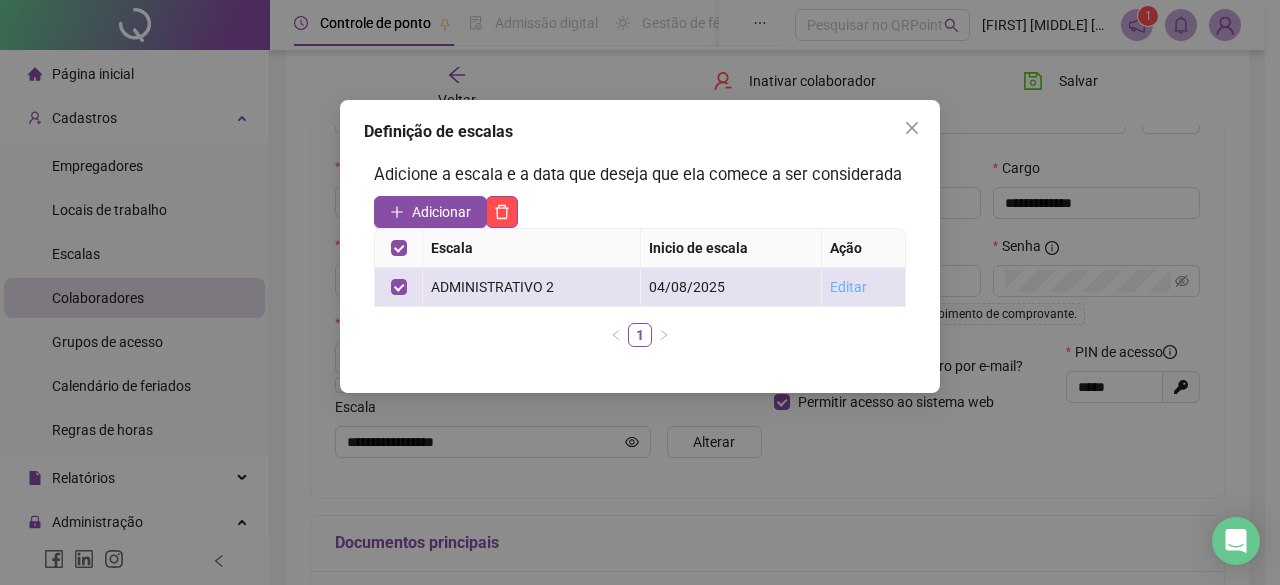 click on "Editar" at bounding box center (848, 287) 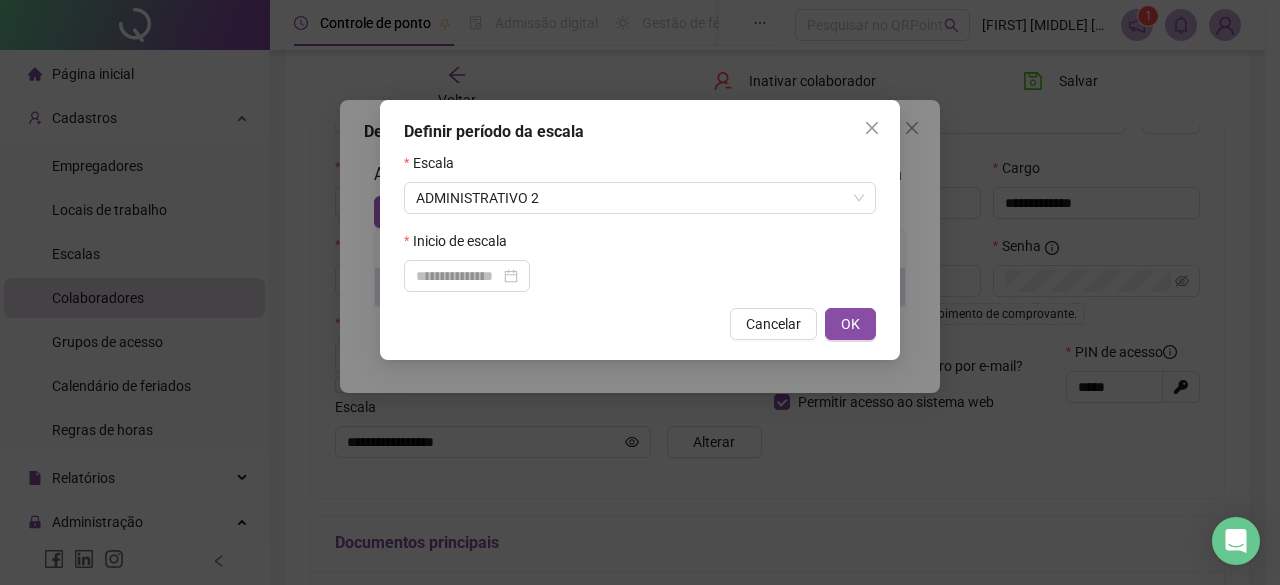 click on "Escala ADMINISTRATIVO 2  Inicio de escala" at bounding box center [640, 222] 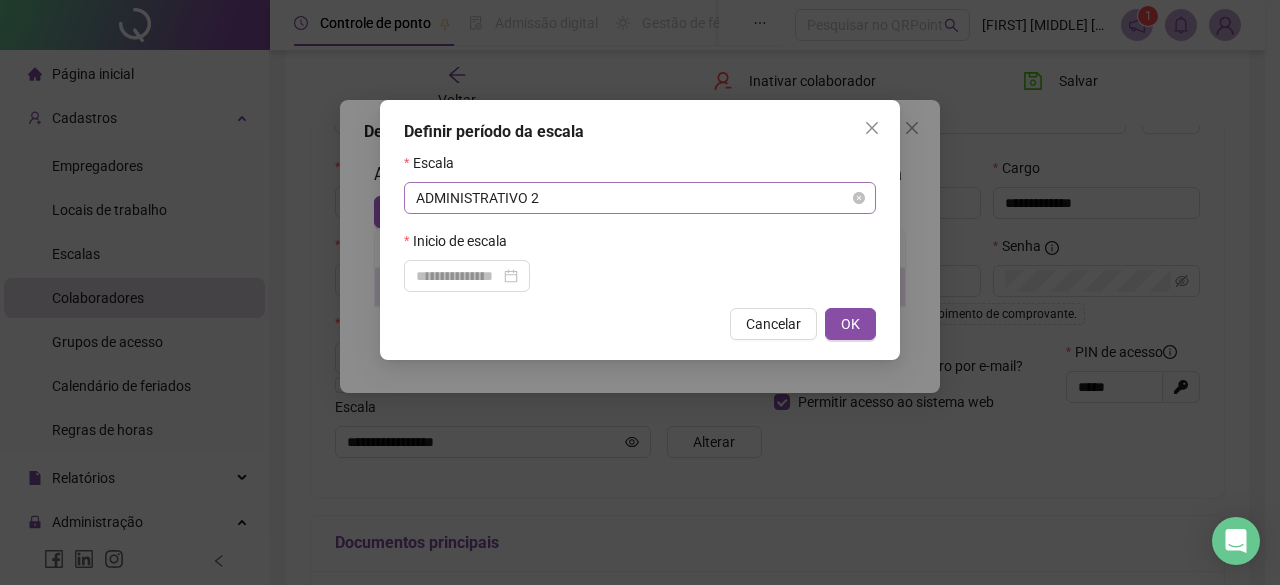 click on "ADMINISTRATIVO 2" at bounding box center [640, 198] 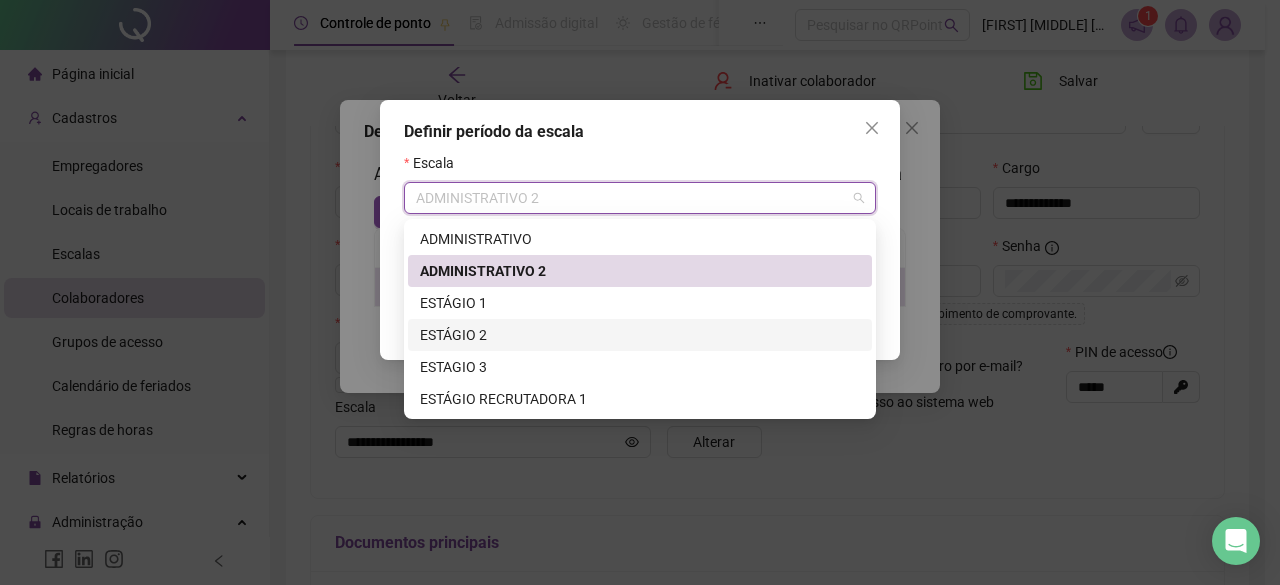 click on "ESTÁGIO 2" at bounding box center (640, 335) 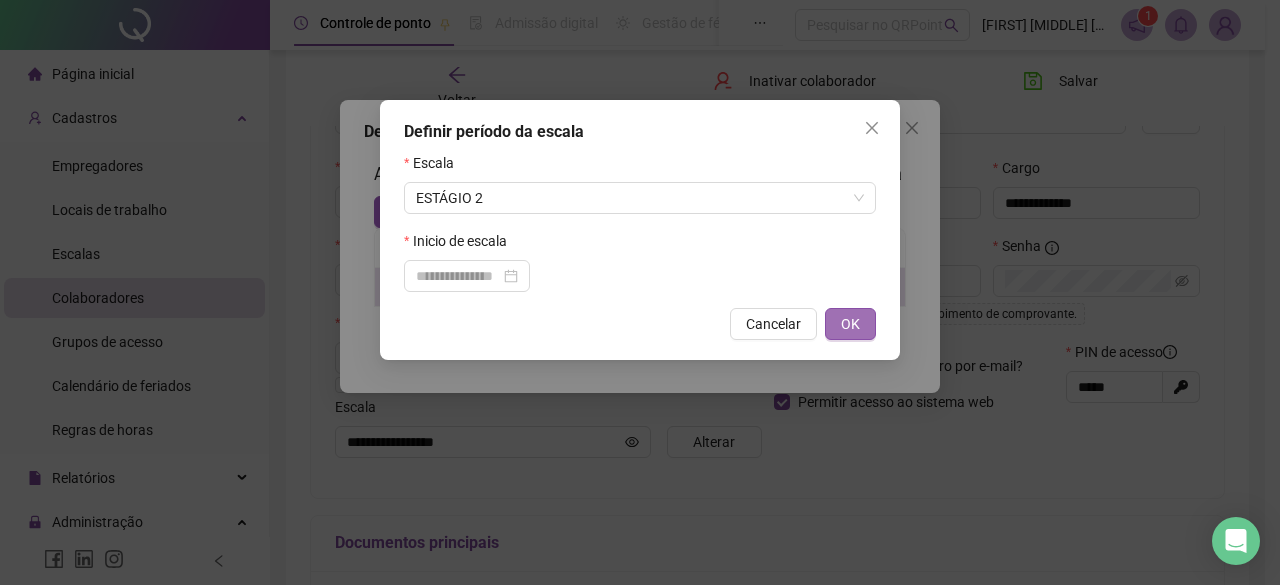 click on "OK" at bounding box center (850, 324) 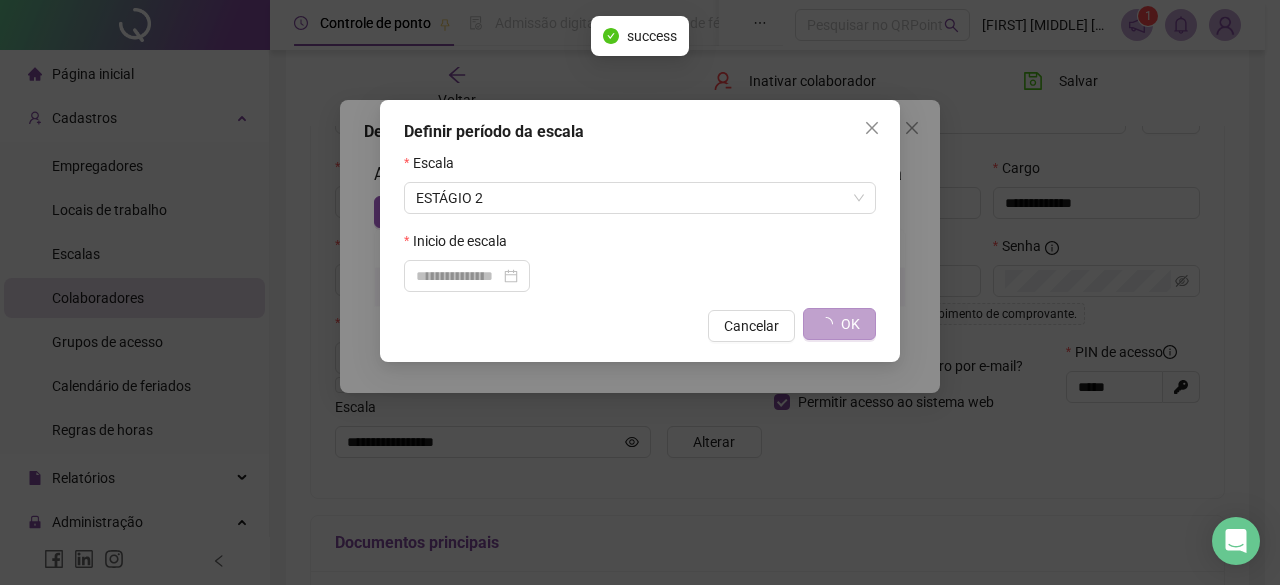 type on "*********" 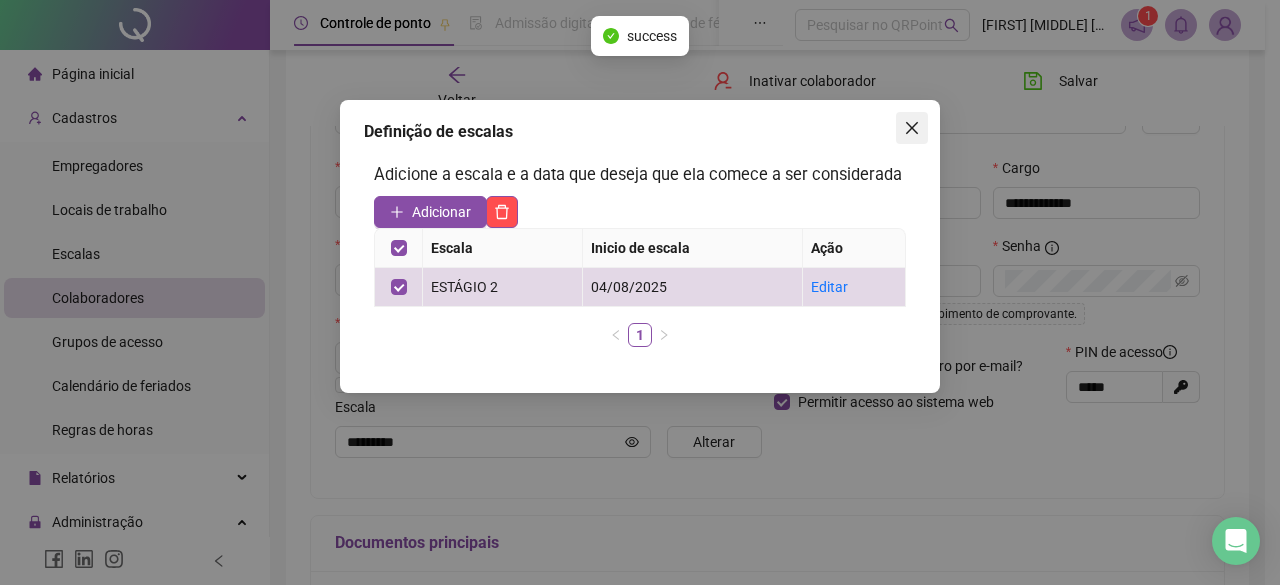 click at bounding box center [912, 128] 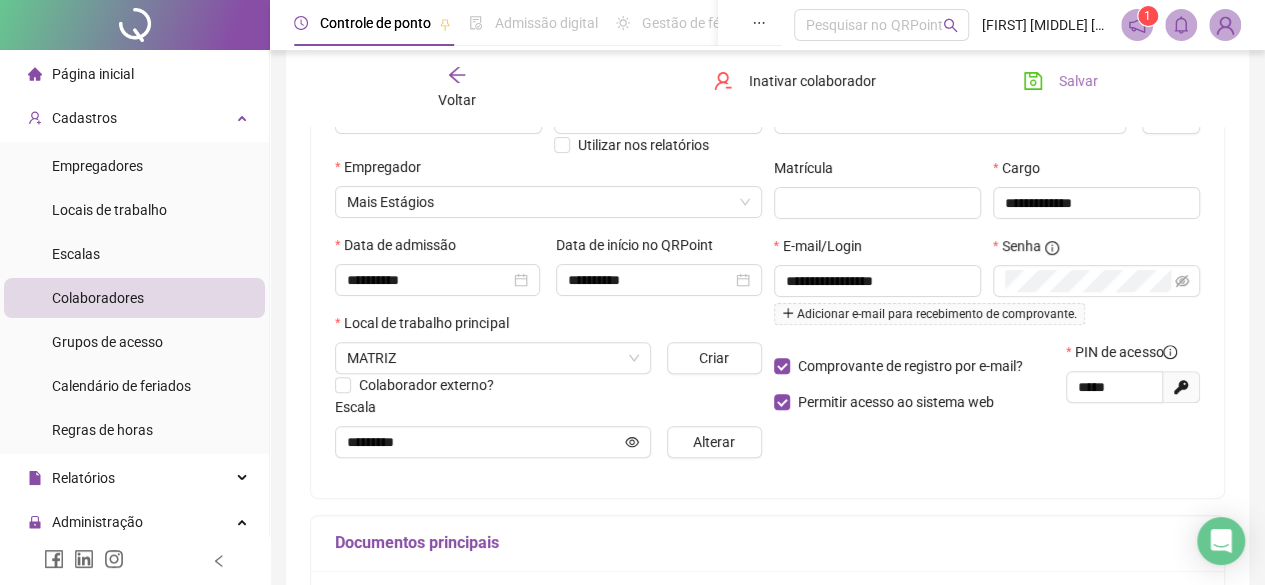 click 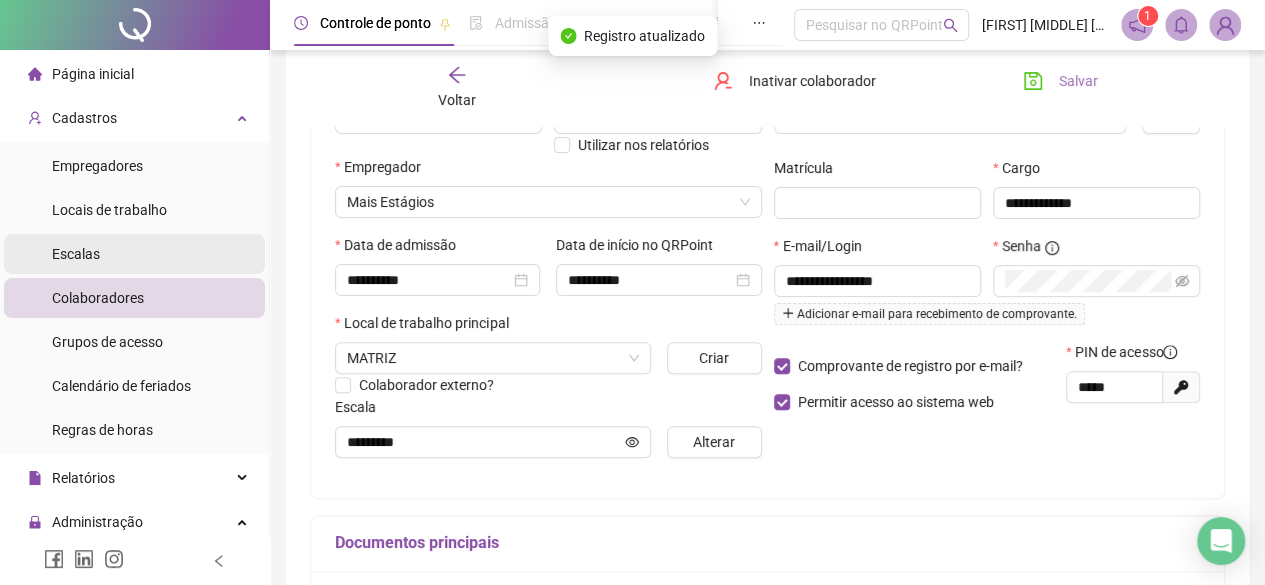 click on "Escalas" at bounding box center (134, 254) 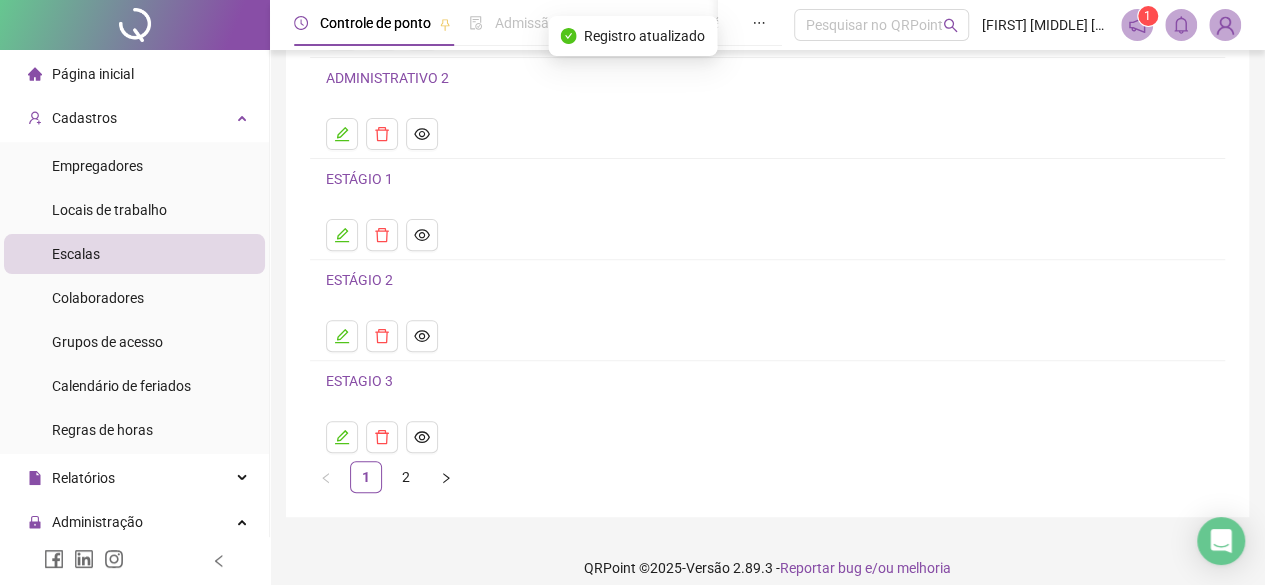 scroll, scrollTop: 270, scrollLeft: 0, axis: vertical 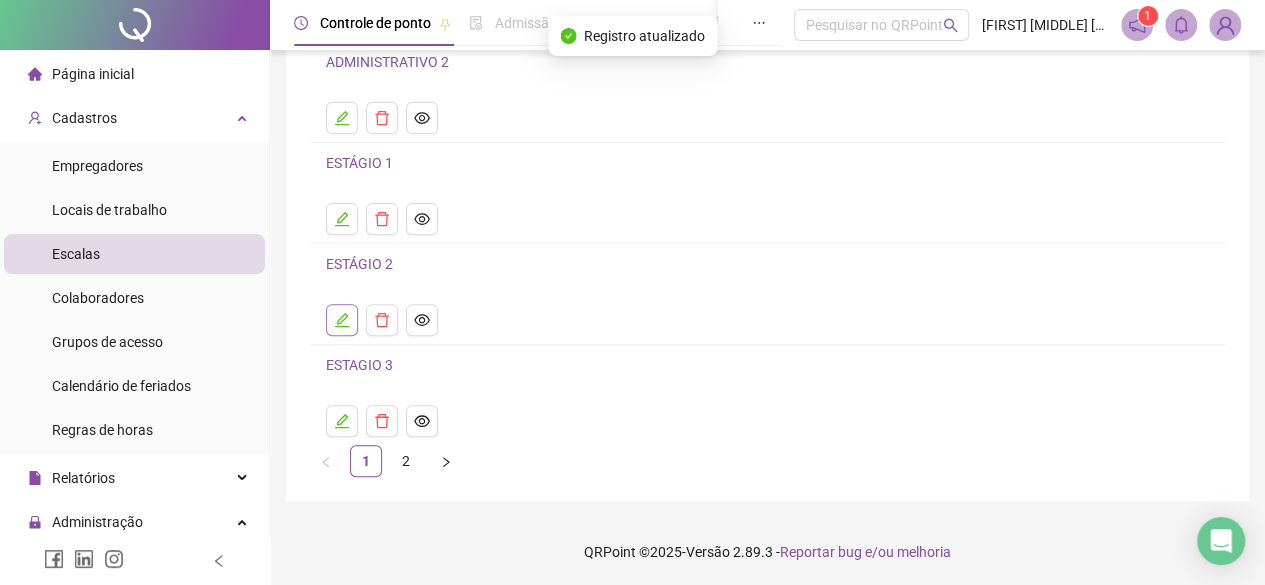 click at bounding box center (342, 320) 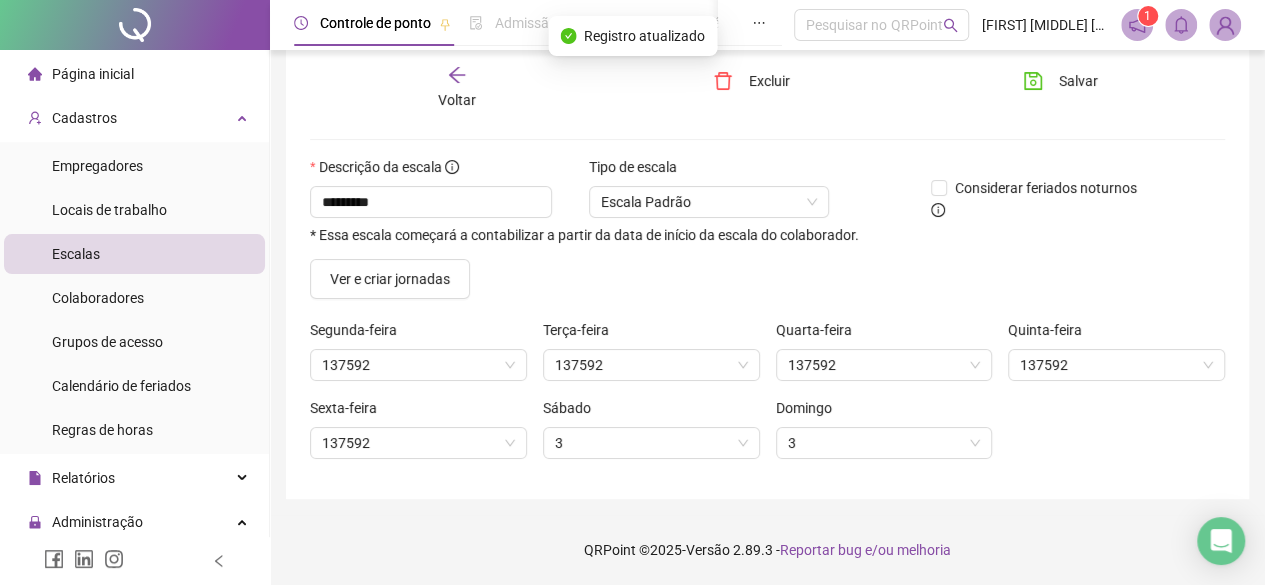 scroll, scrollTop: 88, scrollLeft: 0, axis: vertical 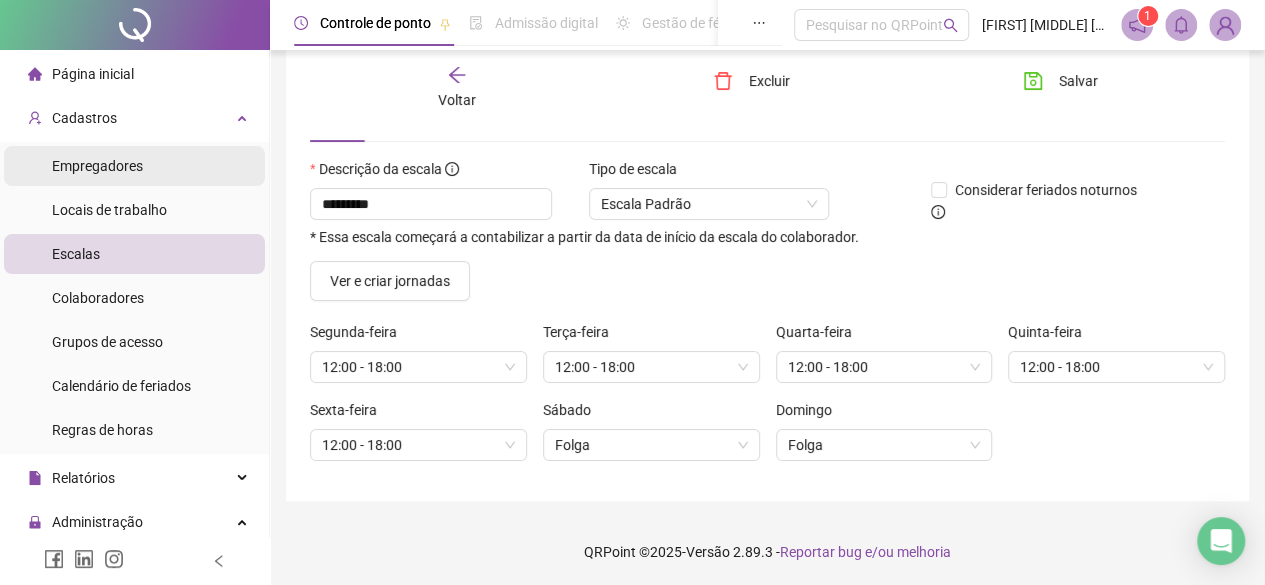 click on "Empregadores" at bounding box center [97, 166] 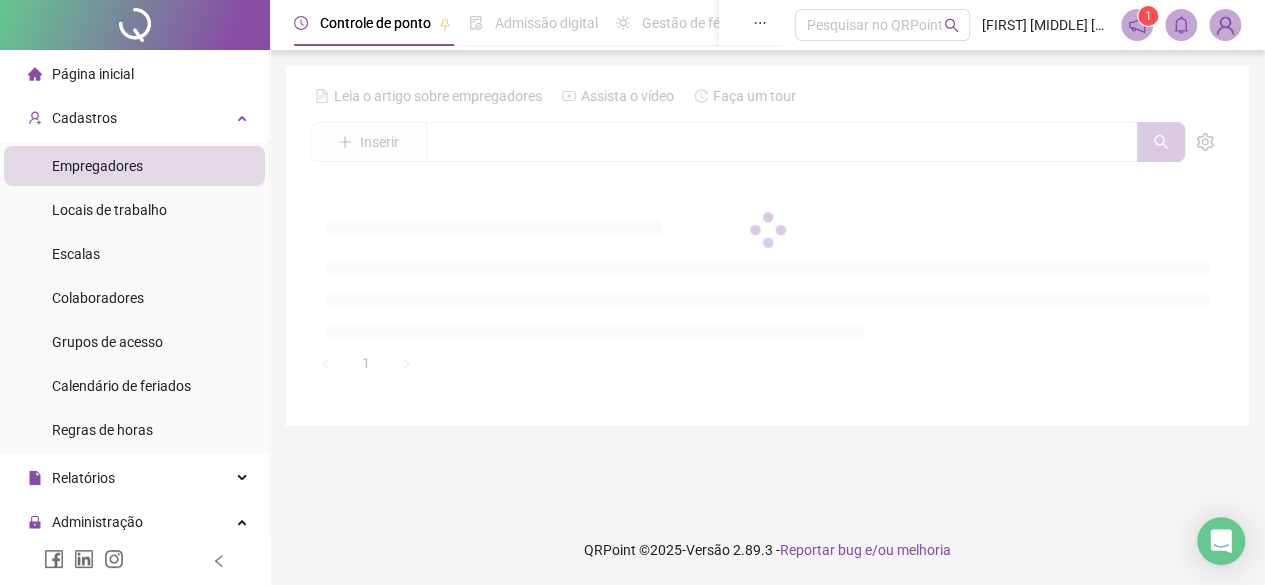 scroll, scrollTop: 0, scrollLeft: 0, axis: both 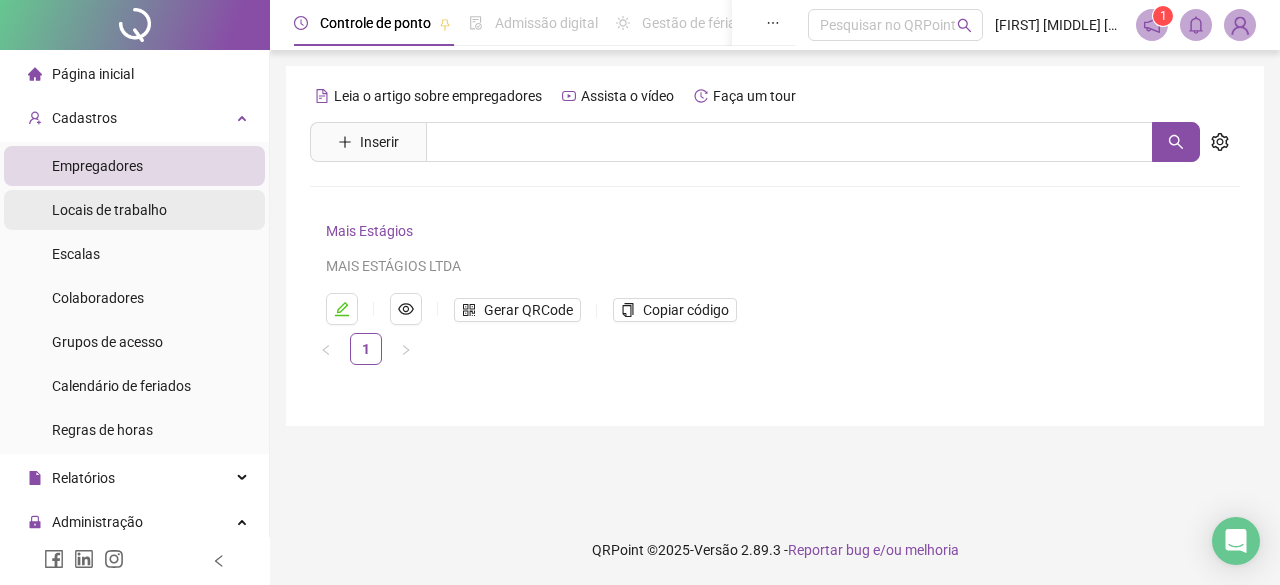 click on "Locais de trabalho" at bounding box center (109, 210) 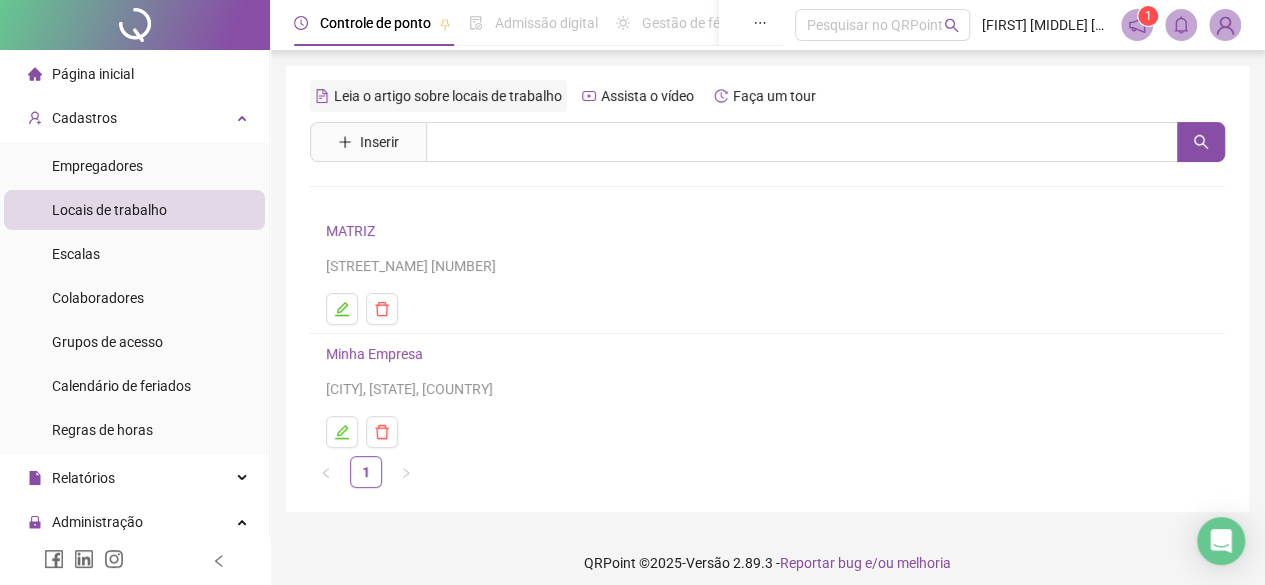 click on "Leia o artigo sobre locais de trabalho" at bounding box center (438, 96) 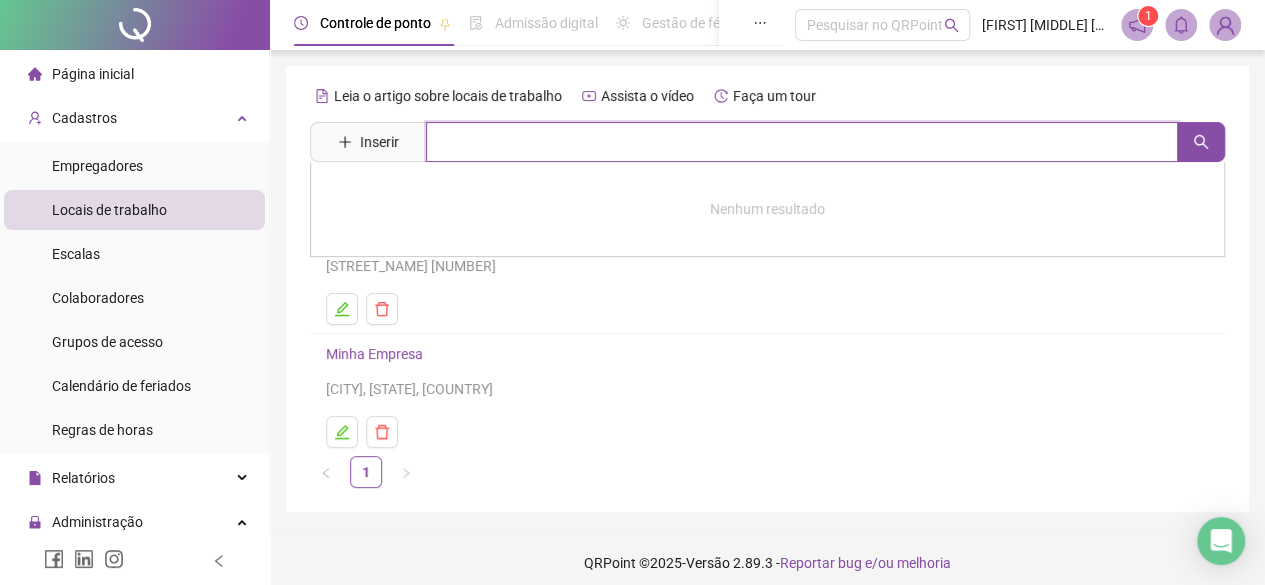 click at bounding box center [802, 142] 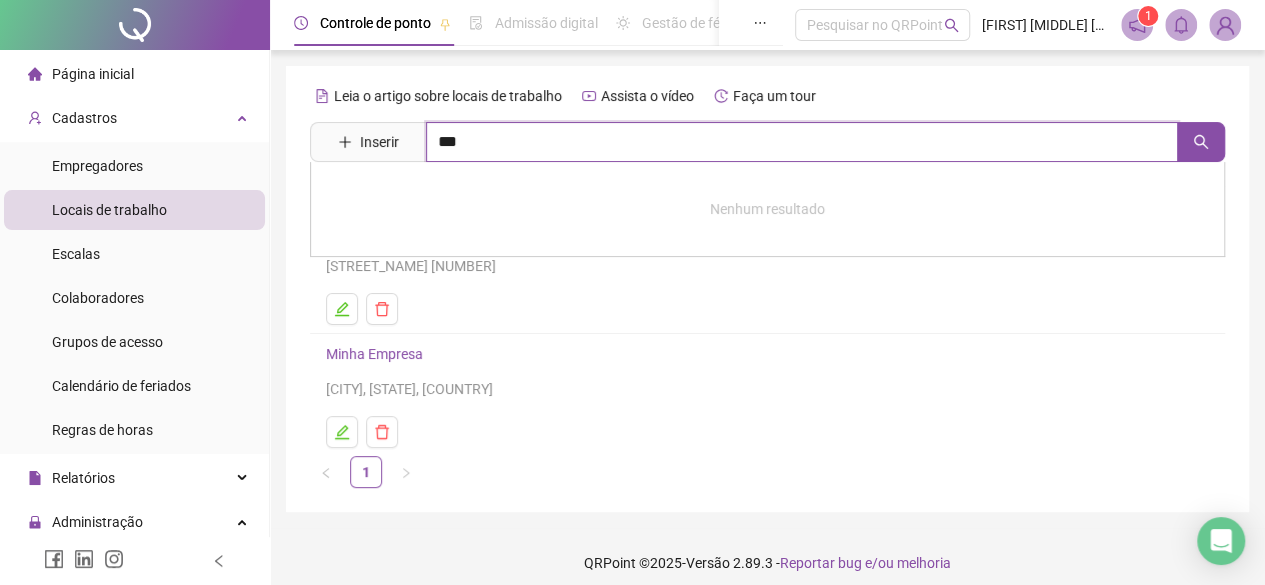 type on "***" 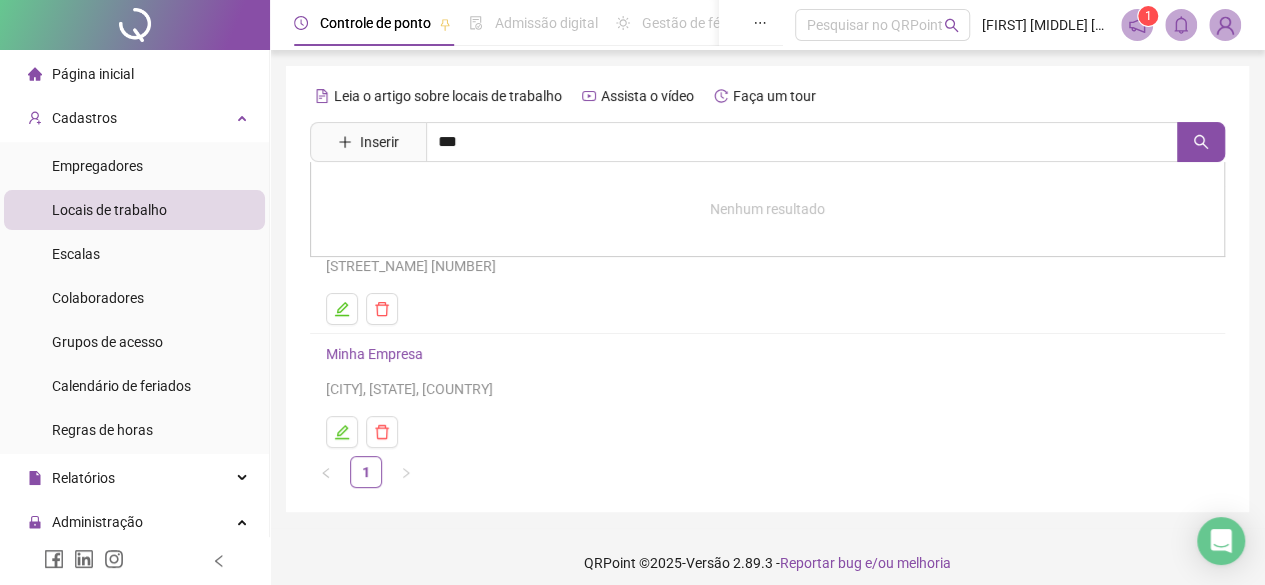 click at bounding box center [767, 432] 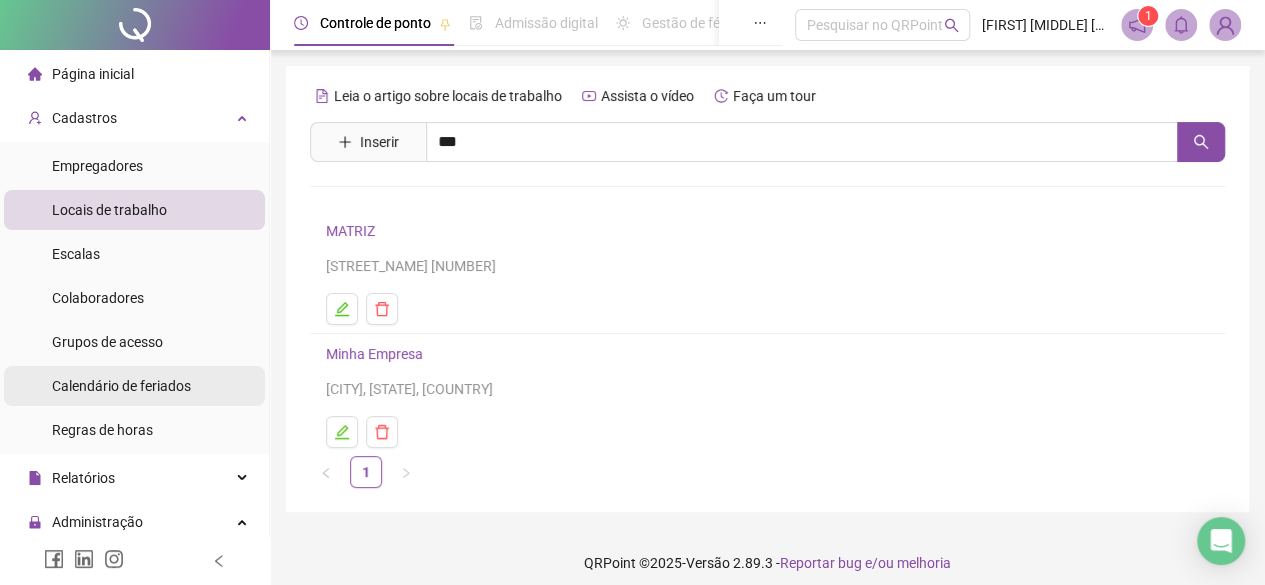 click on "Calendário de feriados" at bounding box center (121, 386) 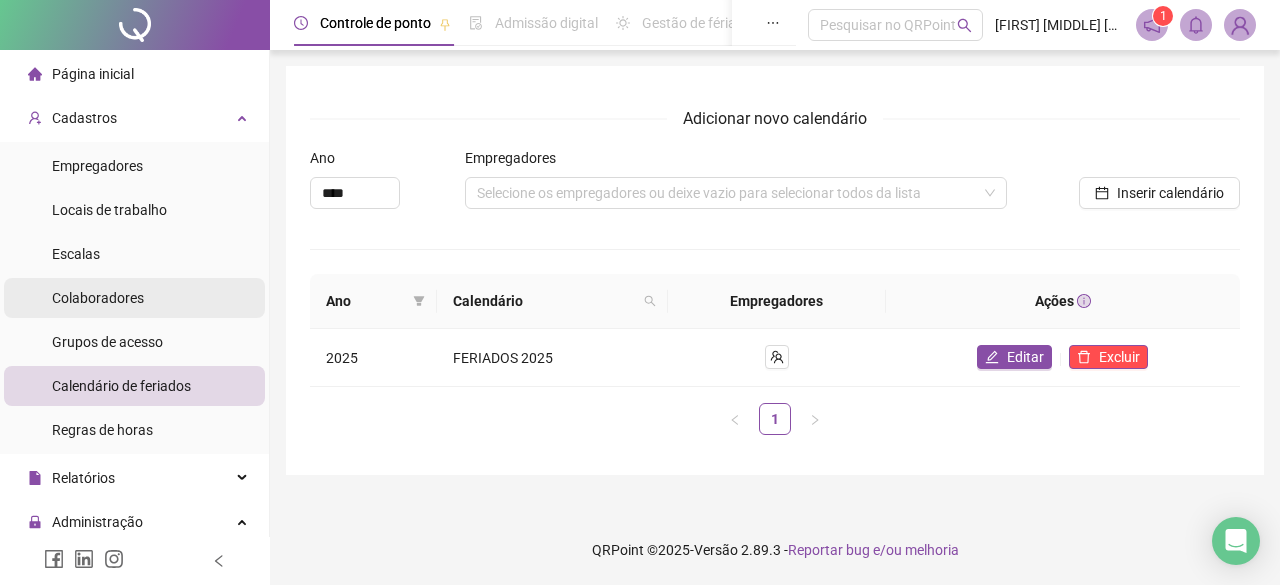 click on "Colaboradores" at bounding box center [98, 298] 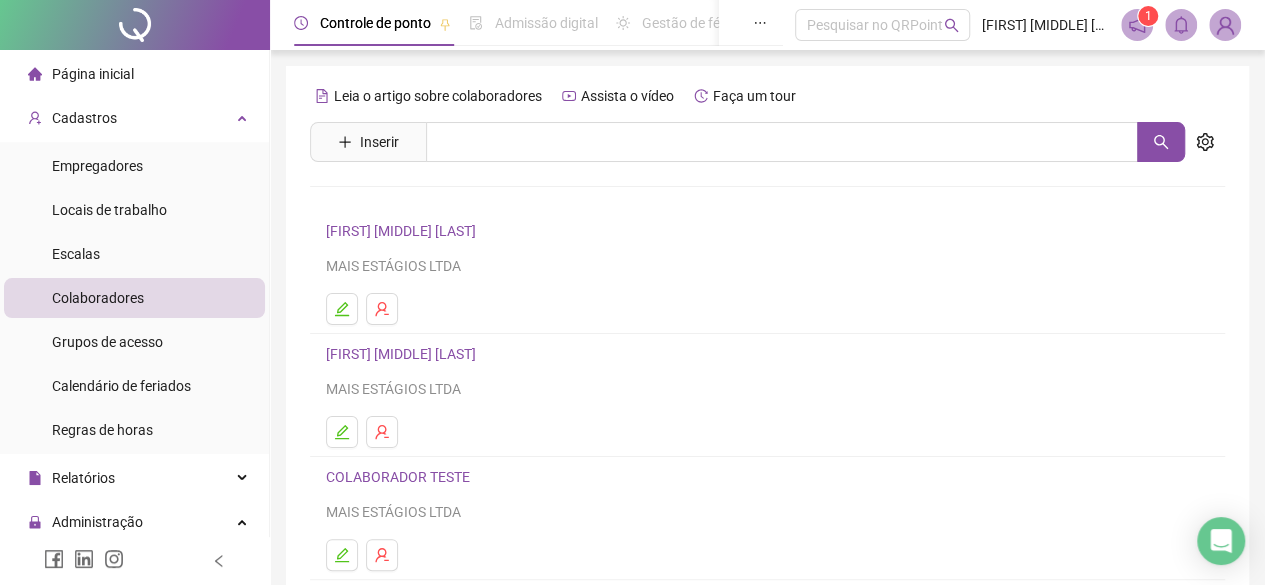 click on "Leia o artigo sobre colaboradores Assista o vídeo Faça um tour Inserir Nenhum resultado [FIRST] [MIDDLE] [LAST]    MAIS ESTÁGIOS LTDA [FIRST] [LAST]    MAIS ESTÁGIOS LTDA COLABORADOR TESTE    MAIS ESTÁGIOS LTDA [FIRST] [MIDDLE] [LAST]    MAIS ESTÁGIOS LTDA [FIRST] [MIDDLE] [LAST]    MAIS ESTÁGIOS LTDA 1 2 3" at bounding box center [767, 468] 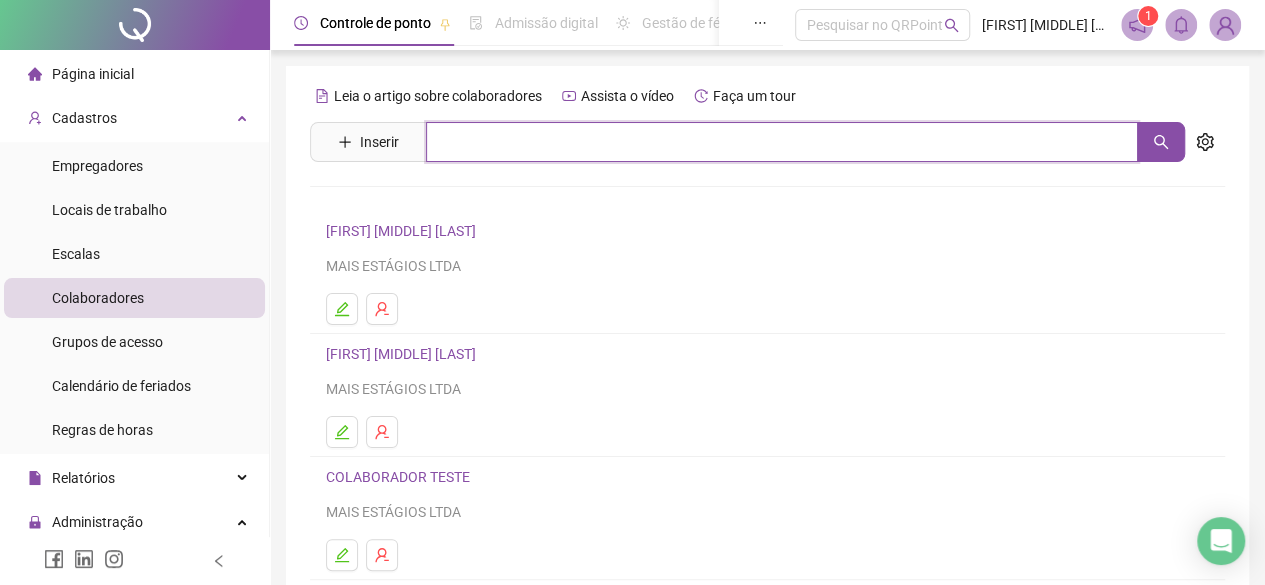 click at bounding box center (782, 142) 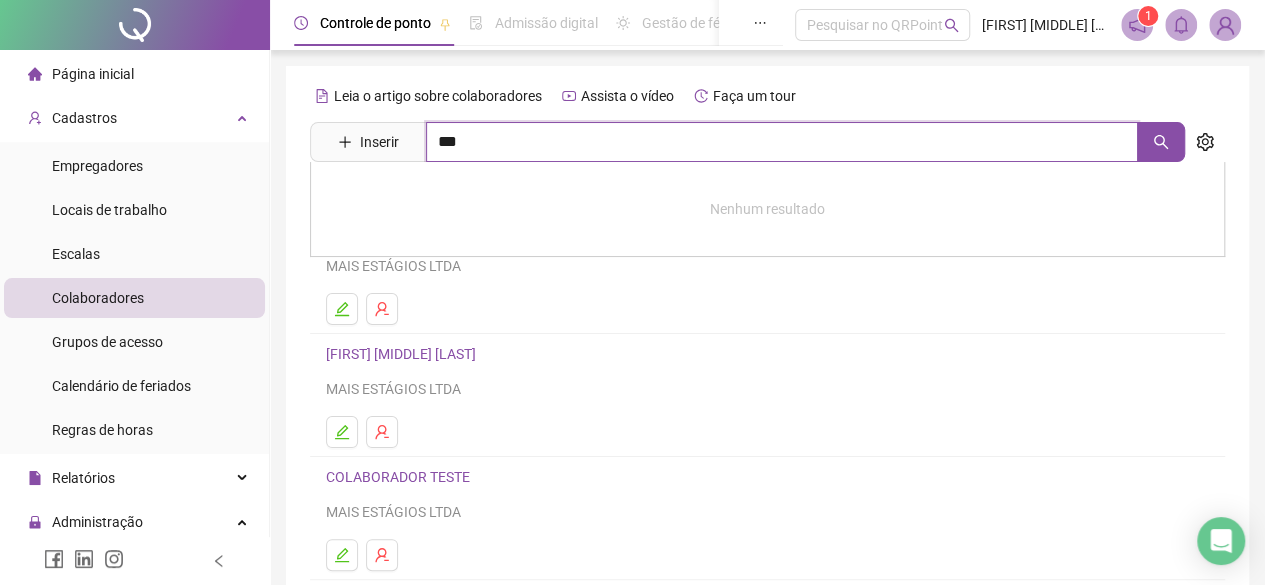 type on "***" 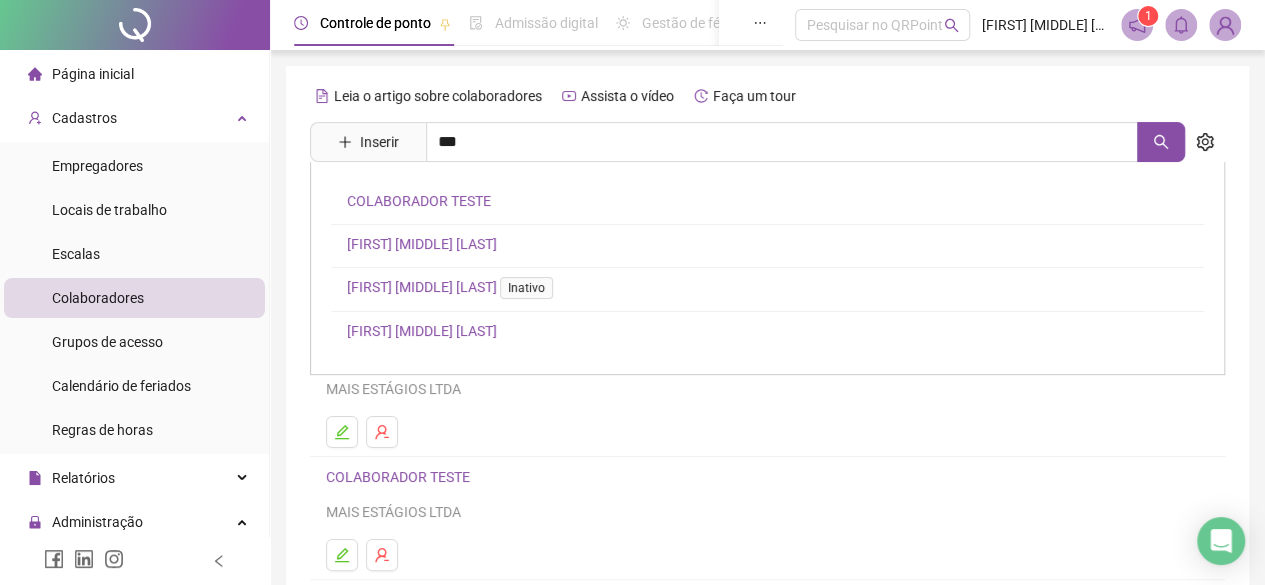 click on "[FIRST] [MIDDLE] [LAST]" at bounding box center (422, 244) 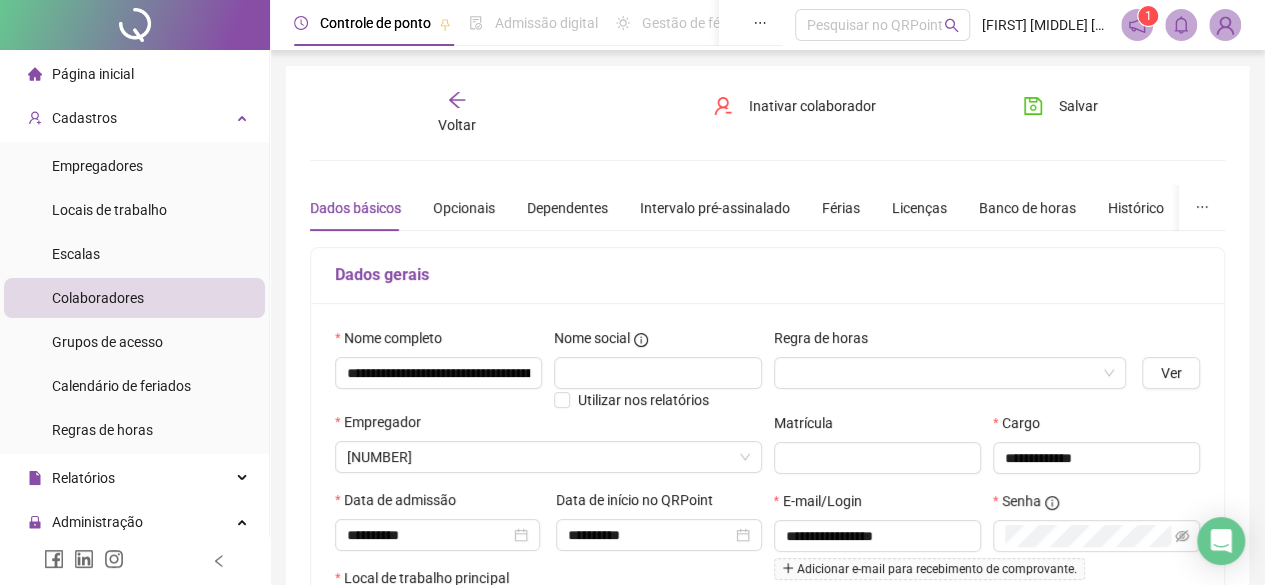 type on "*********" 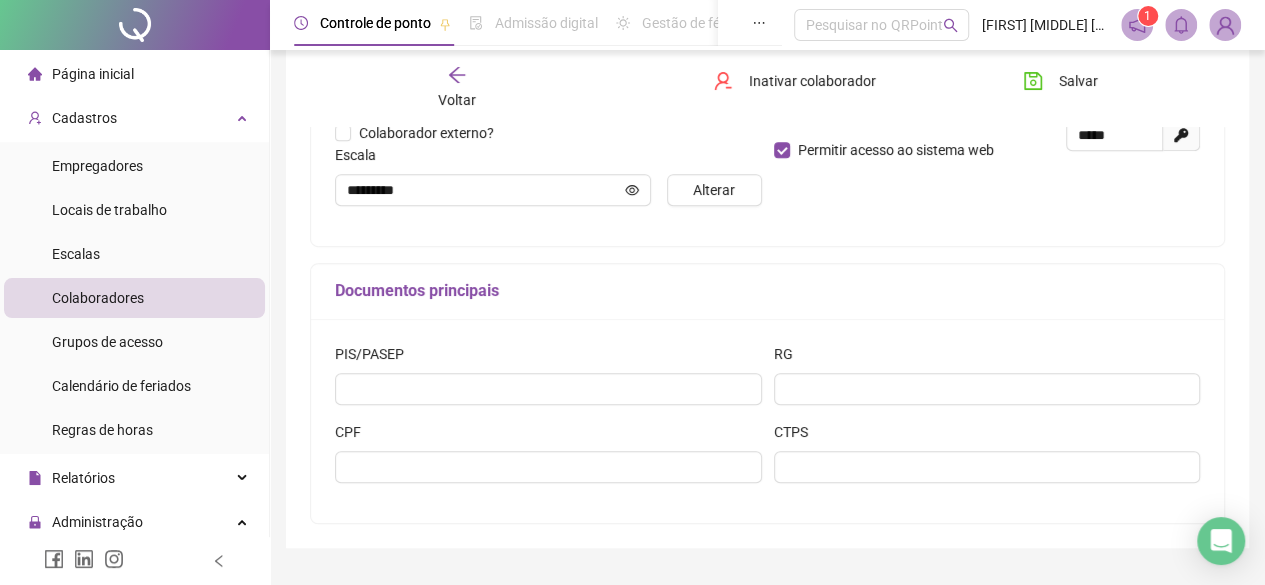 scroll, scrollTop: 554, scrollLeft: 0, axis: vertical 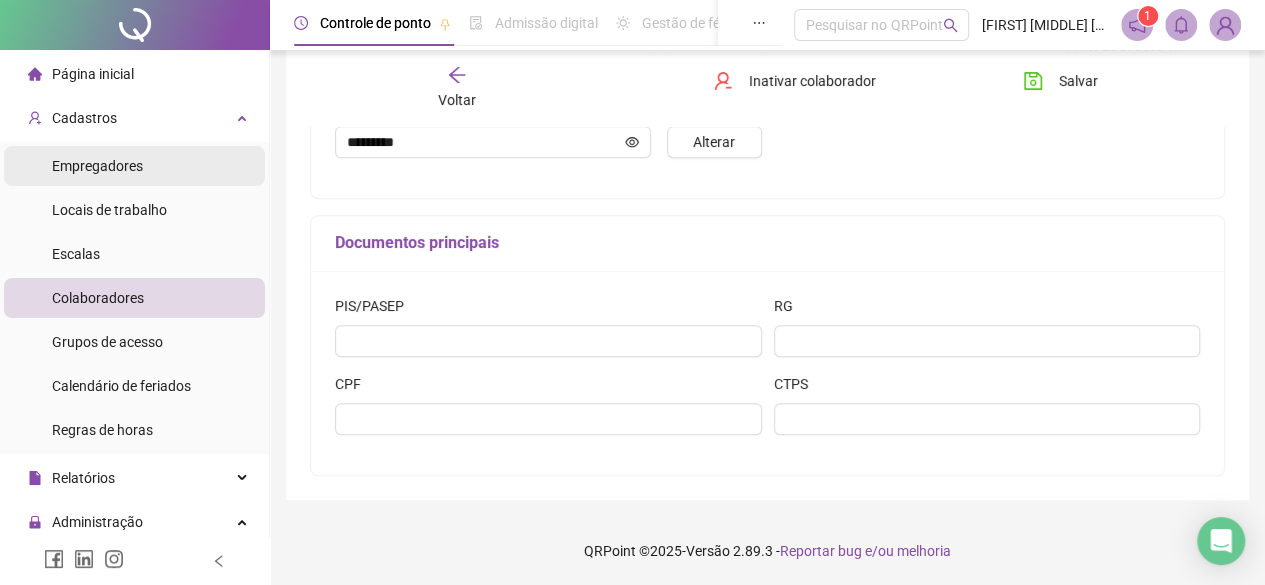 click on "Empregadores" at bounding box center (97, 166) 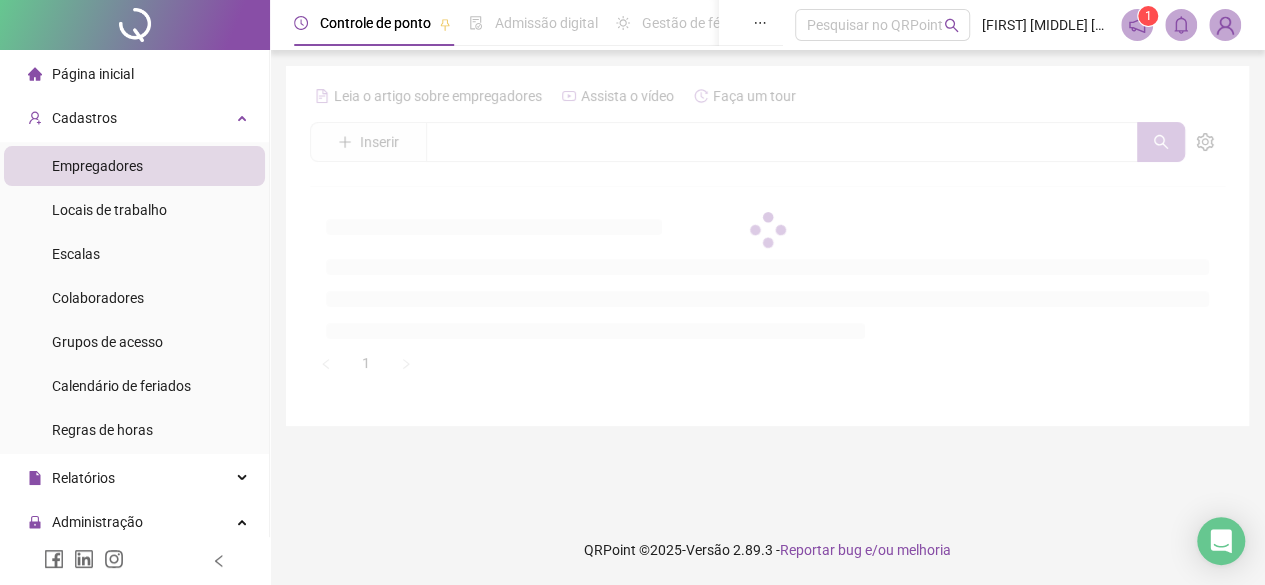 scroll, scrollTop: 0, scrollLeft: 0, axis: both 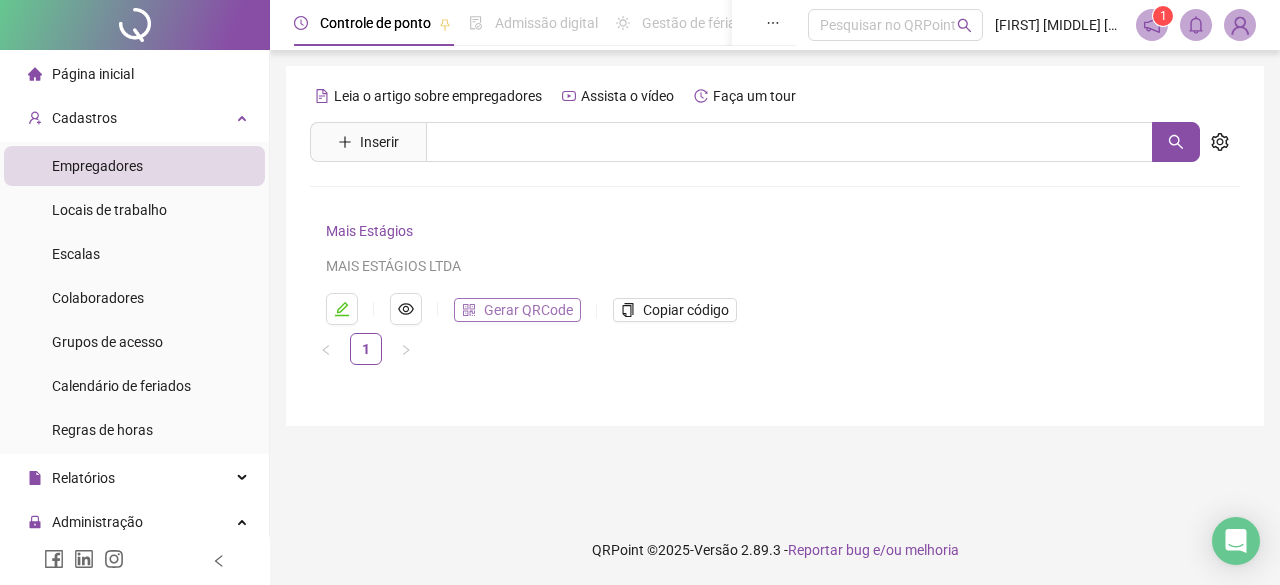 click on "Gerar QRCode" at bounding box center (528, 310) 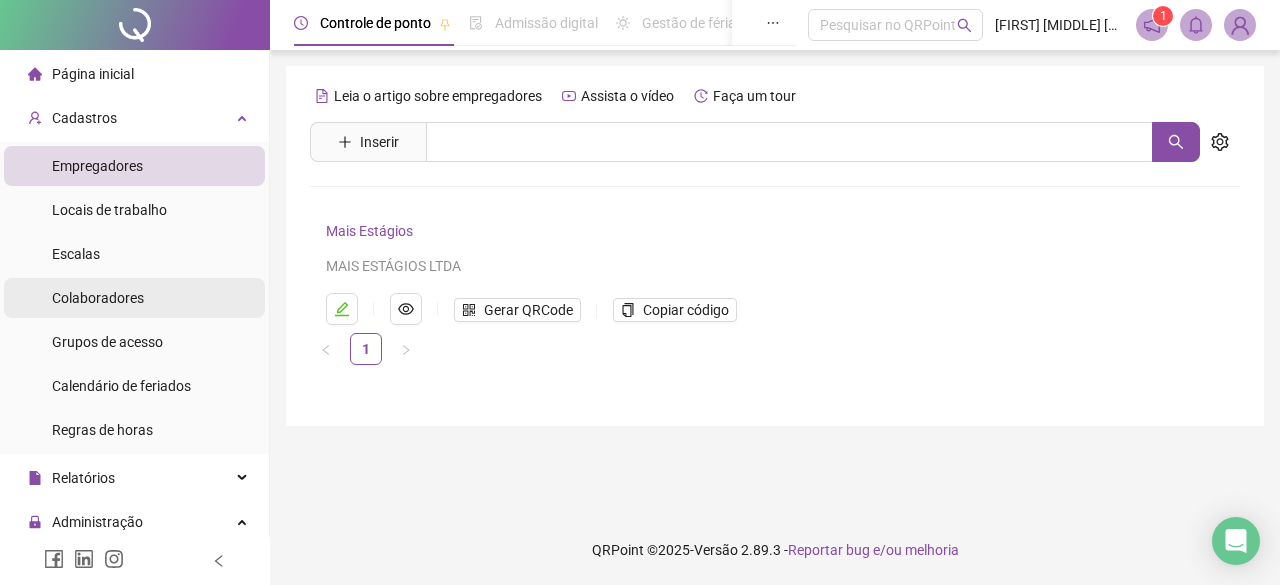 click on "Colaboradores" at bounding box center (98, 298) 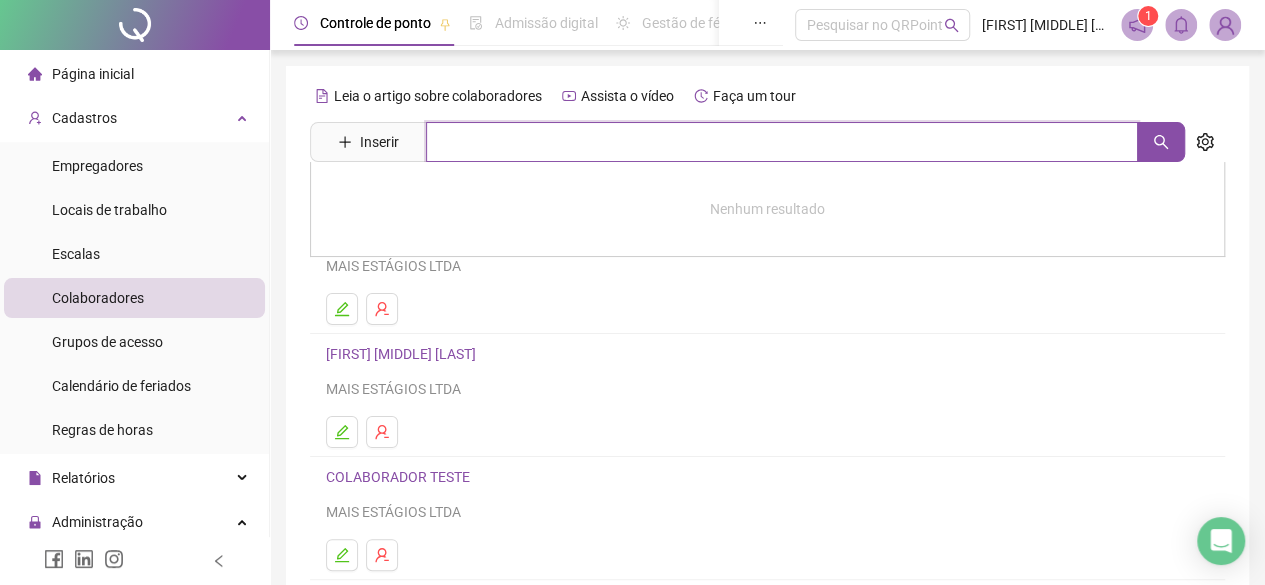 click at bounding box center (782, 142) 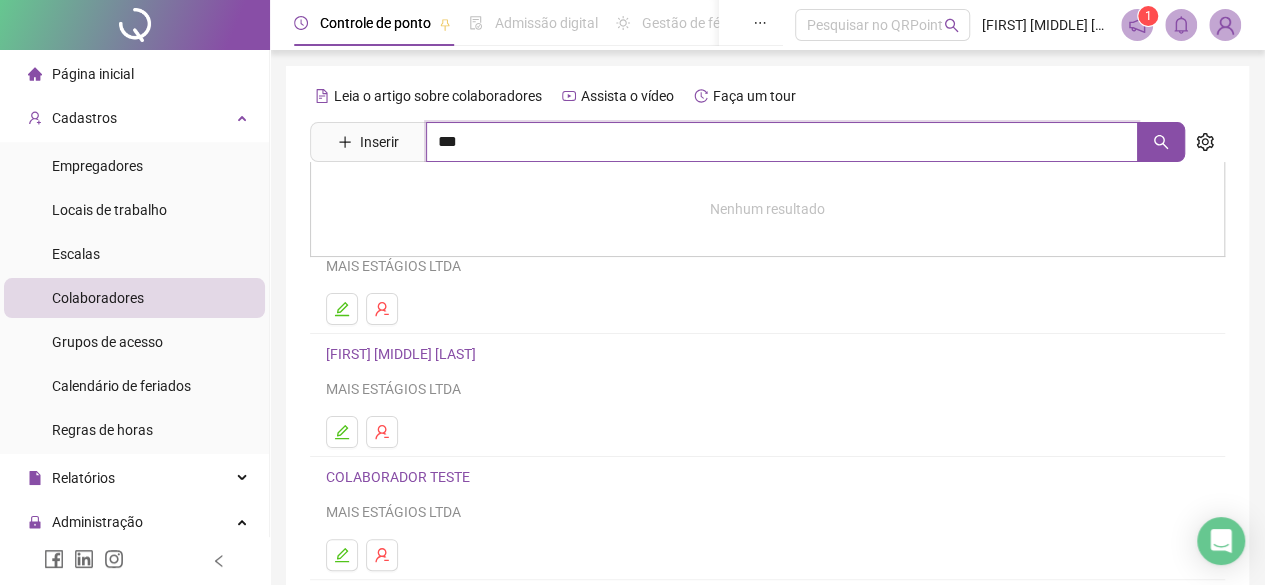 type on "***" 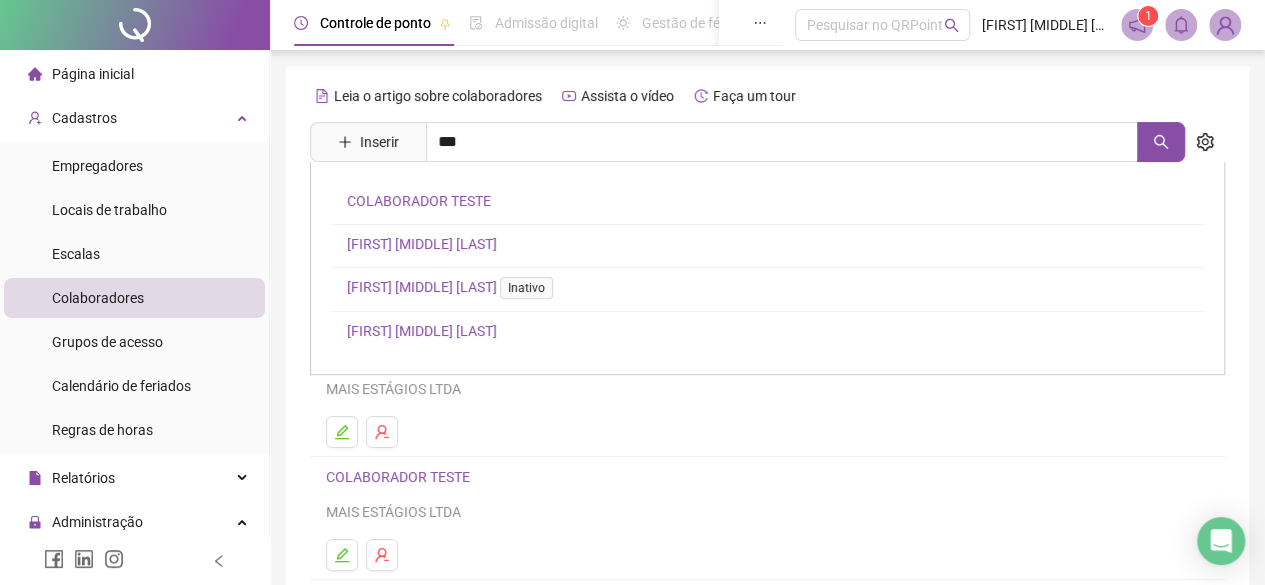 click on "[FIRST] [MIDDLE] [LAST]" at bounding box center [422, 244] 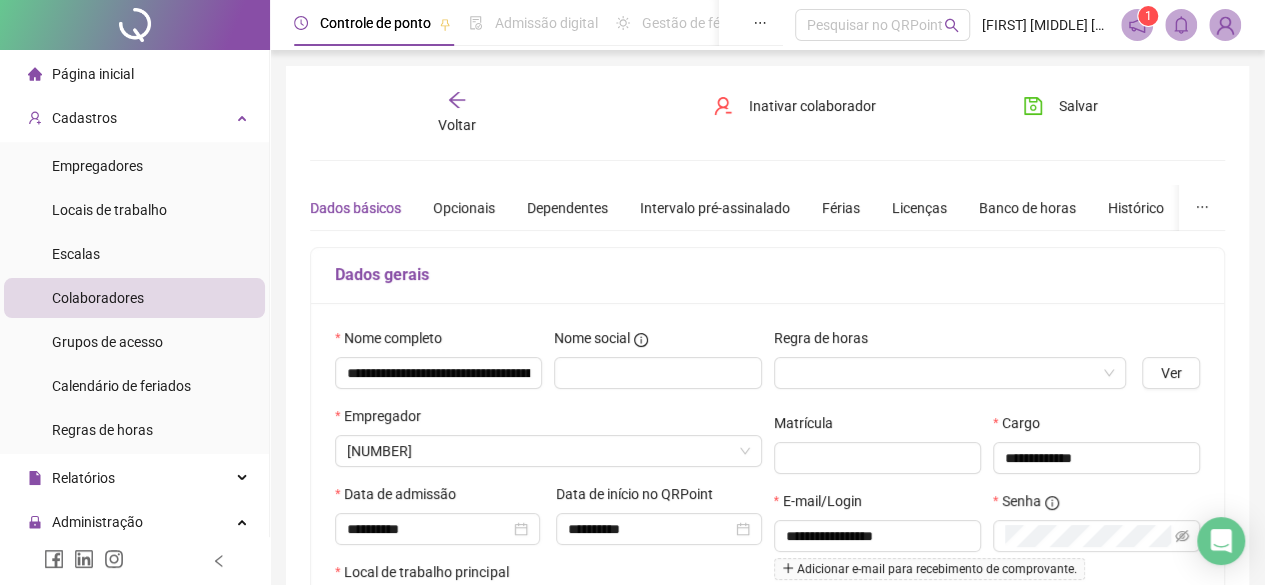 type on "*********" 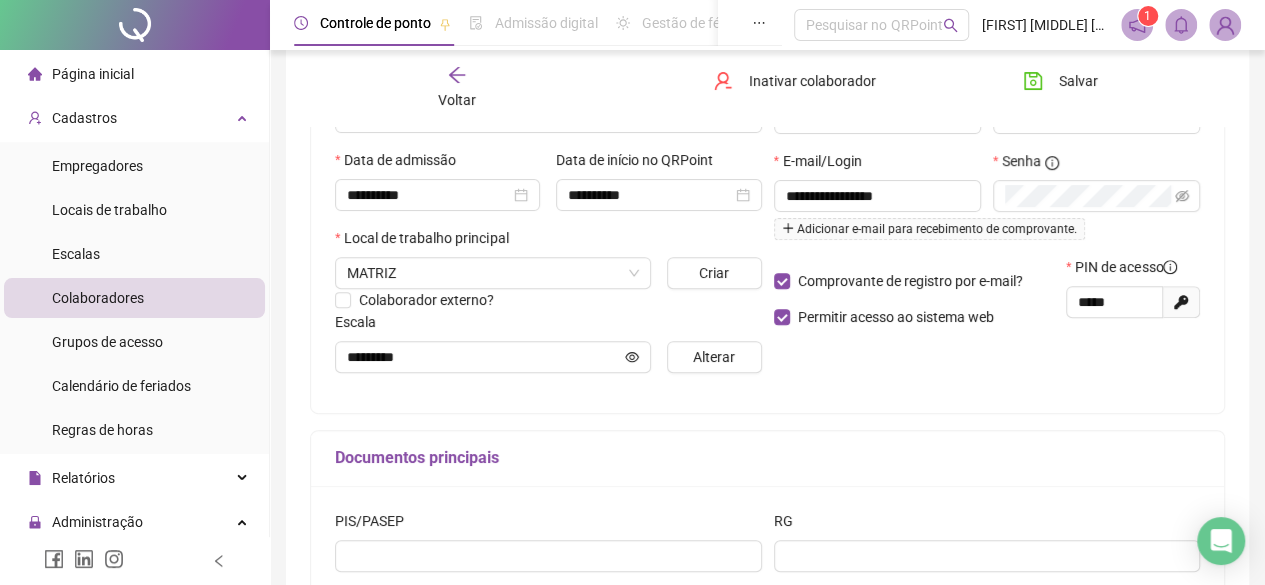 scroll, scrollTop: 400, scrollLeft: 0, axis: vertical 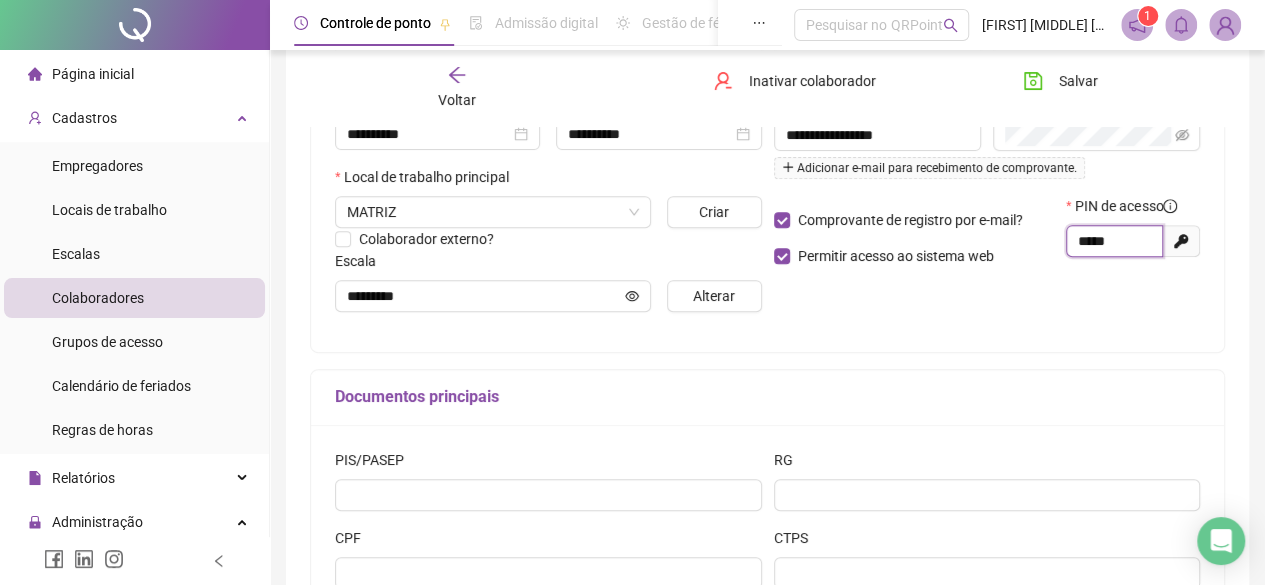 click on "*****" at bounding box center (1112, 241) 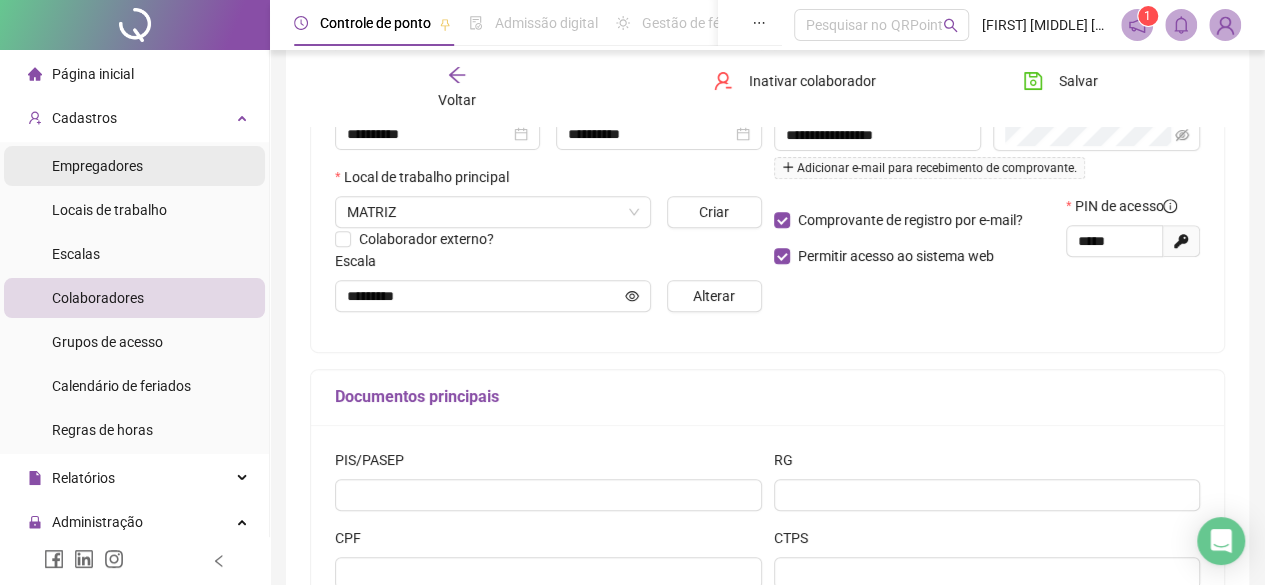 click on "Empregadores" at bounding box center [97, 166] 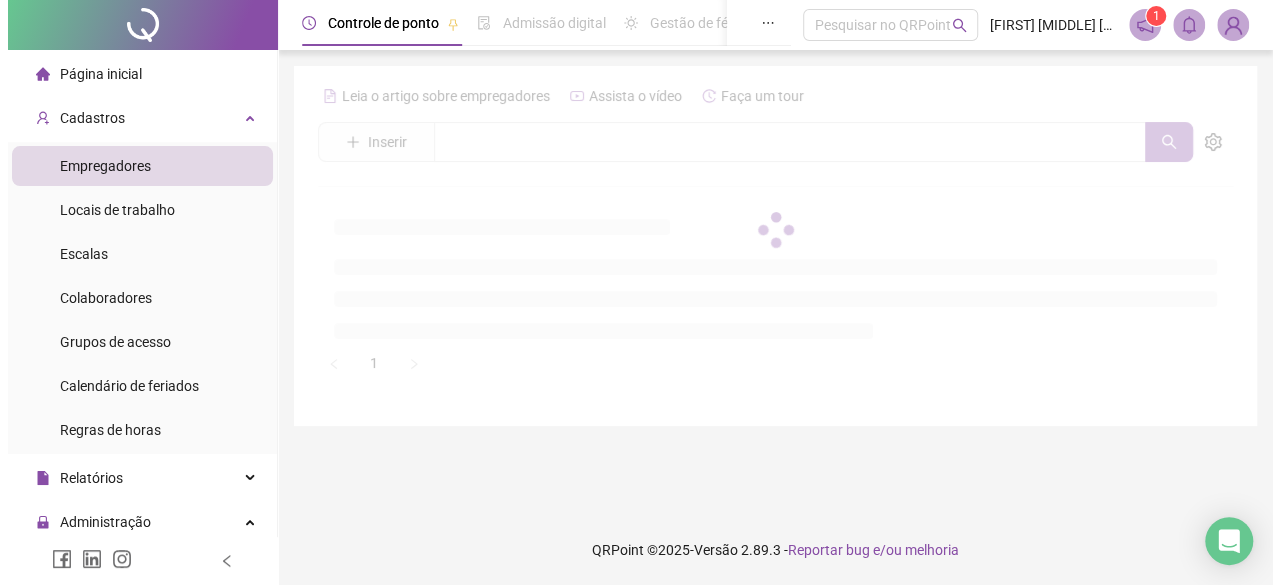 scroll, scrollTop: 0, scrollLeft: 0, axis: both 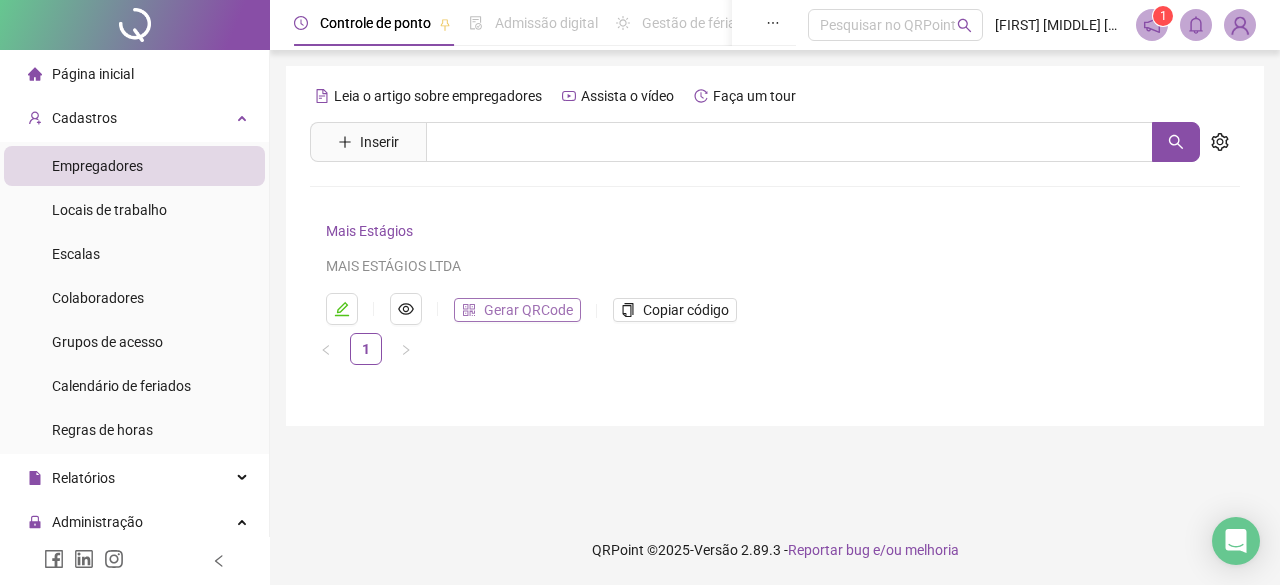 click on "Gerar QRCode" at bounding box center (528, 310) 